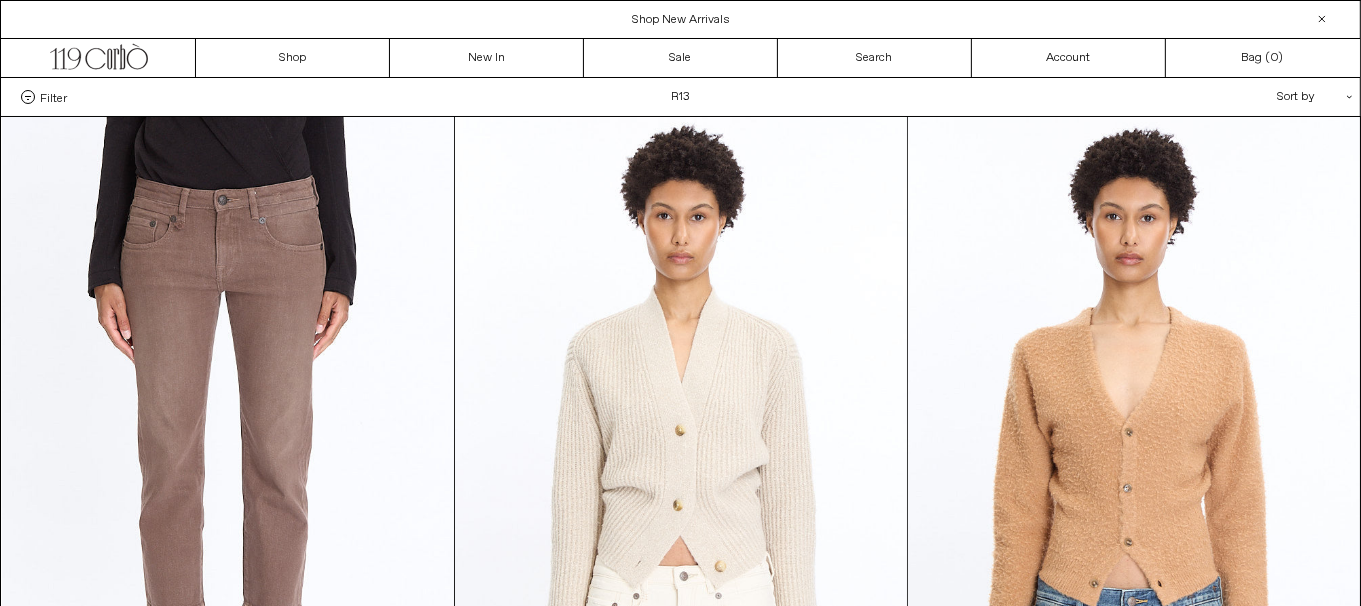 scroll, scrollTop: 0, scrollLeft: 0, axis: both 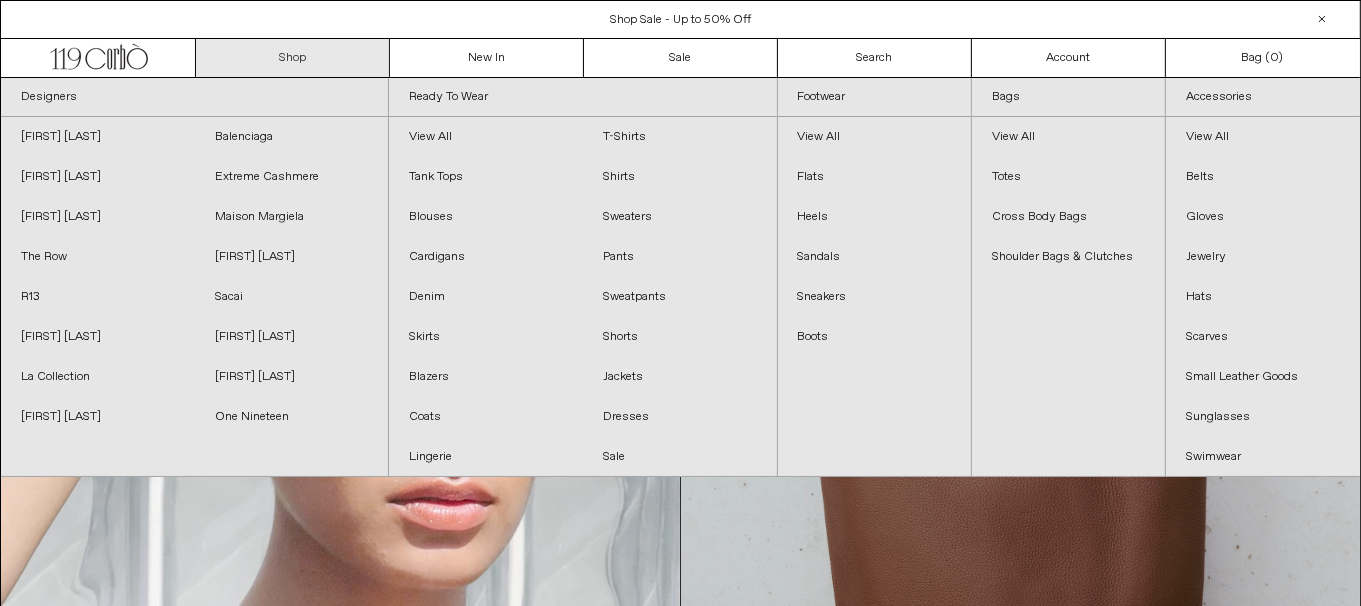 drag, startPoint x: 0, startPoint y: 0, endPoint x: 305, endPoint y: 50, distance: 309.0712 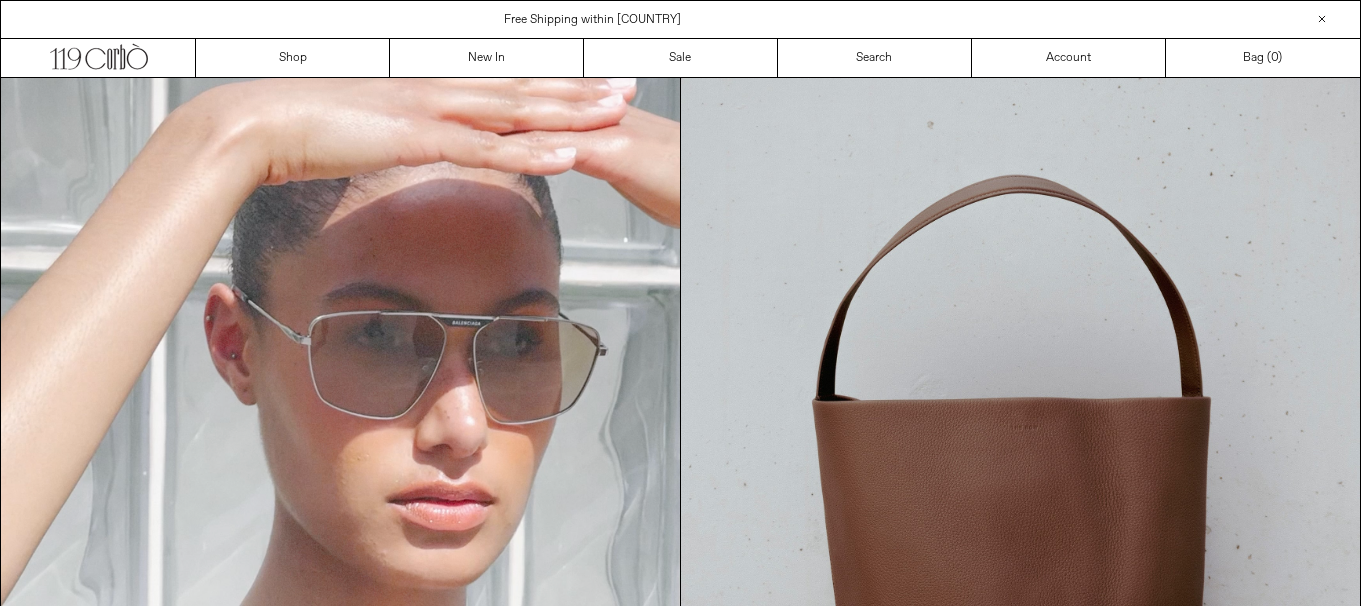 scroll, scrollTop: 0, scrollLeft: 0, axis: both 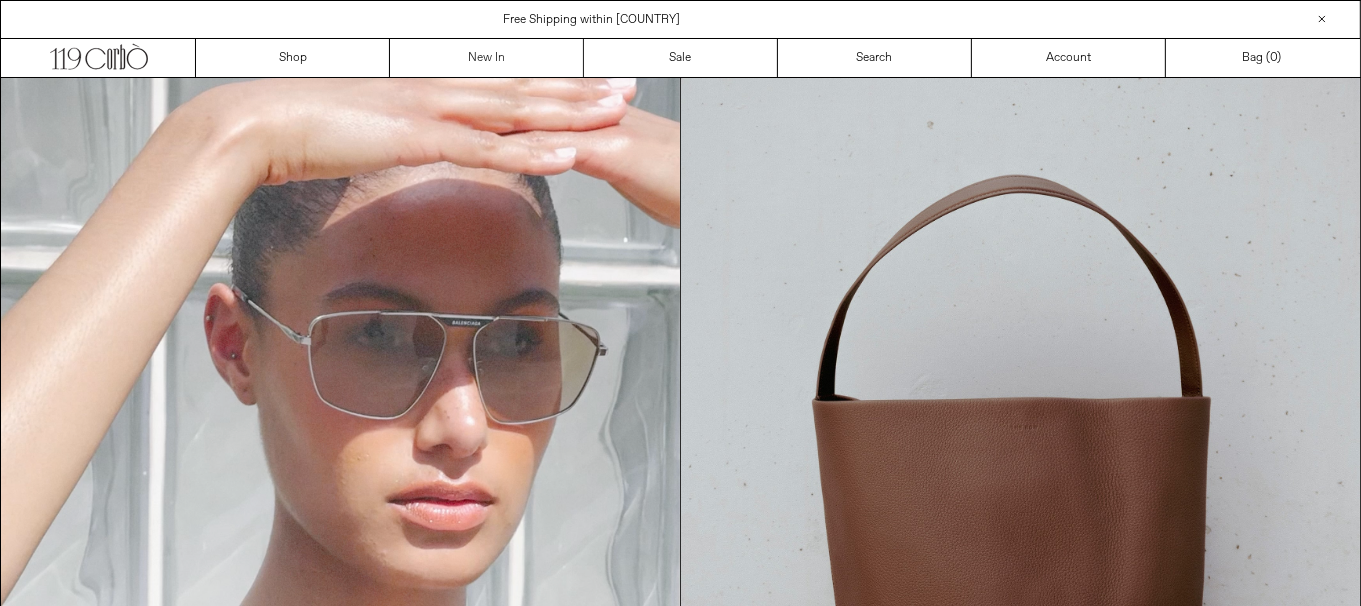 click on "New In" at bounding box center (487, 58) 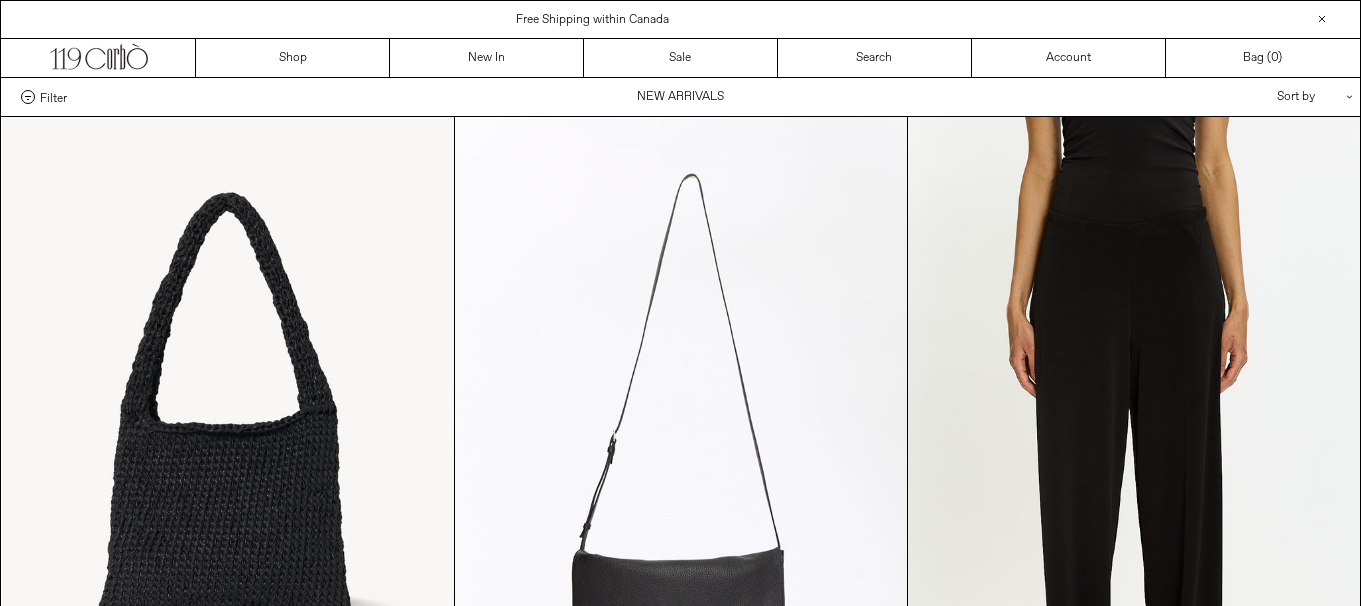scroll, scrollTop: 0, scrollLeft: 0, axis: both 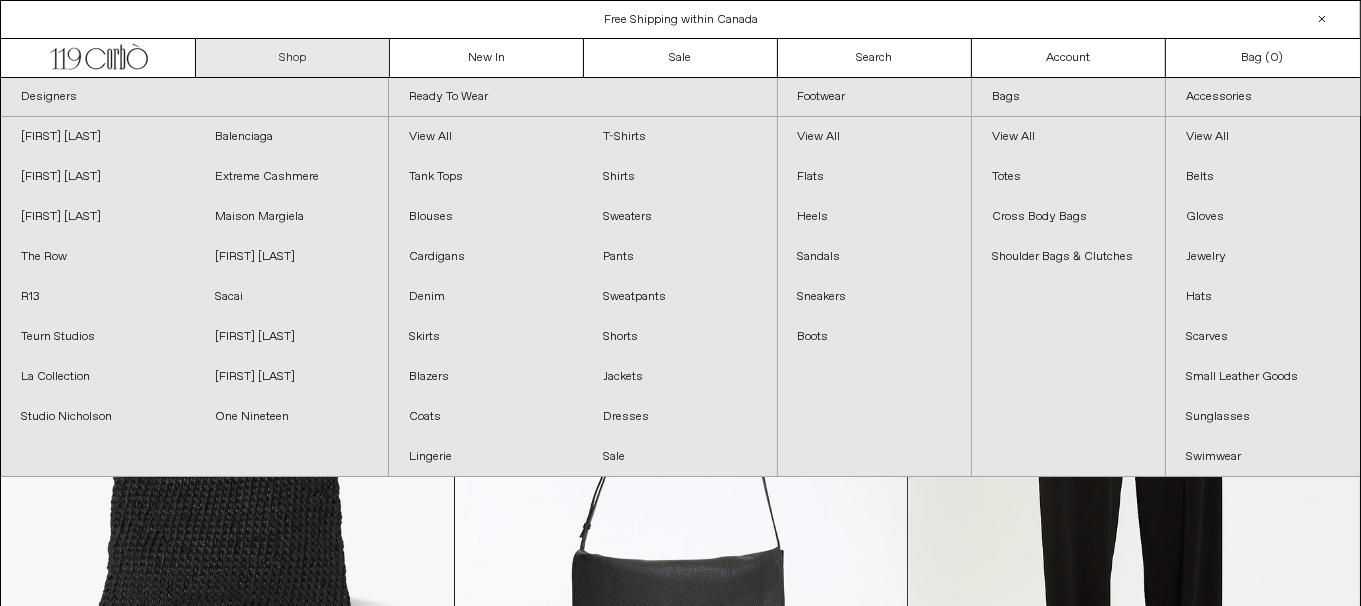 click on "Shop" at bounding box center [293, 58] 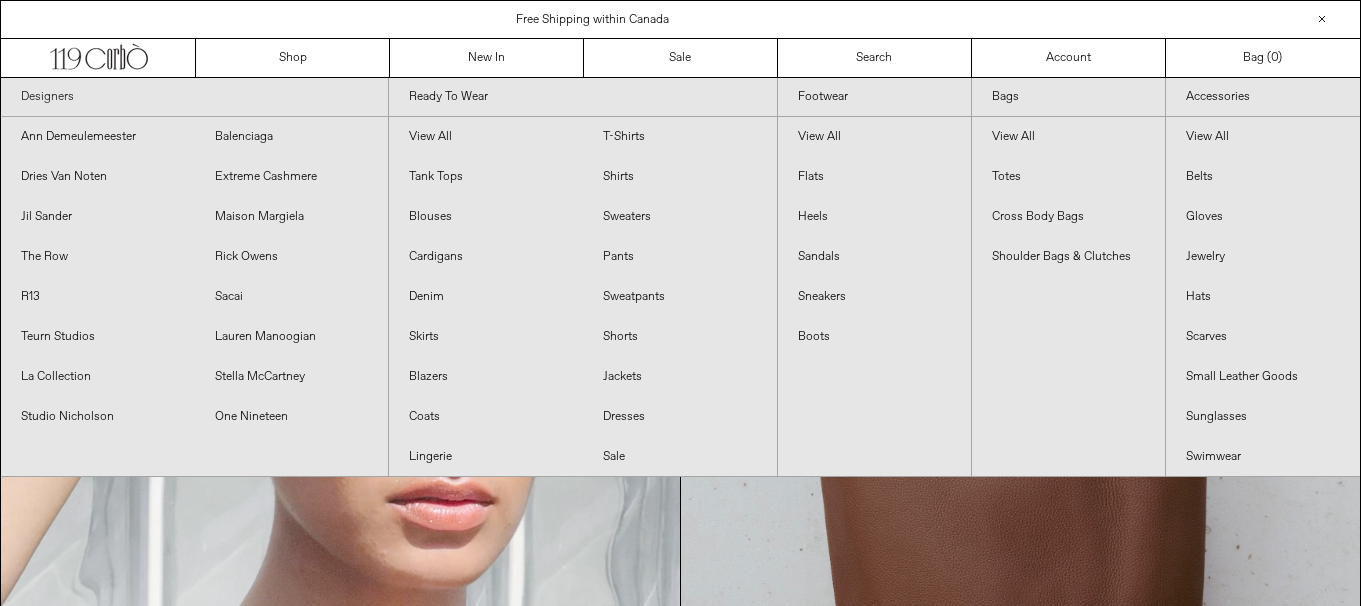 scroll, scrollTop: 0, scrollLeft: 0, axis: both 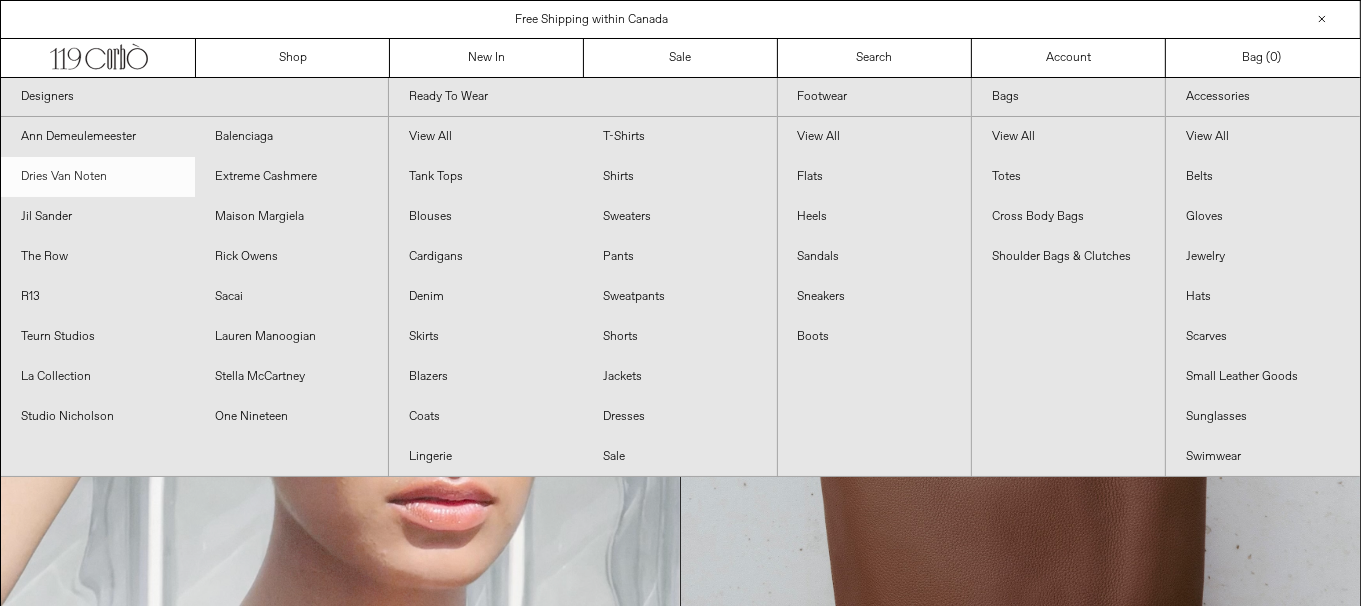 click on "Dries Van Noten" at bounding box center [98, 177] 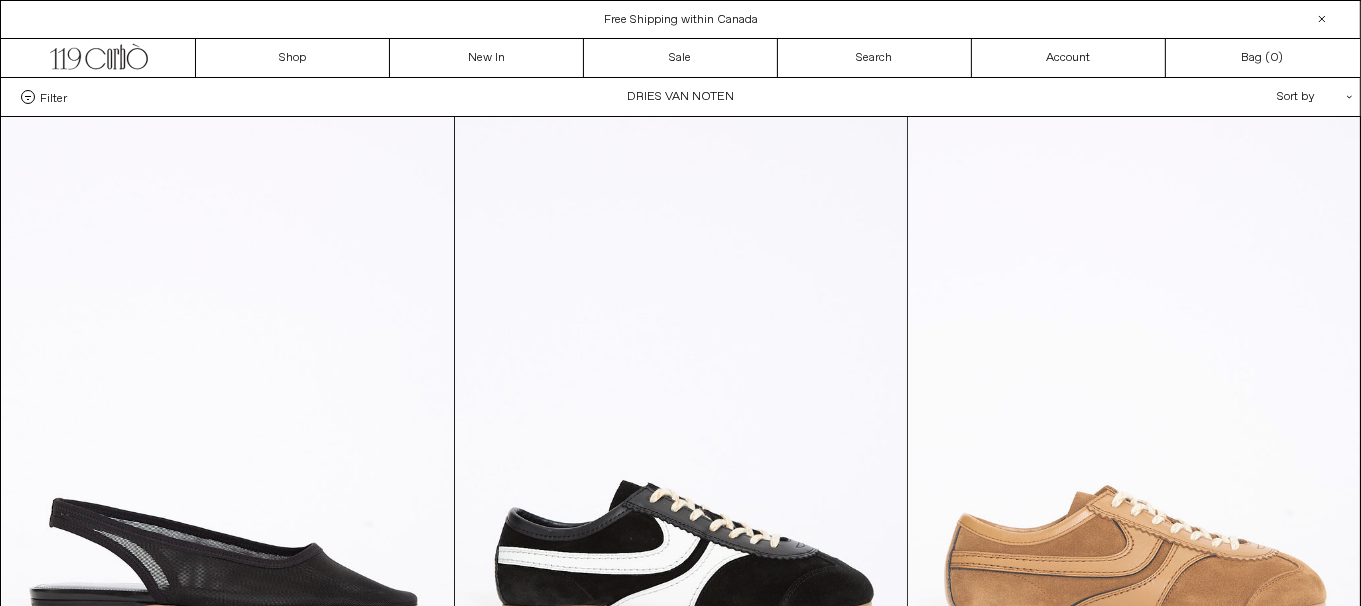 scroll, scrollTop: 0, scrollLeft: 0, axis: both 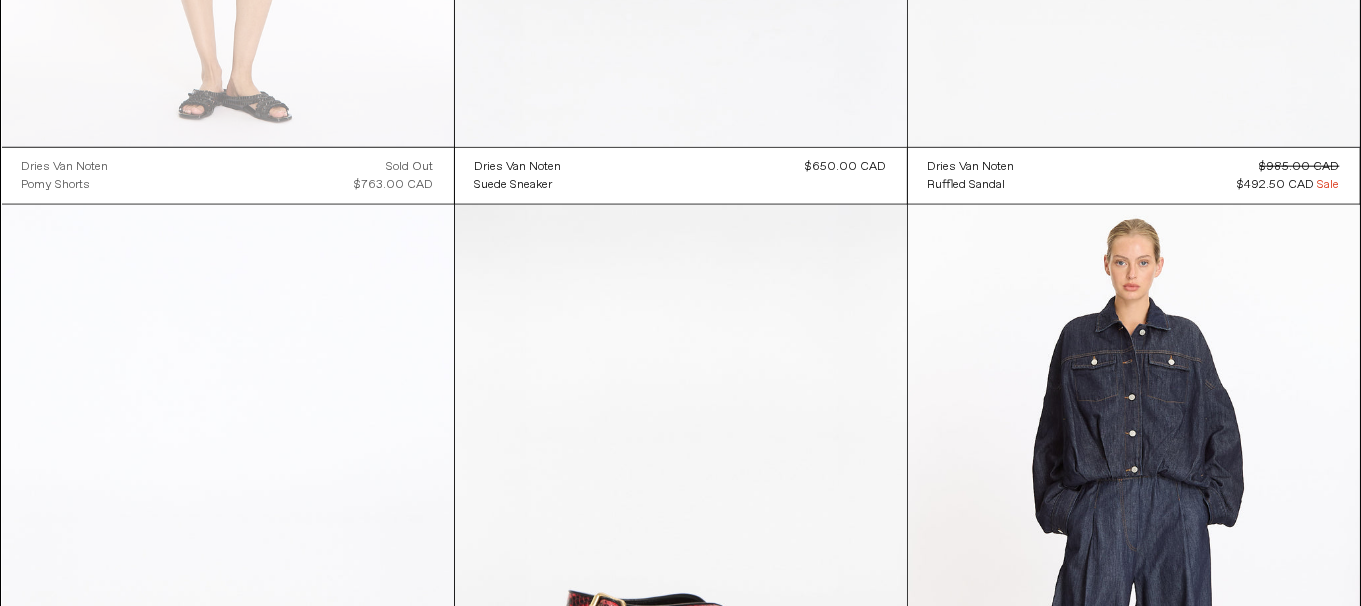 click at bounding box center [1134, -192] 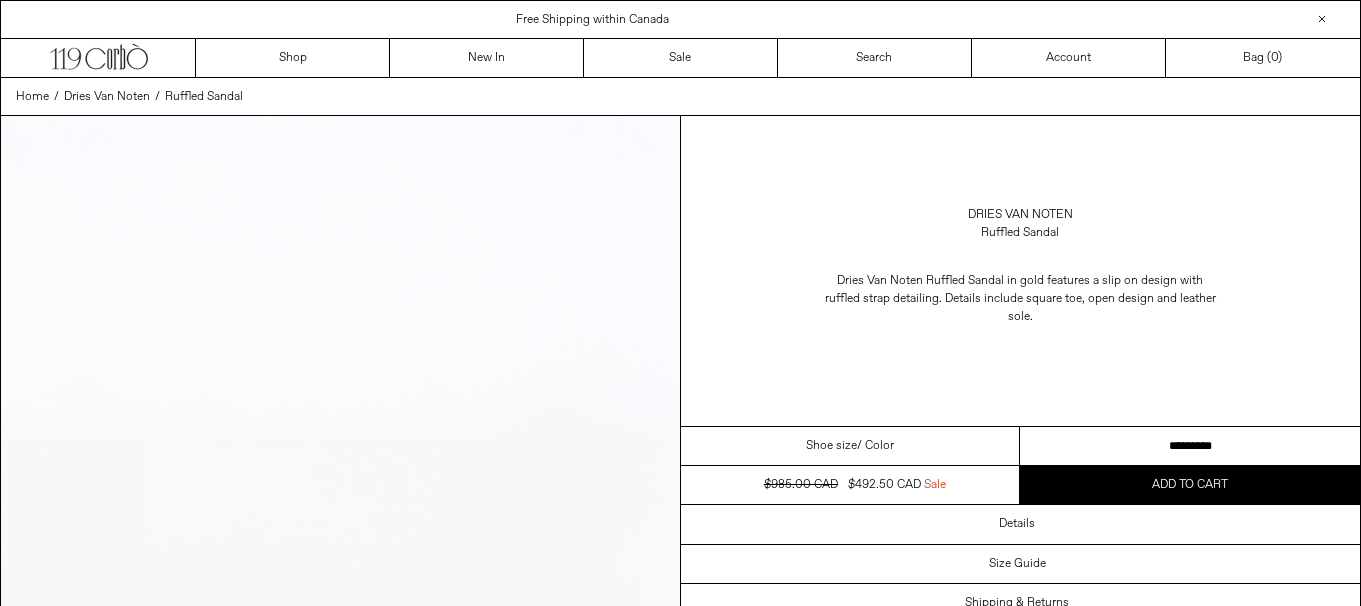 scroll, scrollTop: 0, scrollLeft: 0, axis: both 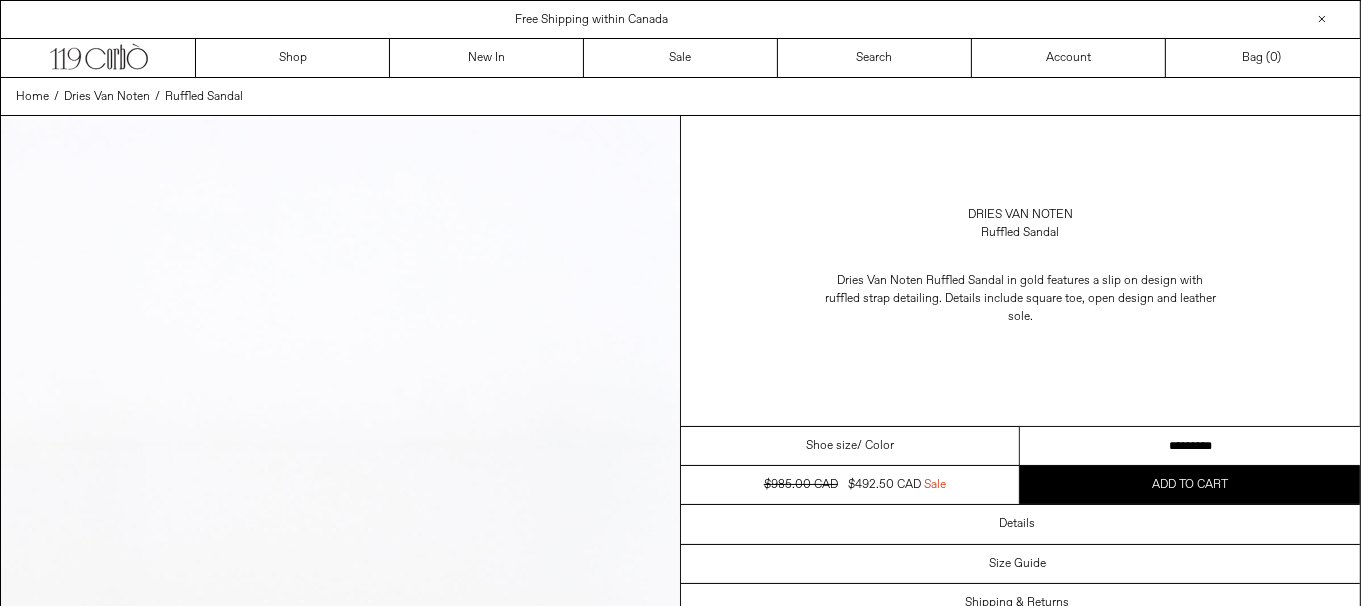 click on "**********" at bounding box center [1190, 446] 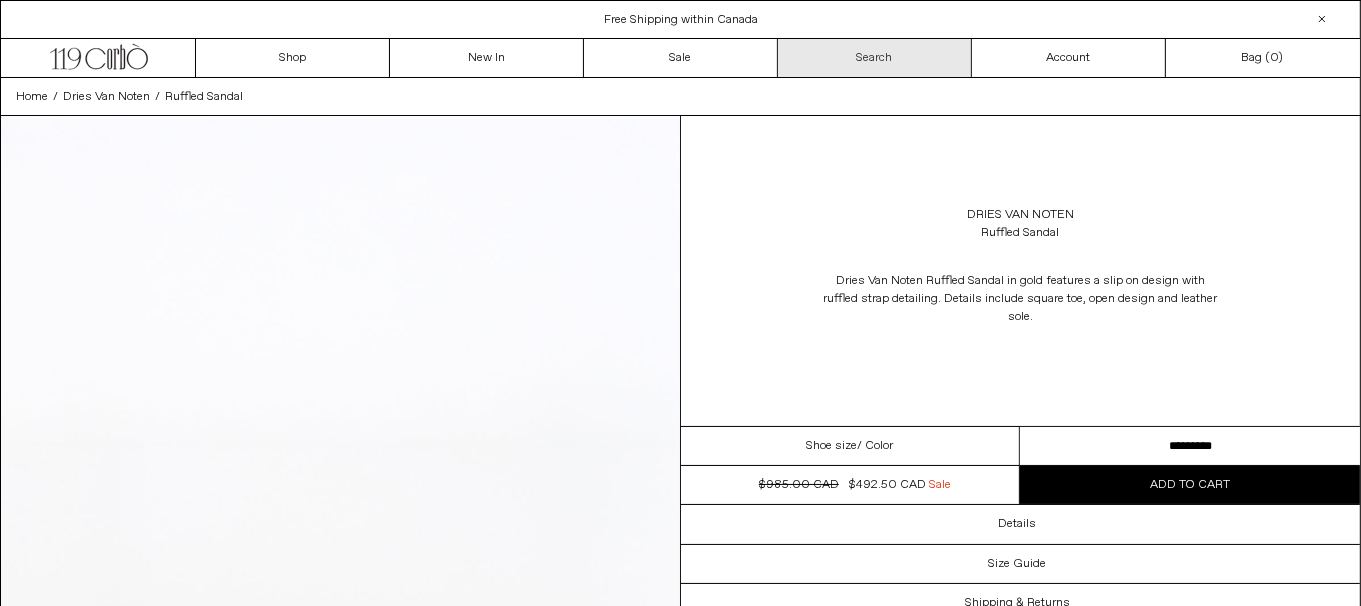 scroll, scrollTop: 0, scrollLeft: 0, axis: both 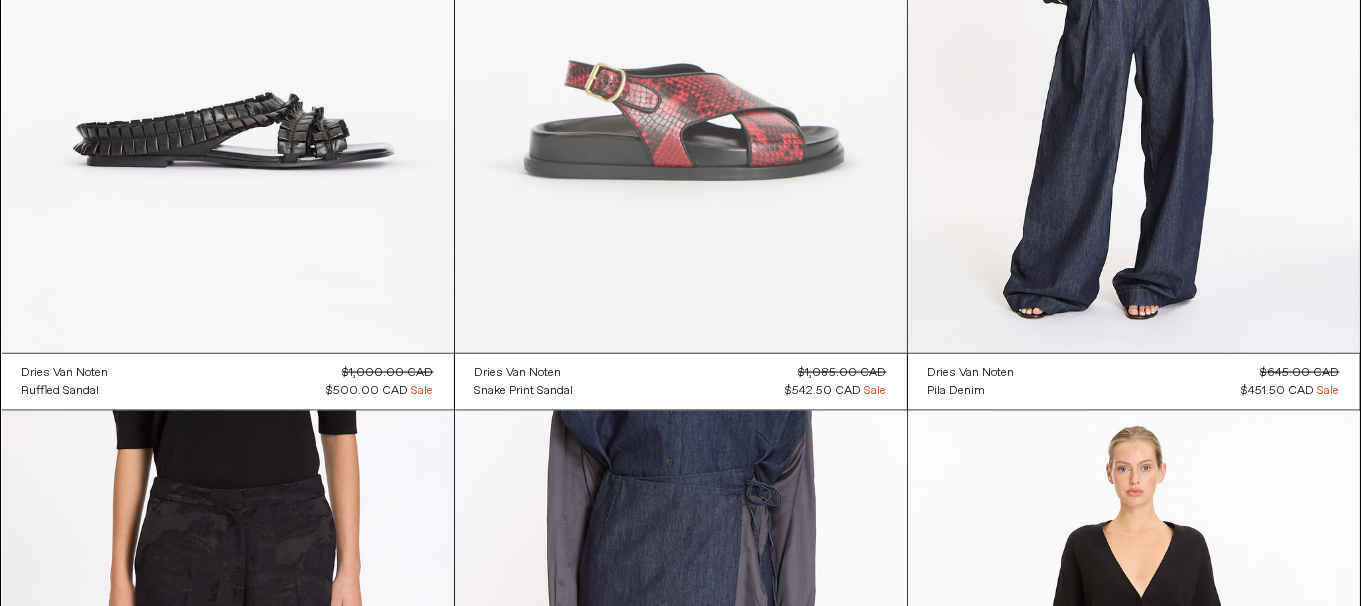 click at bounding box center [681, 14] 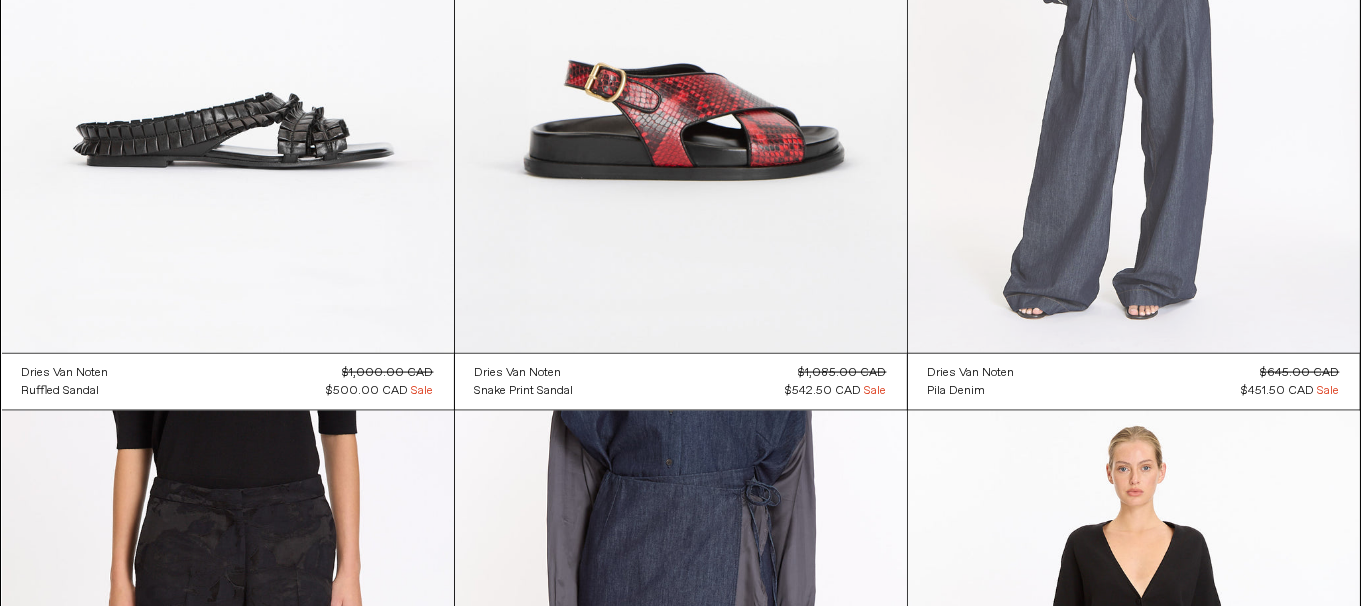 click at bounding box center (1134, 14) 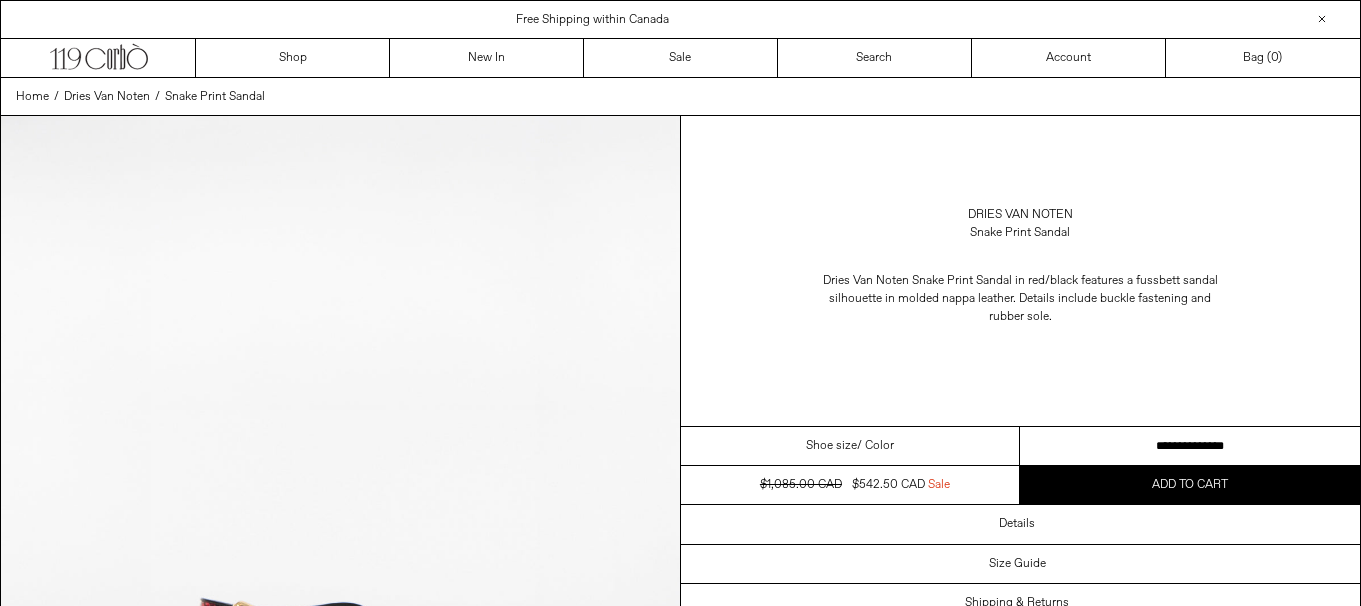scroll, scrollTop: 0, scrollLeft: 0, axis: both 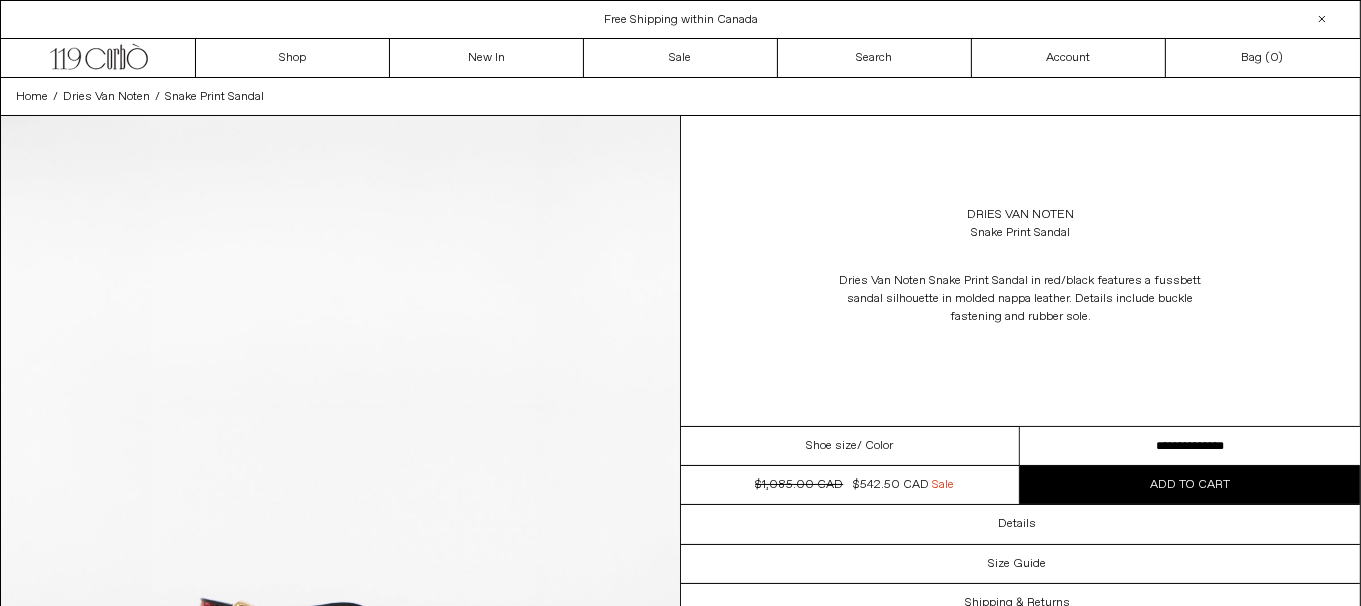 click on "**********" at bounding box center (1190, 446) 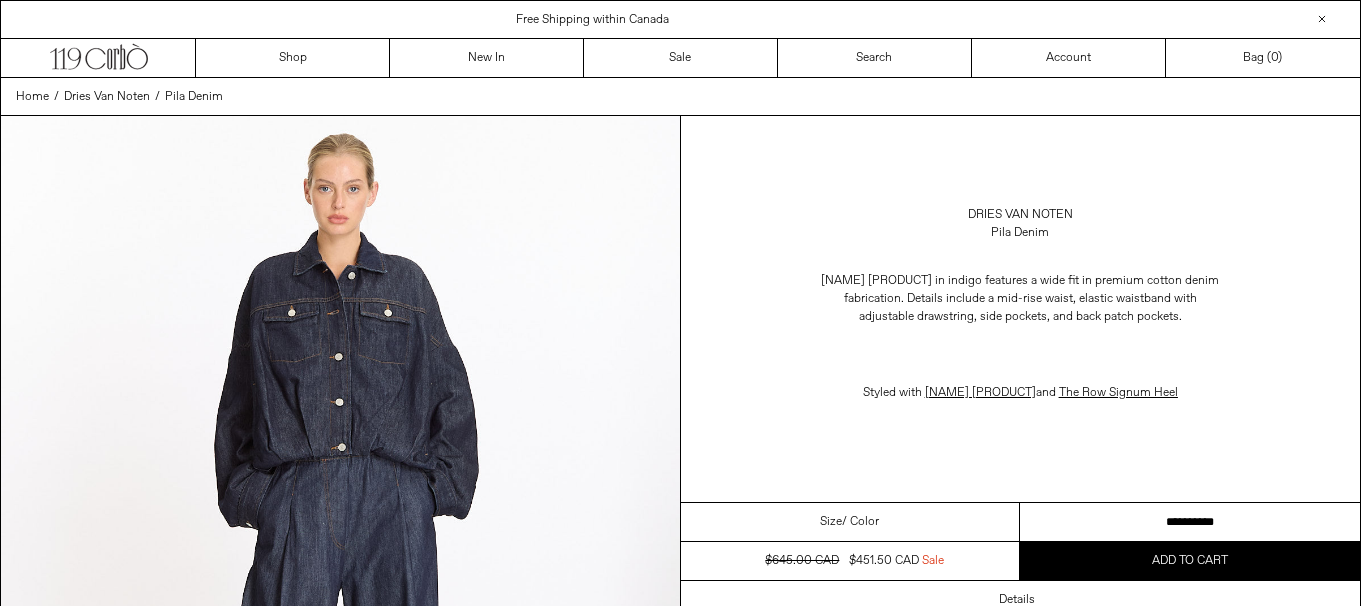 scroll, scrollTop: 0, scrollLeft: 0, axis: both 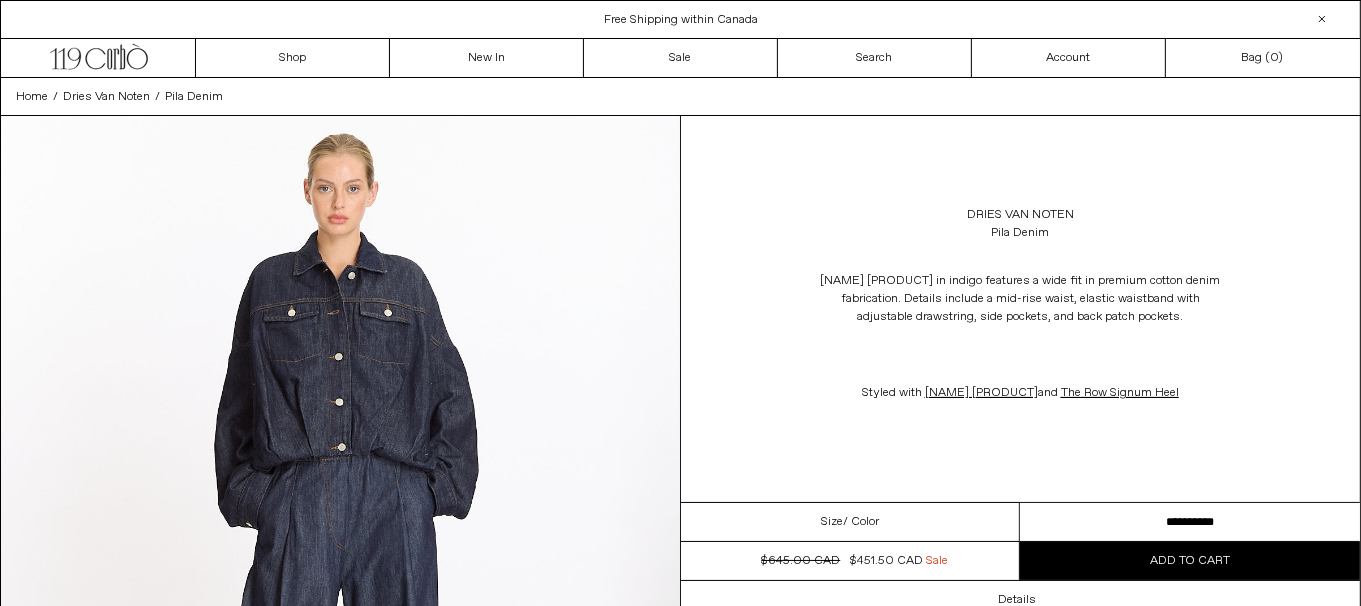 click on "**********" at bounding box center [1190, 522] 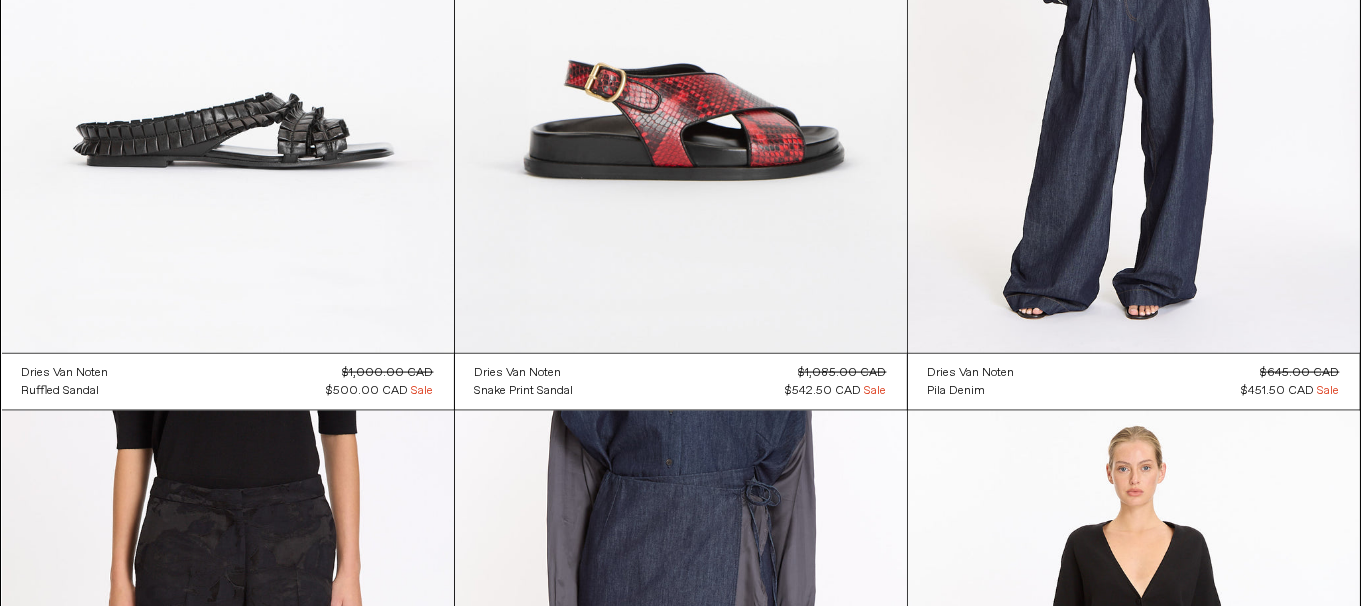 scroll, scrollTop: 0, scrollLeft: 0, axis: both 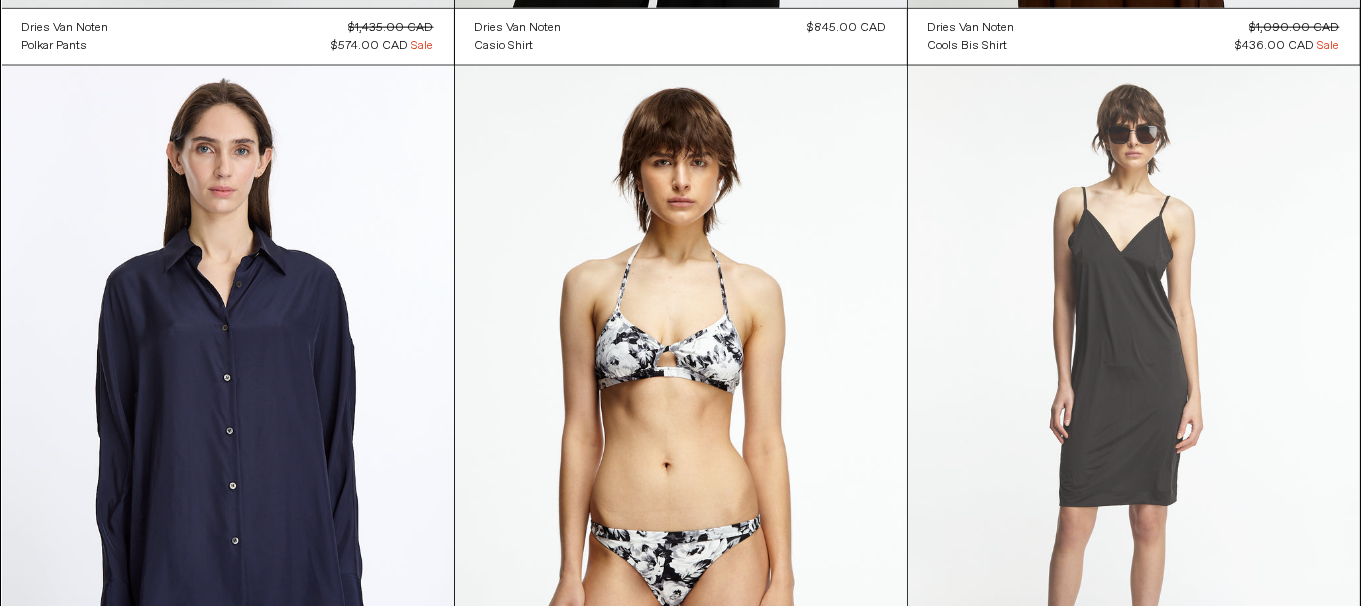 click at bounding box center (1134, 405) 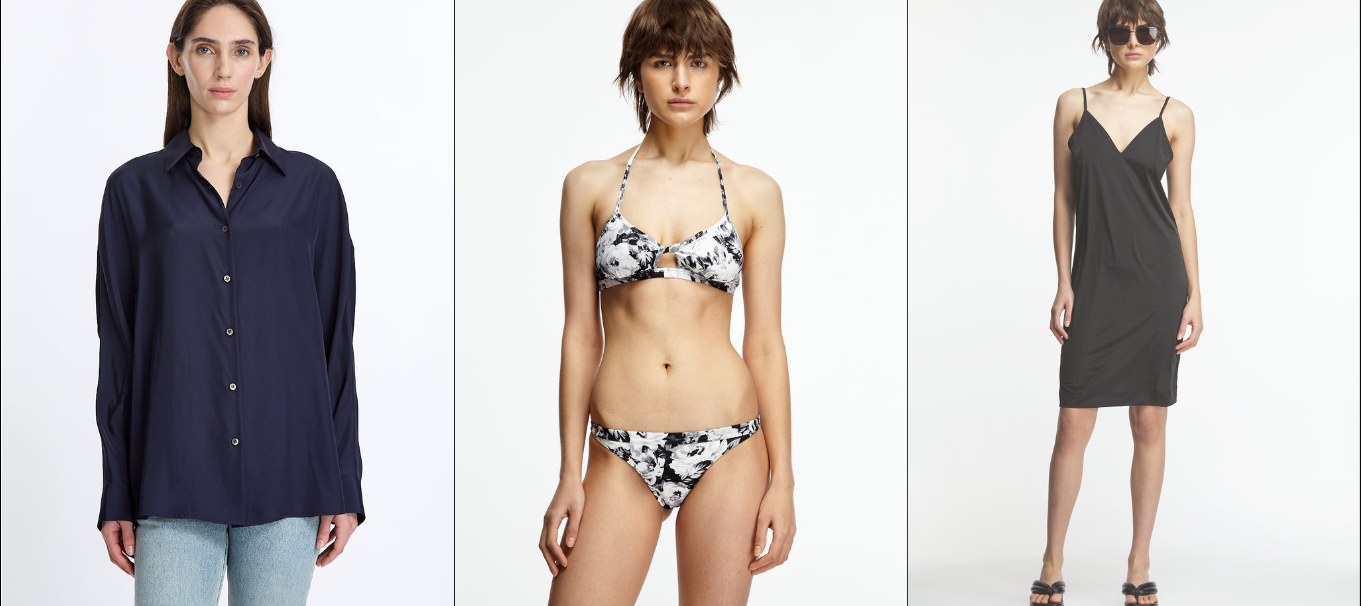 scroll, scrollTop: 9519, scrollLeft: 0, axis: vertical 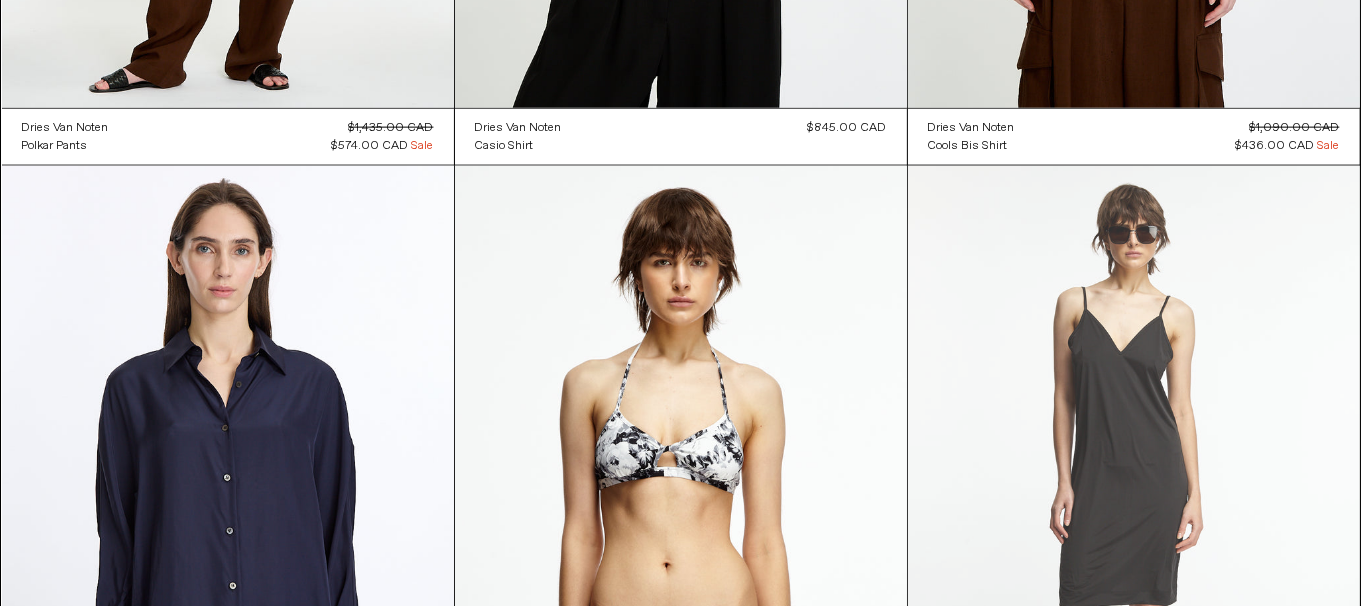 click at bounding box center (1134, 505) 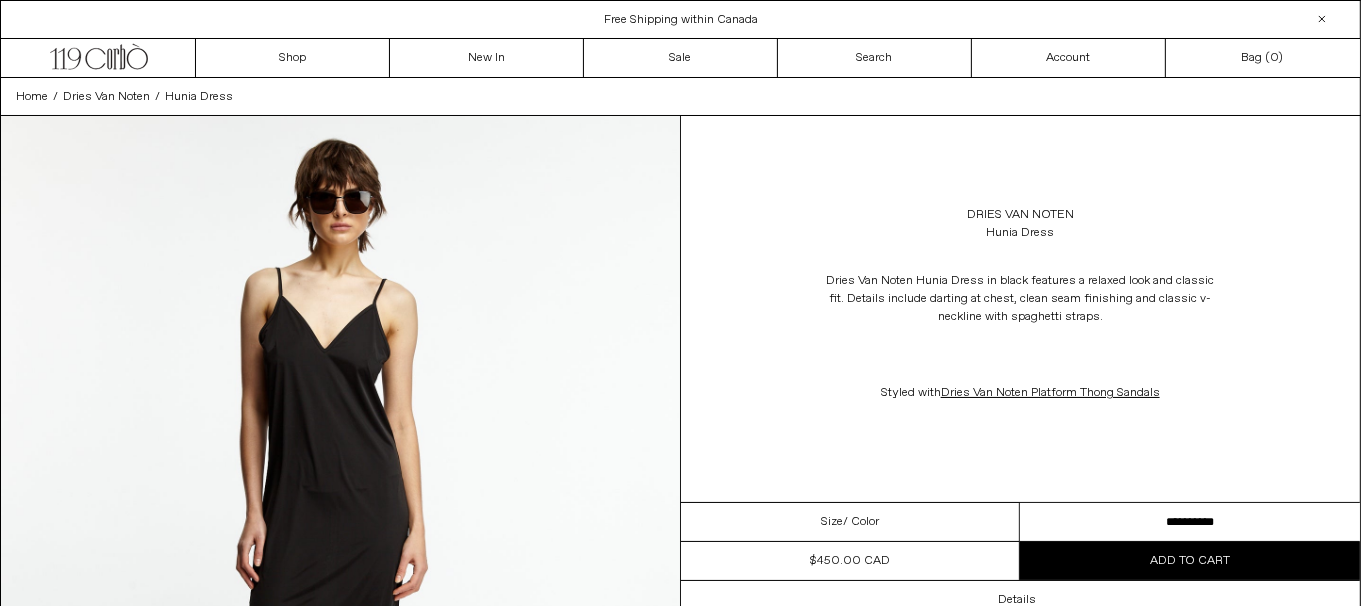 scroll, scrollTop: 0, scrollLeft: 0, axis: both 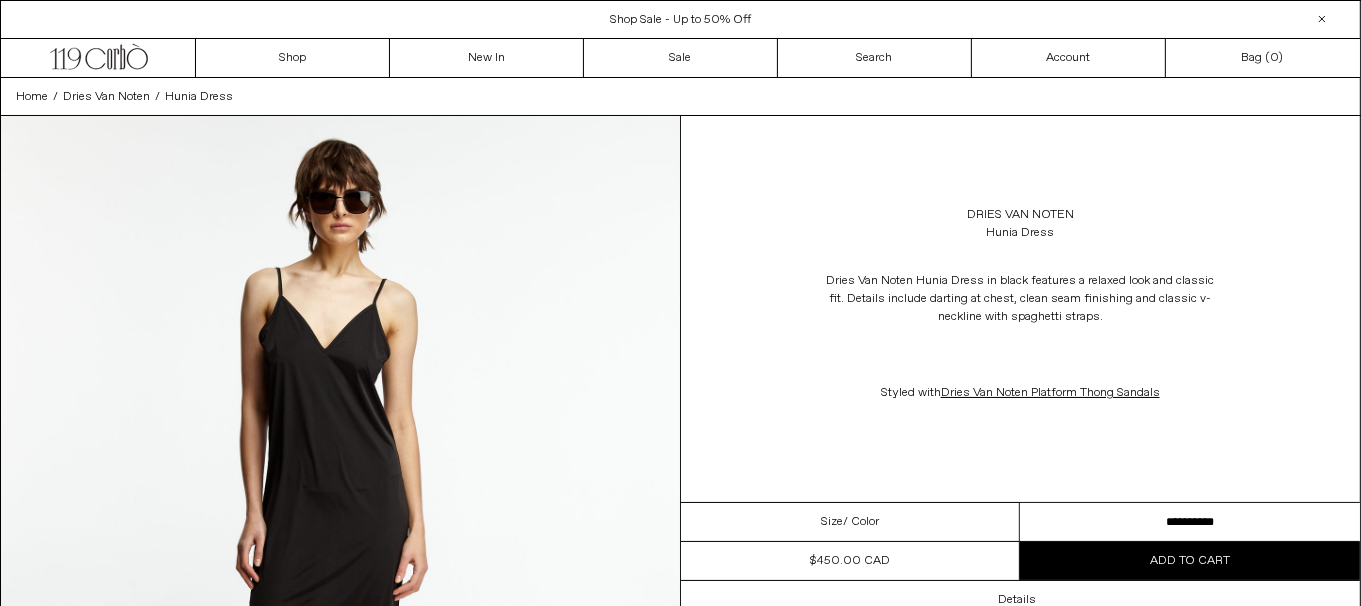 click on "**********" at bounding box center [1190, 522] 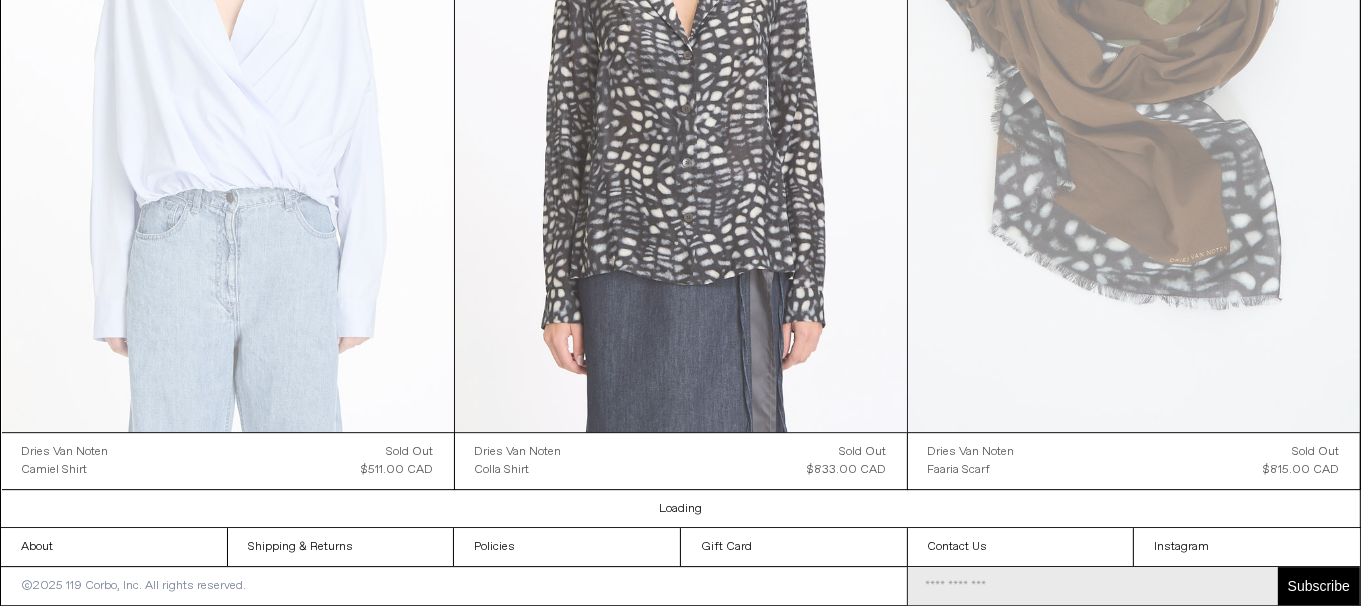 scroll, scrollTop: 0, scrollLeft: 0, axis: both 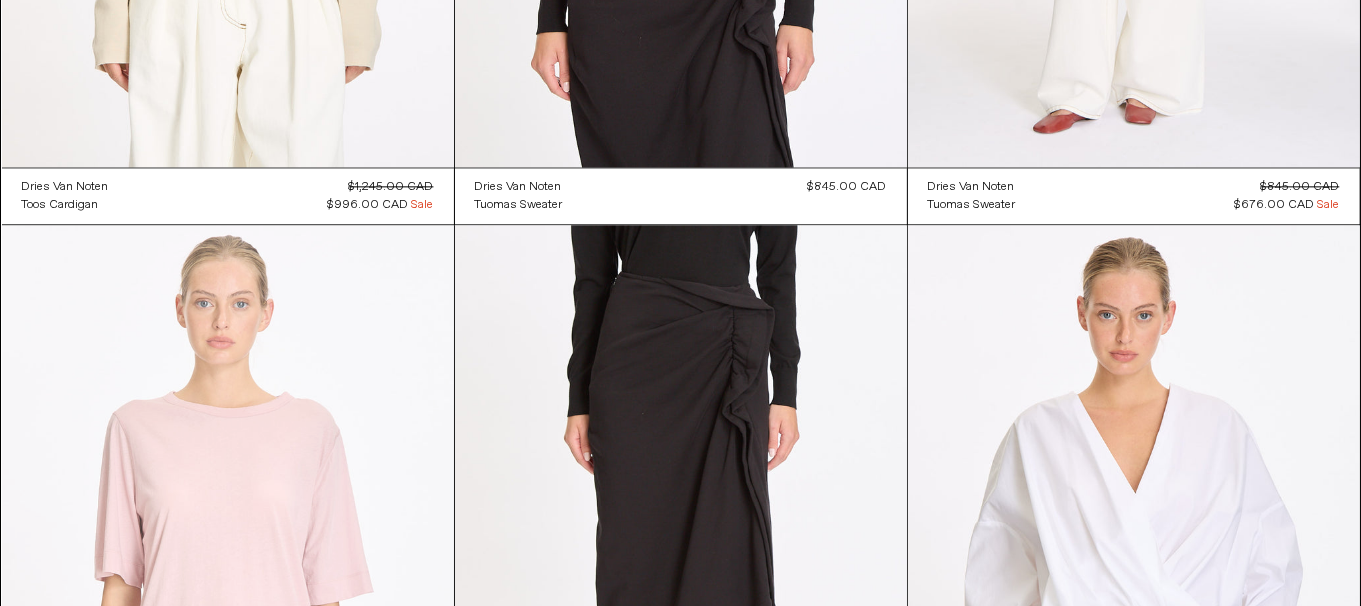 click at bounding box center [228, 564] 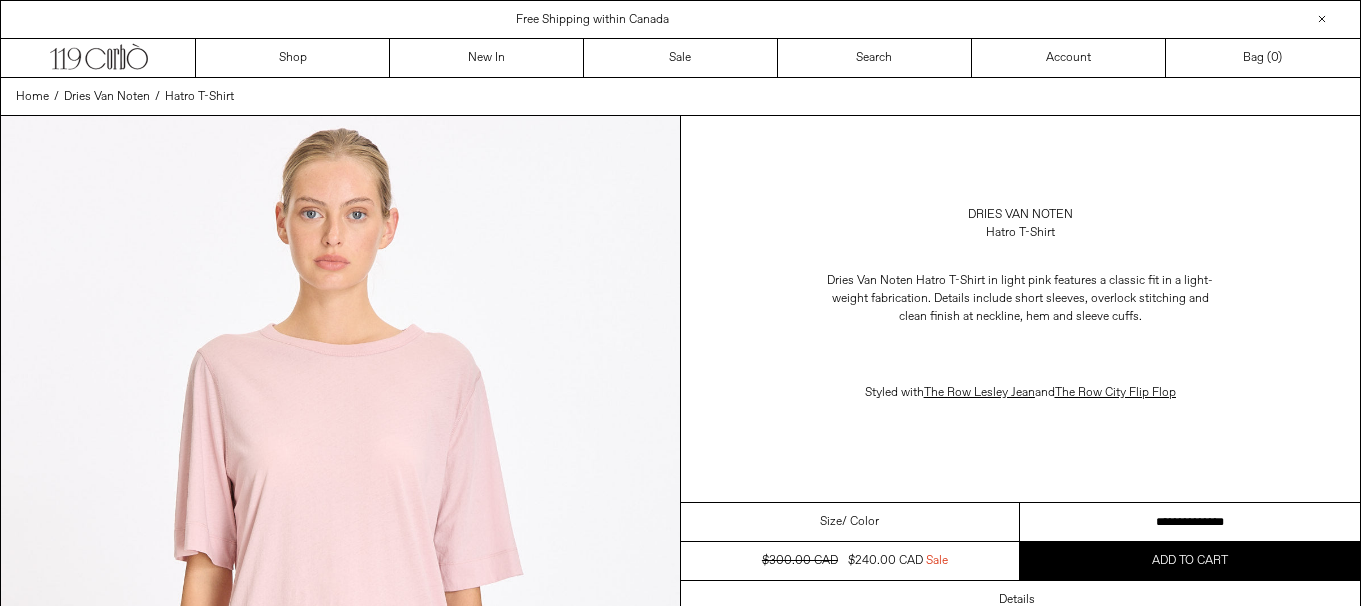 scroll, scrollTop: 0, scrollLeft: 0, axis: both 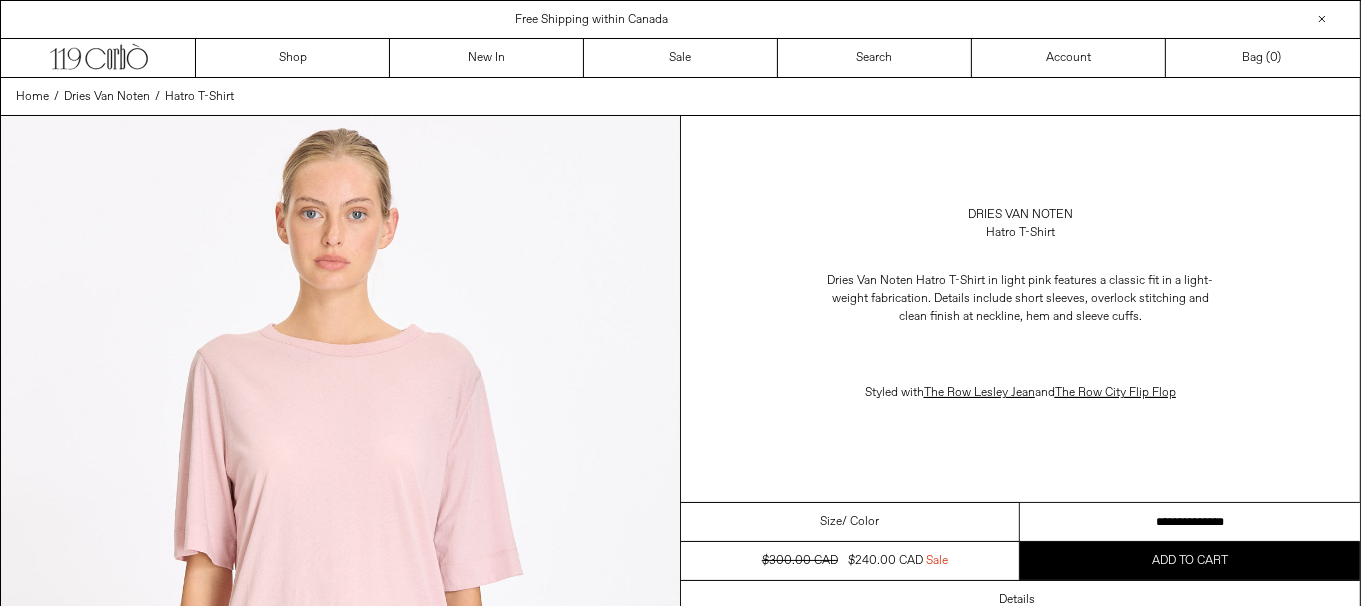 drag, startPoint x: 1222, startPoint y: 530, endPoint x: 1240, endPoint y: 422, distance: 109.48972 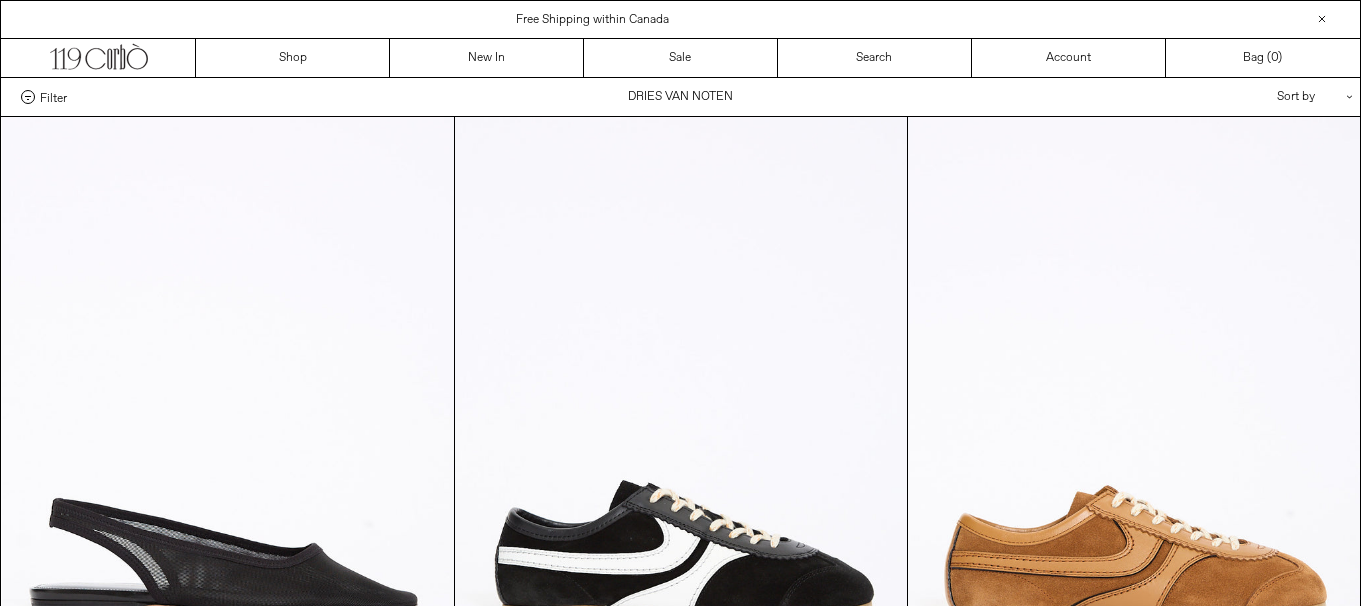 scroll, scrollTop: 4308, scrollLeft: 0, axis: vertical 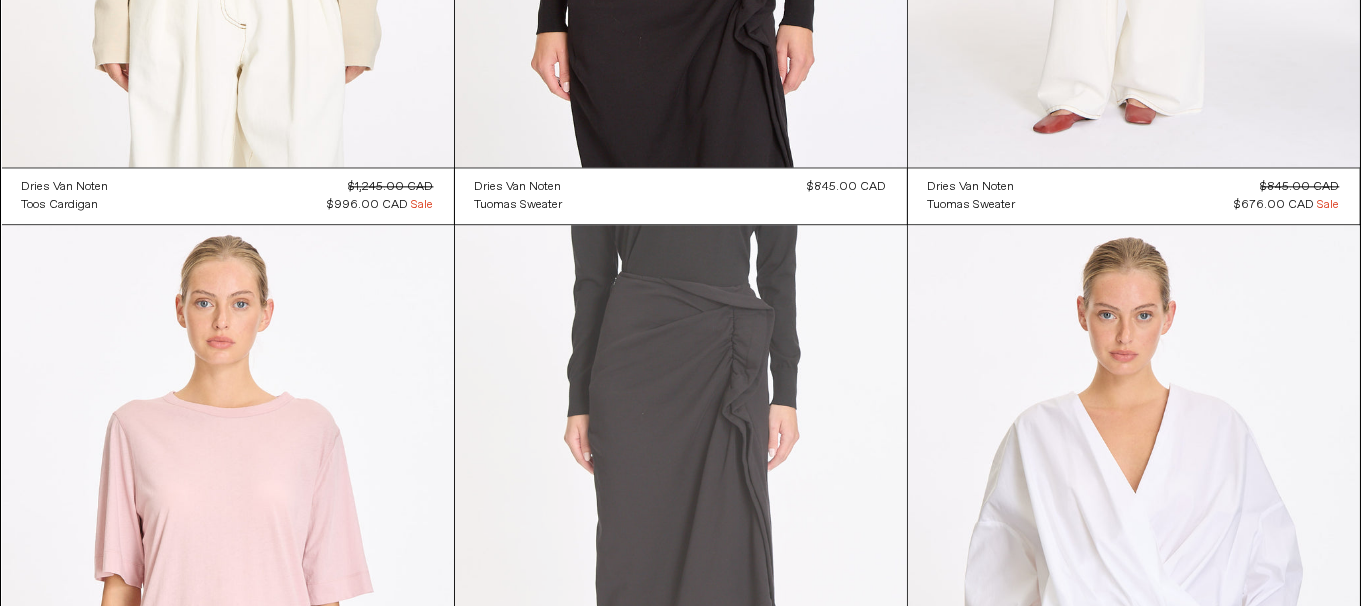 click at bounding box center [681, 564] 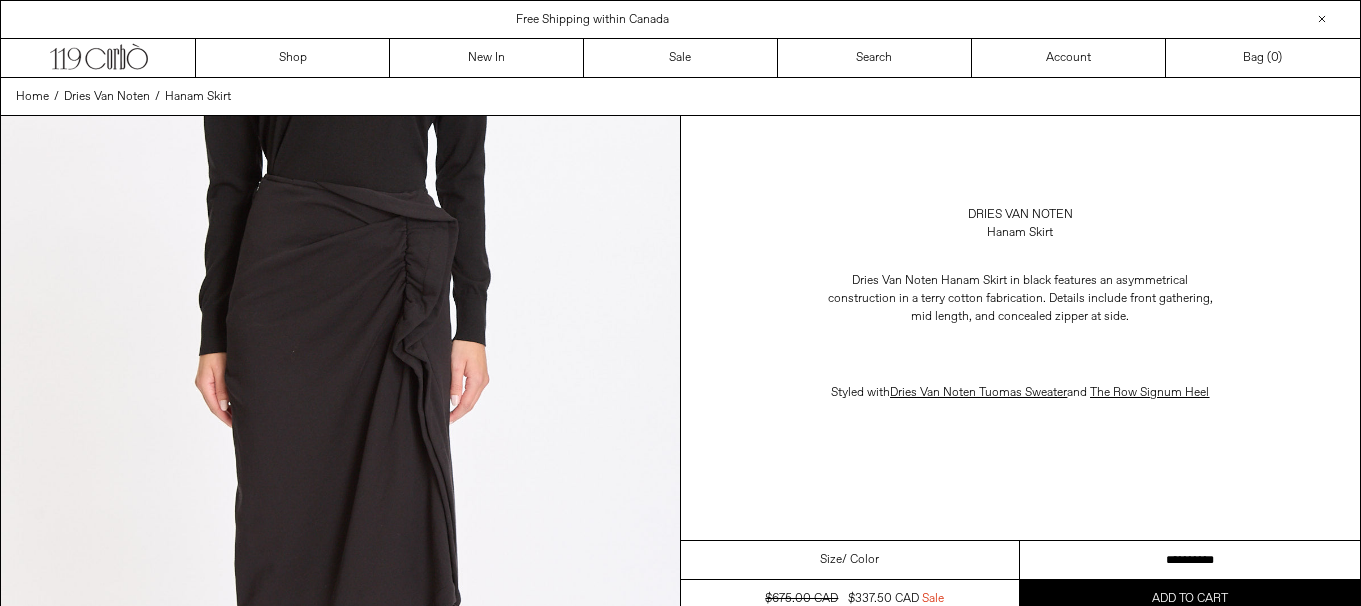 scroll, scrollTop: 0, scrollLeft: 0, axis: both 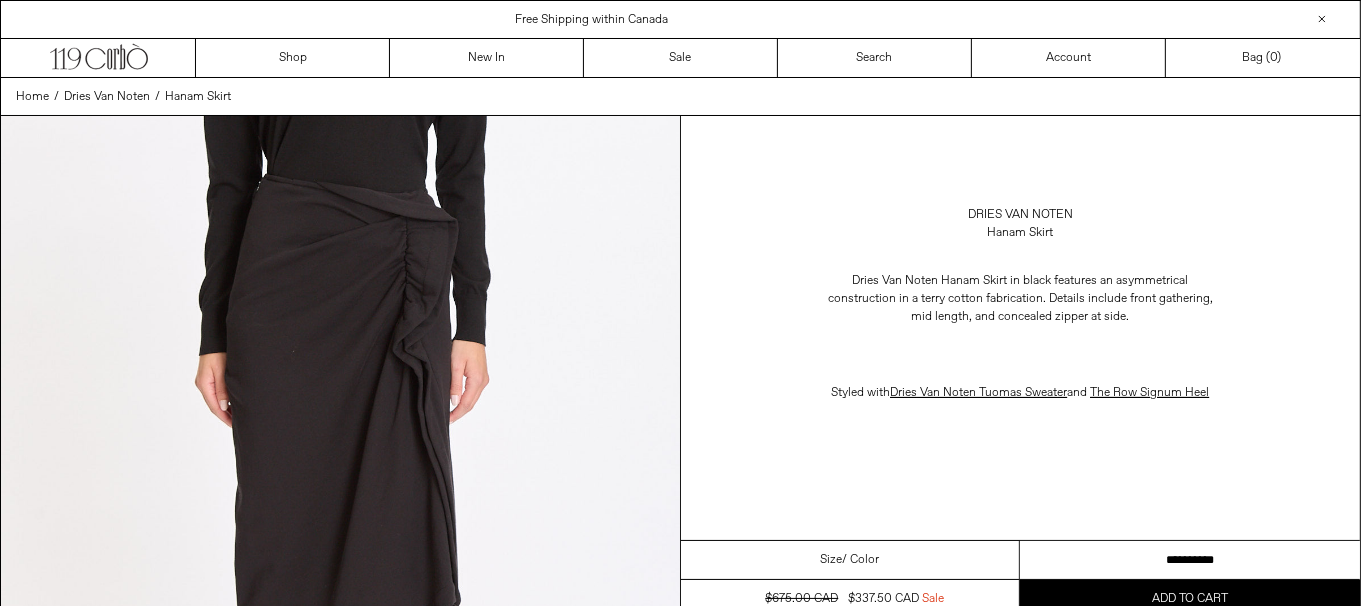 drag, startPoint x: 0, startPoint y: 0, endPoint x: 1138, endPoint y: 558, distance: 1267.4415 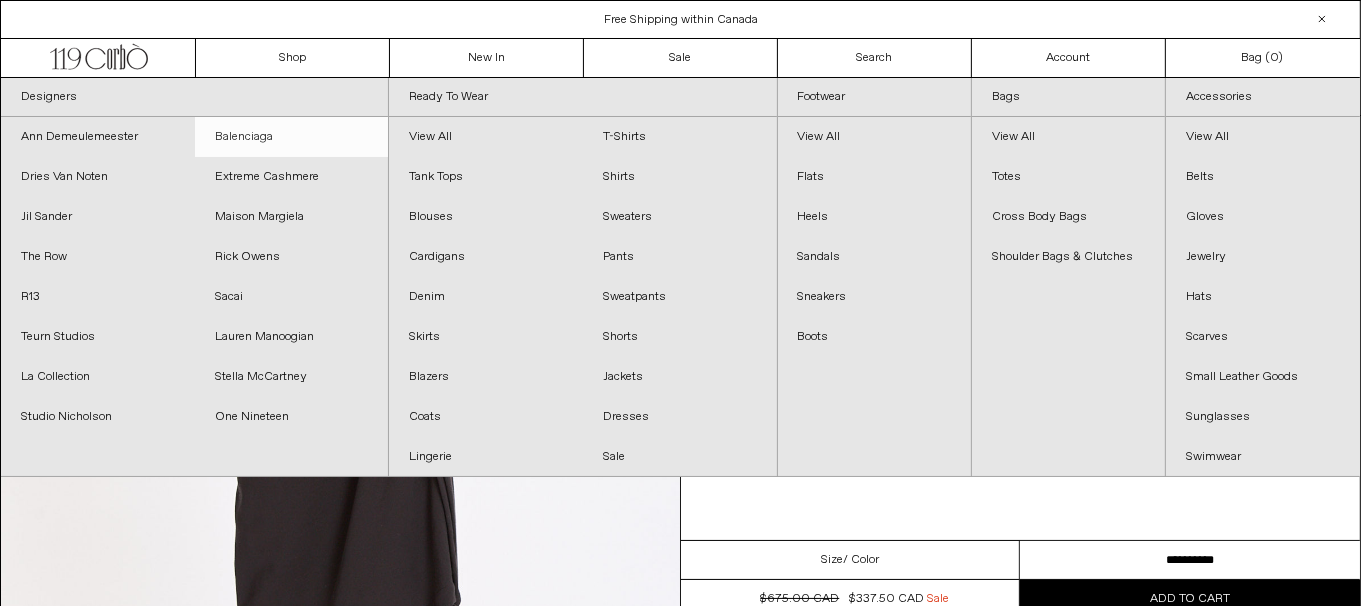 scroll, scrollTop: 0, scrollLeft: 0, axis: both 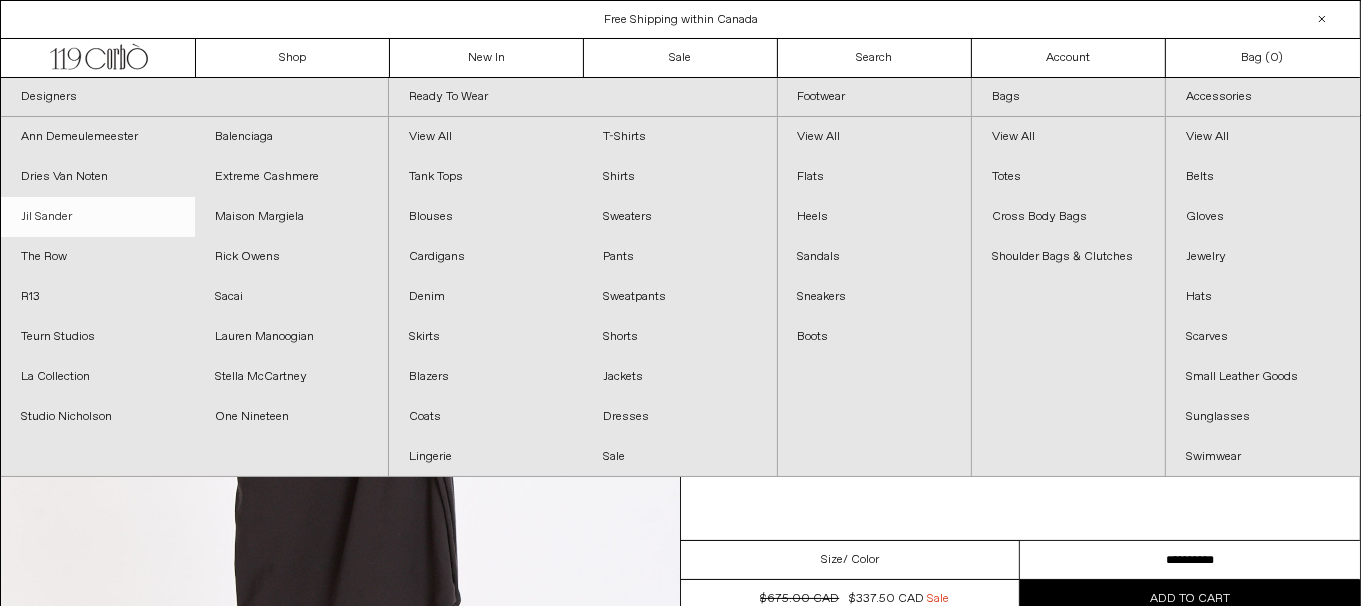 click on "Jil Sander" at bounding box center (98, 217) 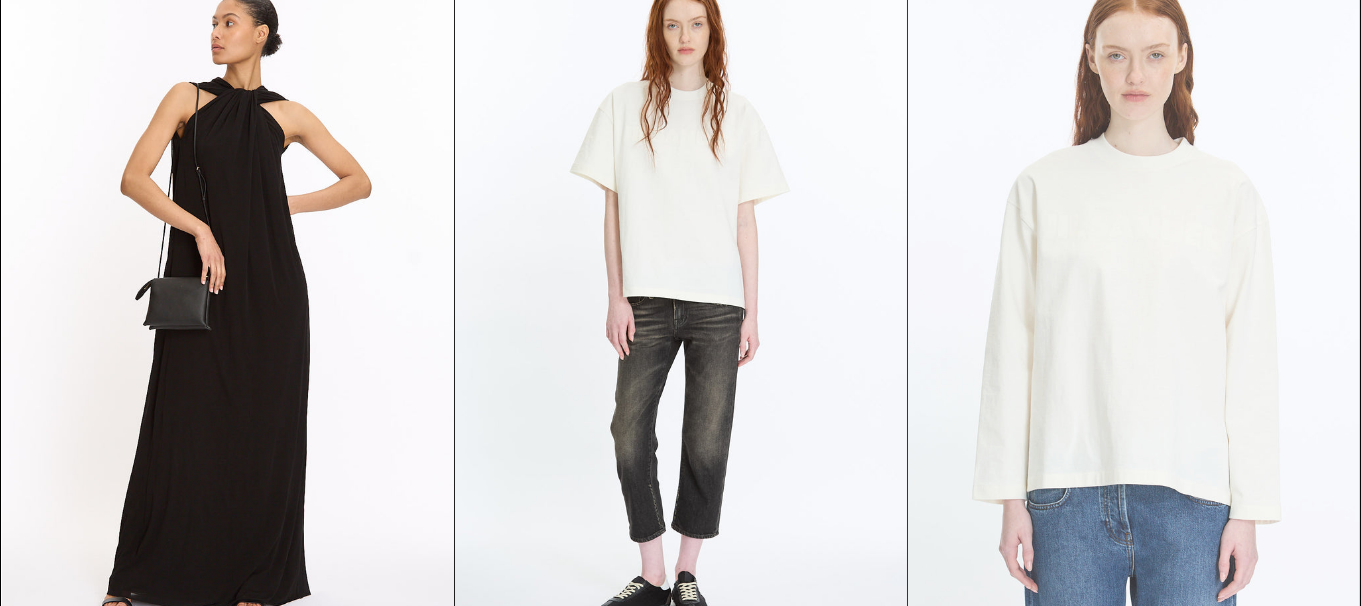 scroll, scrollTop: 300, scrollLeft: 0, axis: vertical 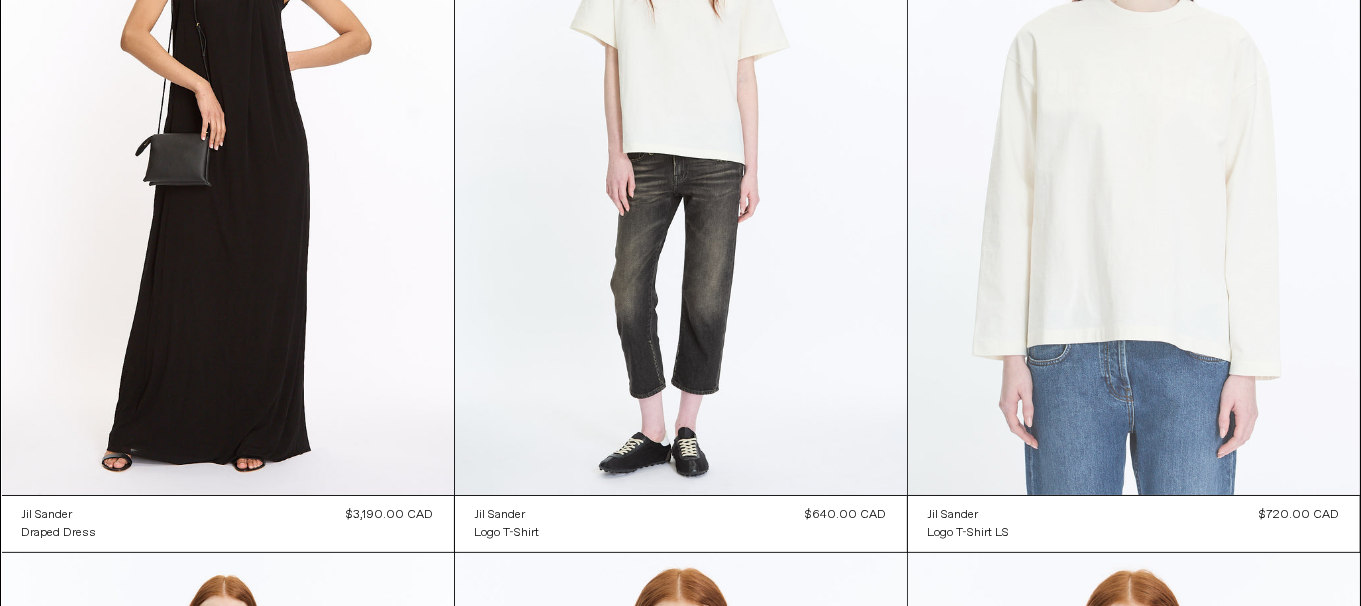 click at bounding box center (1134, 156) 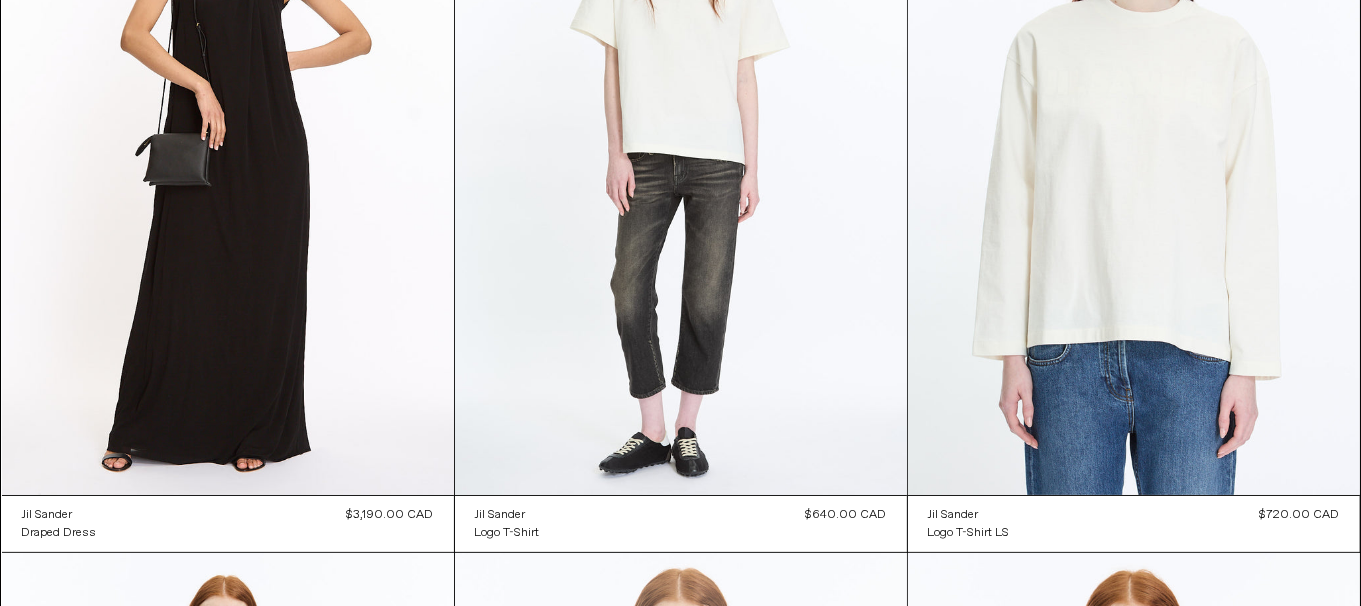 scroll, scrollTop: 800, scrollLeft: 0, axis: vertical 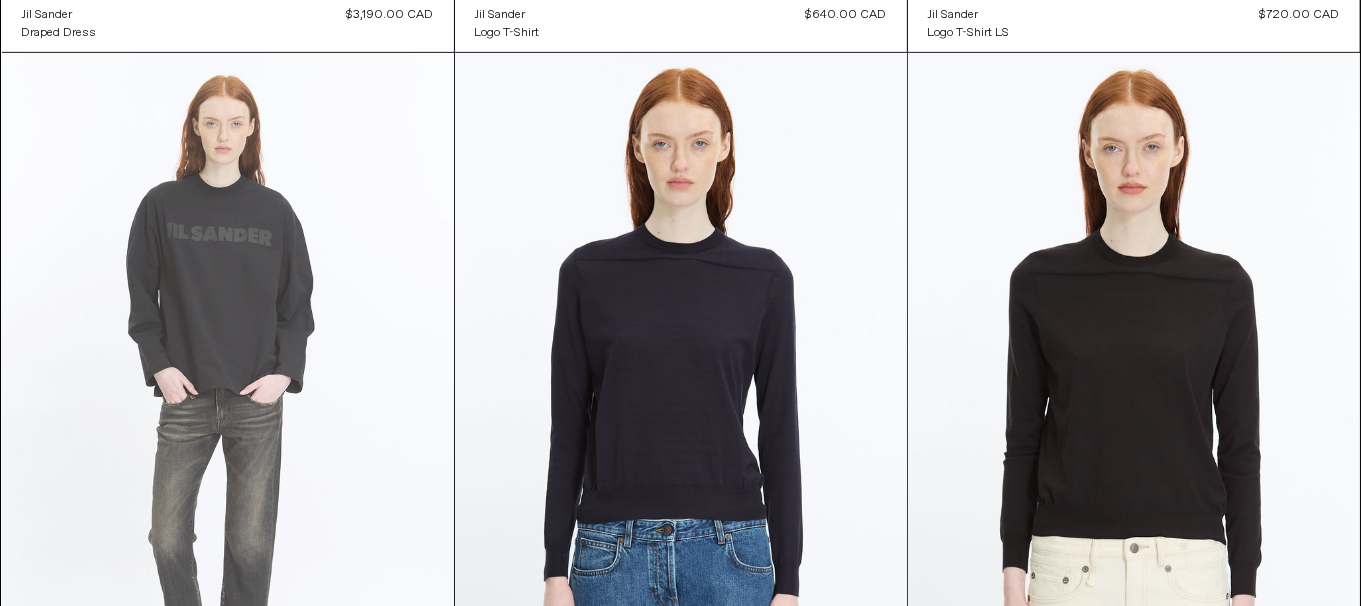 click at bounding box center [228, 392] 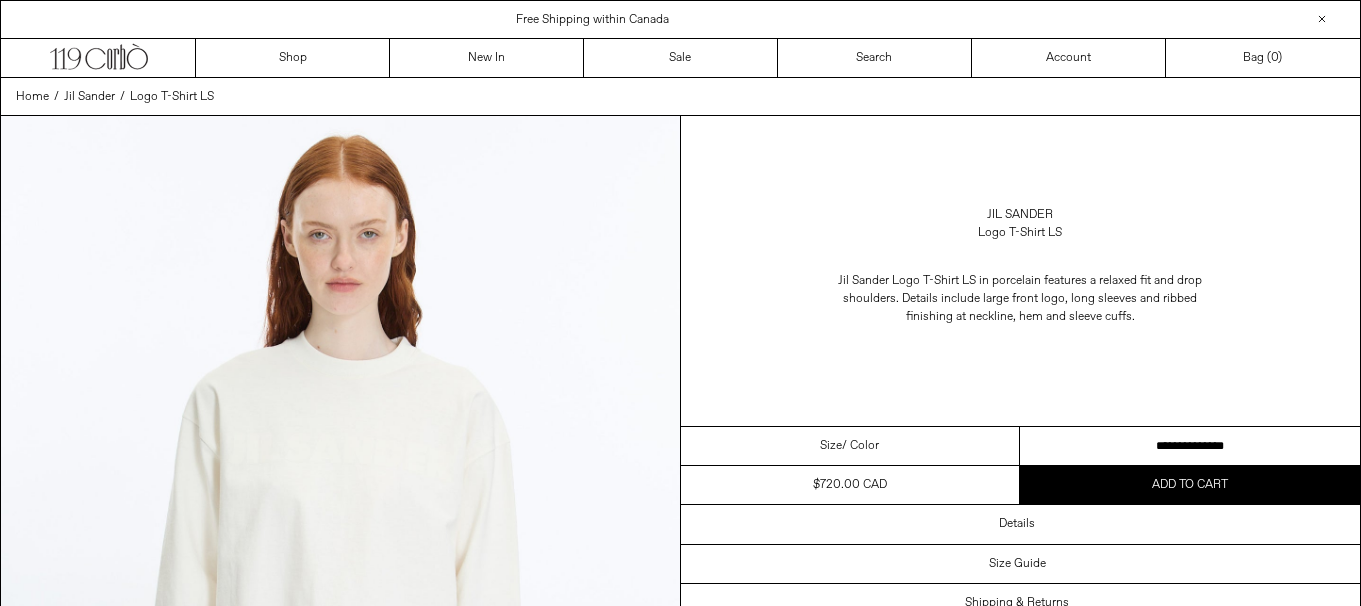 scroll, scrollTop: 0, scrollLeft: 0, axis: both 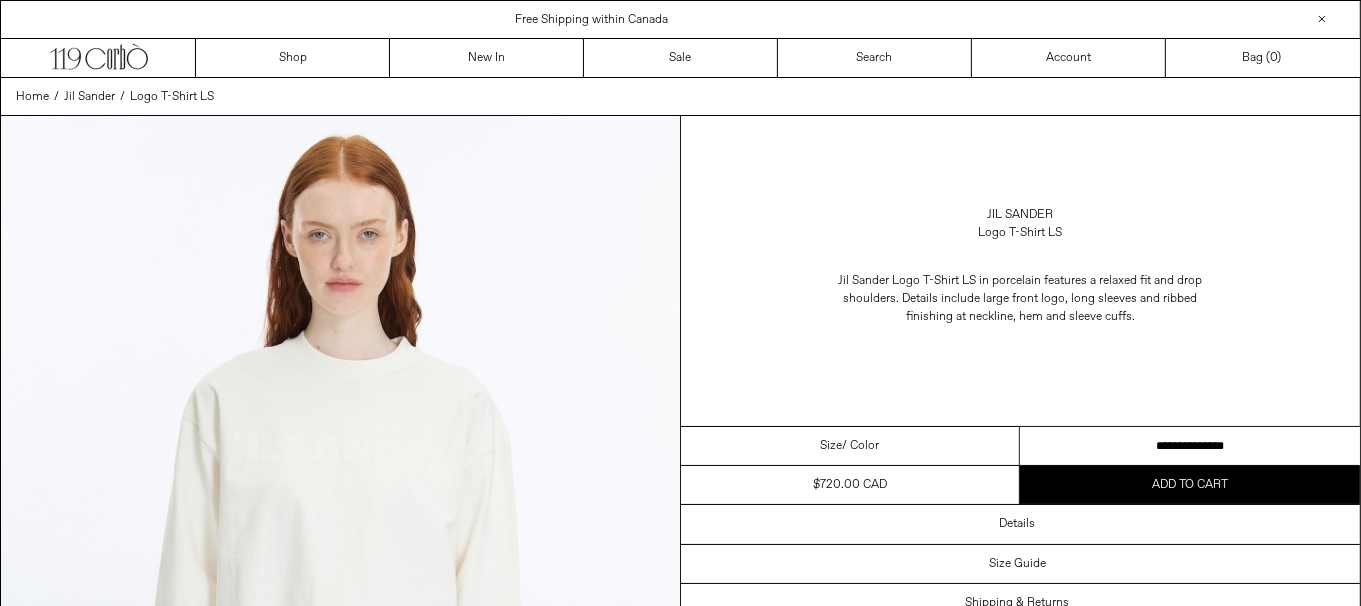 drag, startPoint x: 1228, startPoint y: 436, endPoint x: 1224, endPoint y: 419, distance: 17.464249 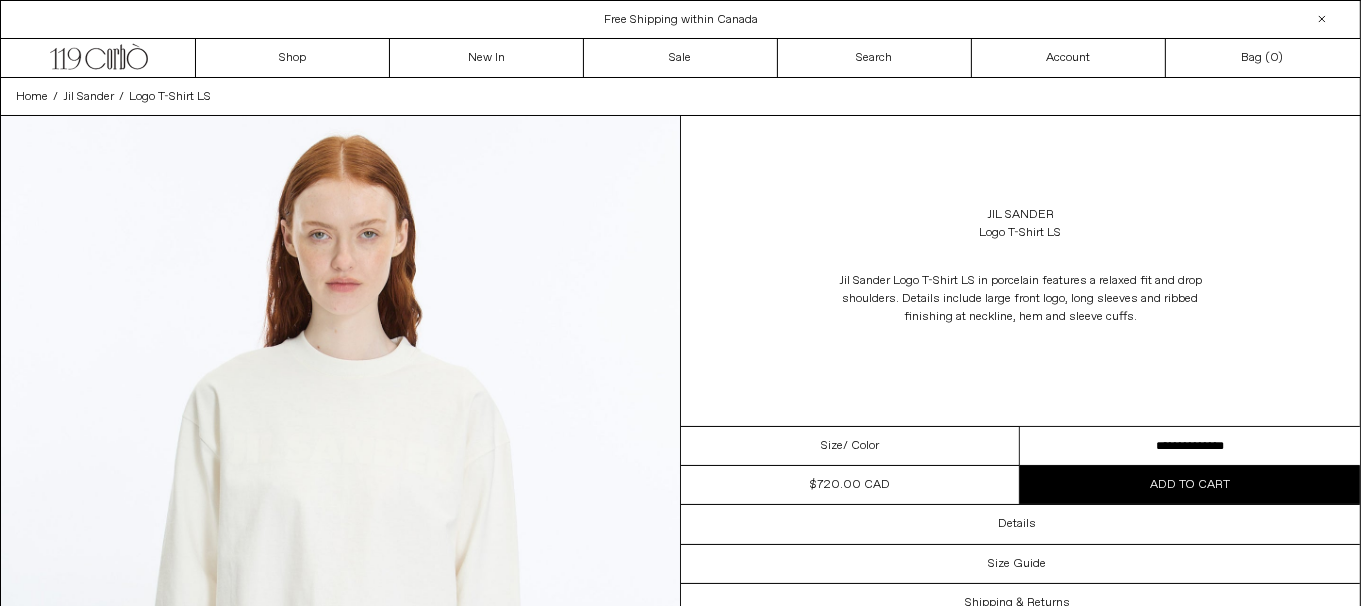 scroll, scrollTop: 0, scrollLeft: 0, axis: both 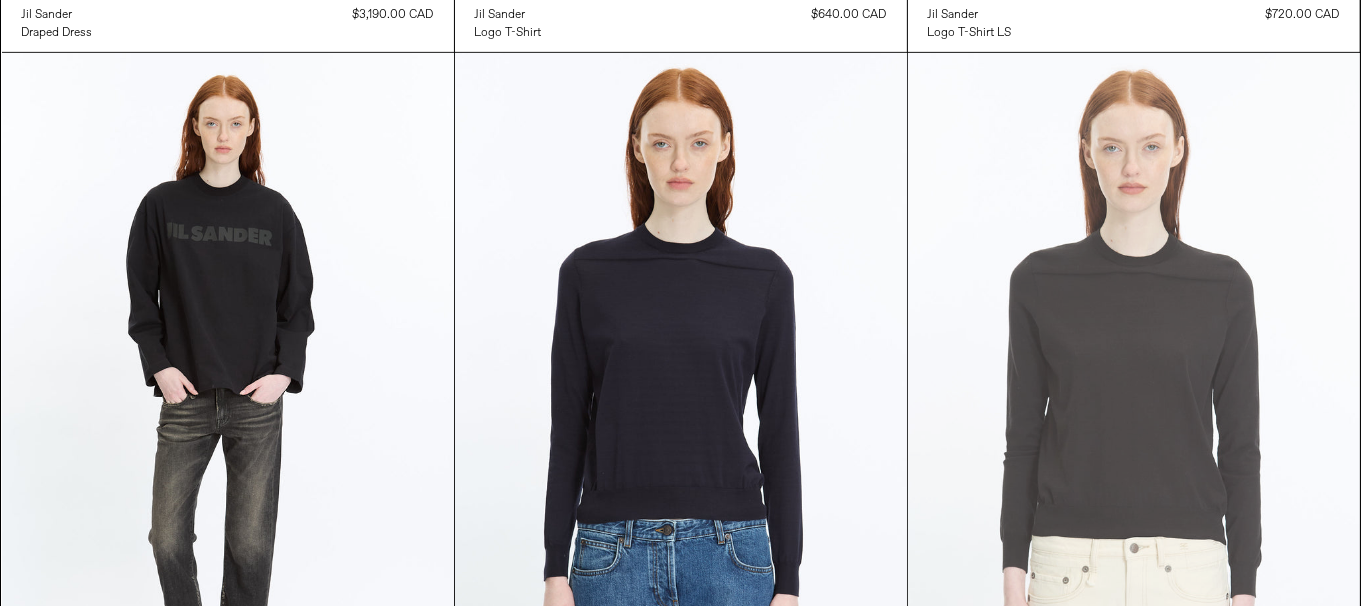 click at bounding box center (1134, 392) 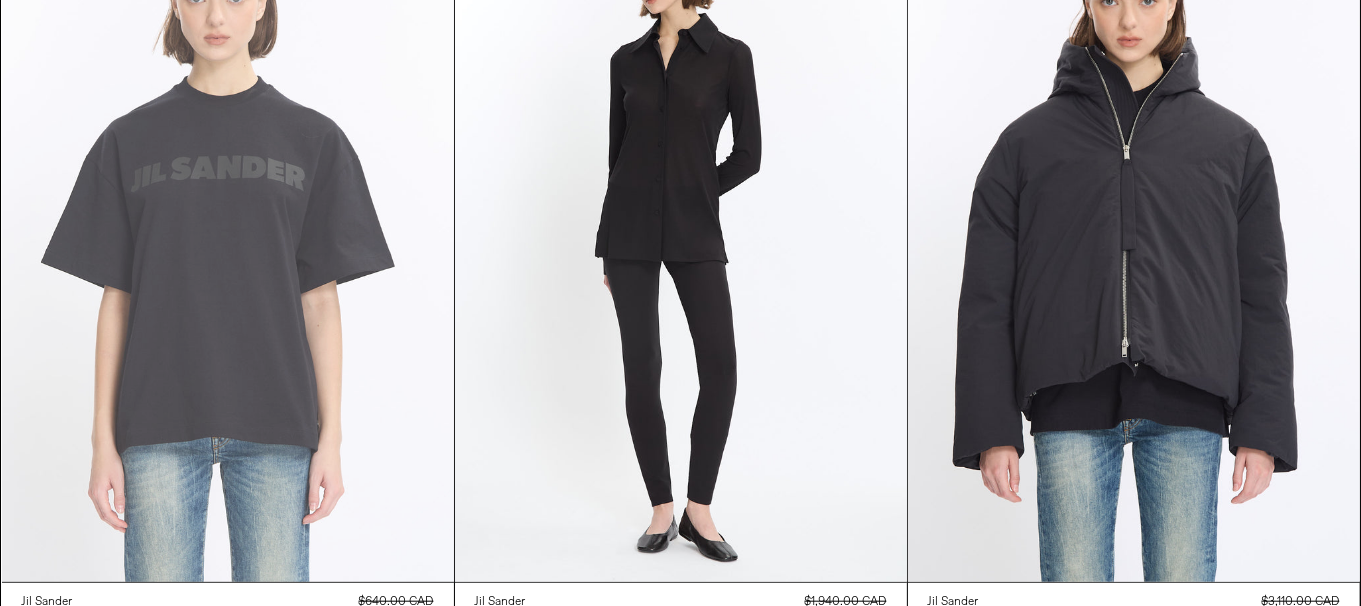 scroll, scrollTop: 1700, scrollLeft: 0, axis: vertical 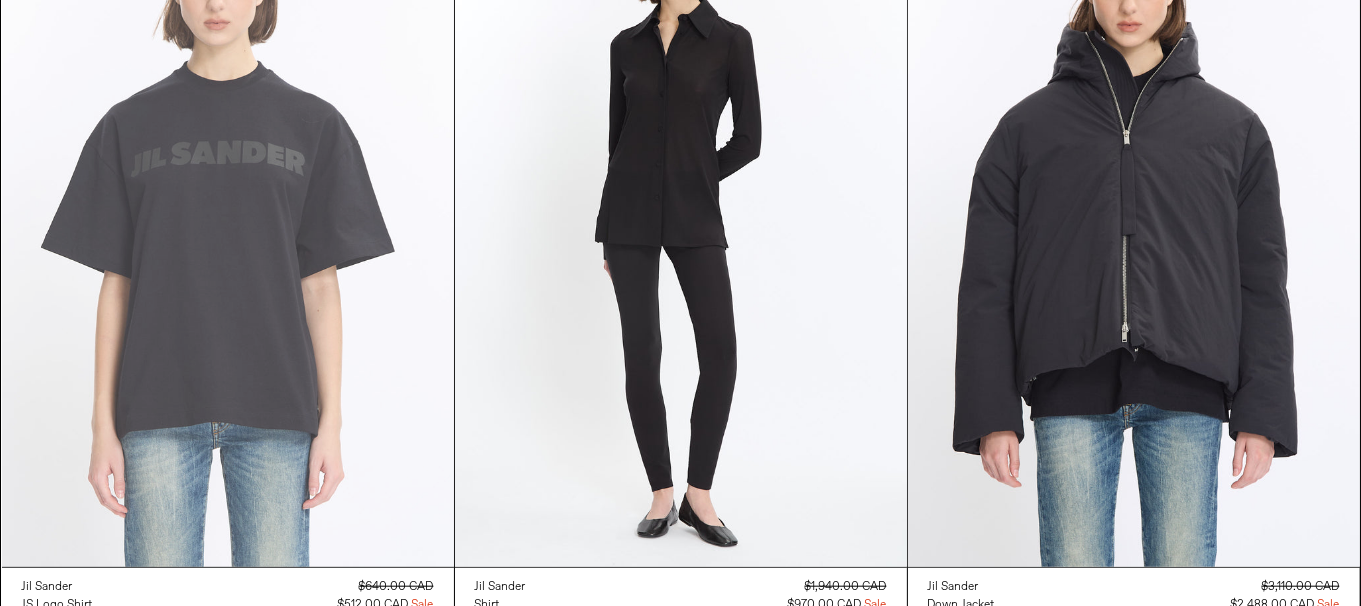click at bounding box center (228, 228) 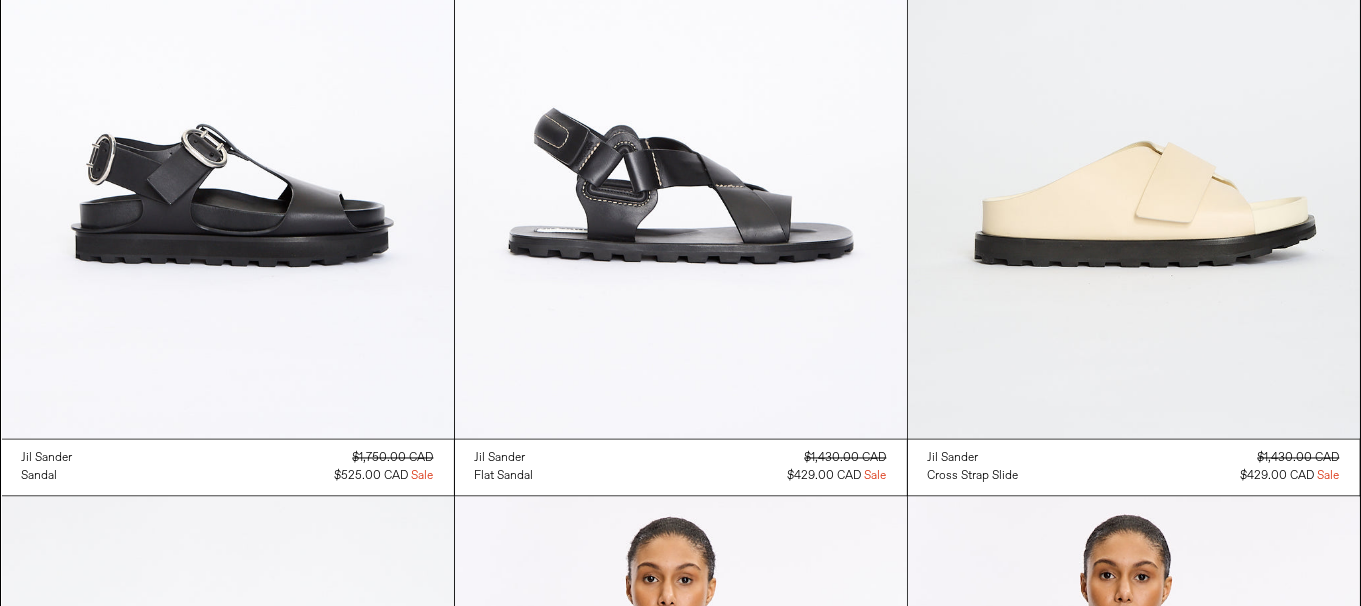 scroll, scrollTop: 3400, scrollLeft: 0, axis: vertical 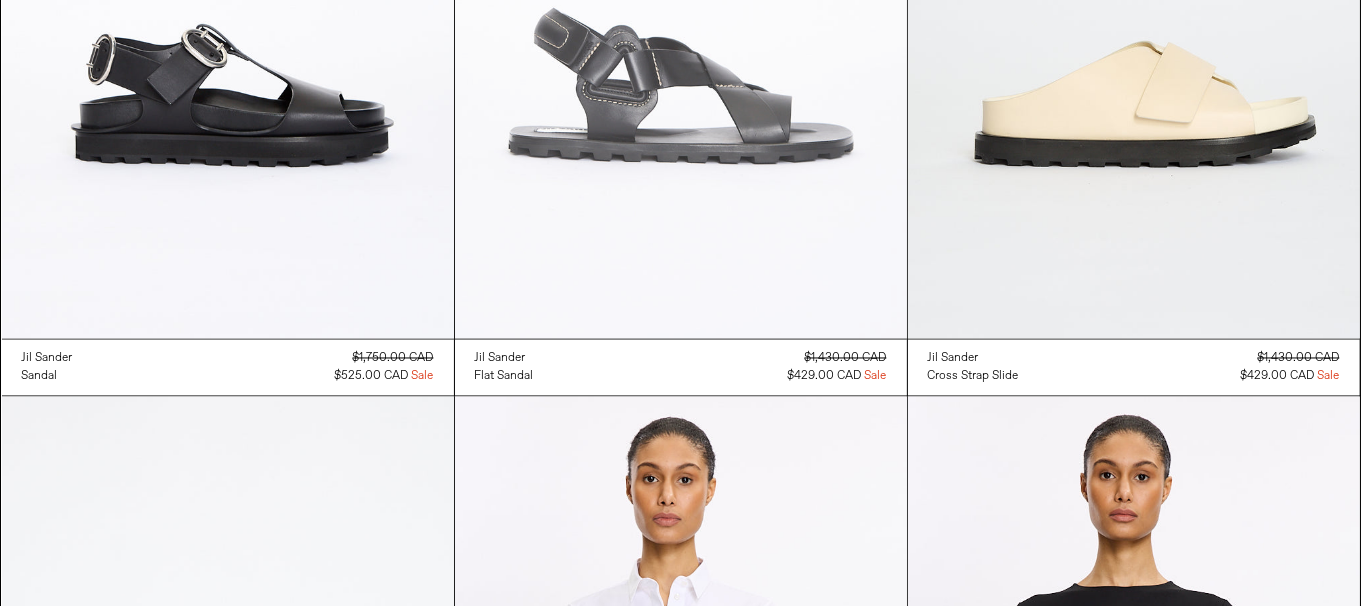 click at bounding box center [681, 0] 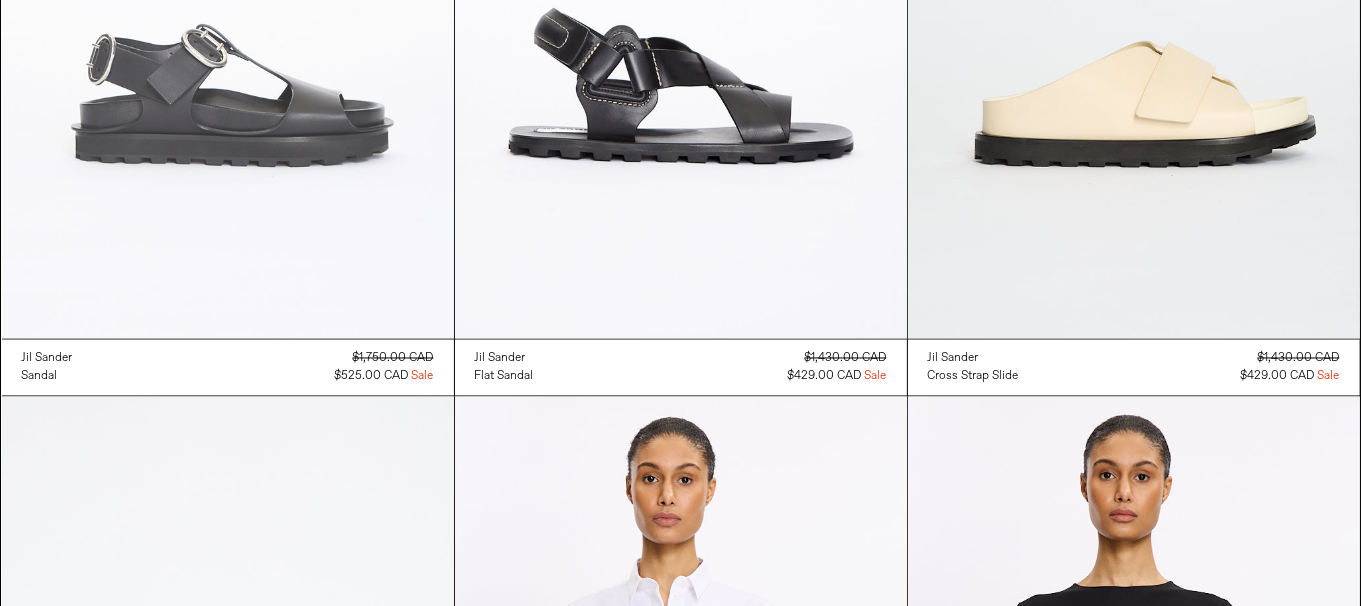 click at bounding box center [228, 0] 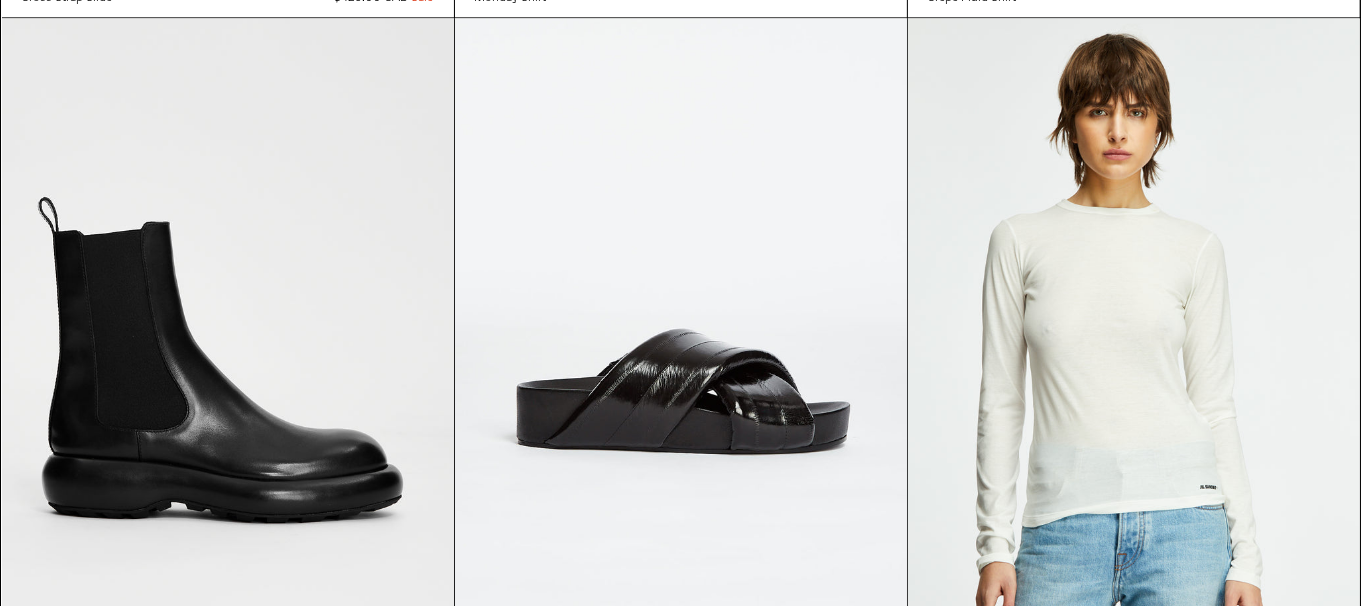 scroll, scrollTop: 4700, scrollLeft: 0, axis: vertical 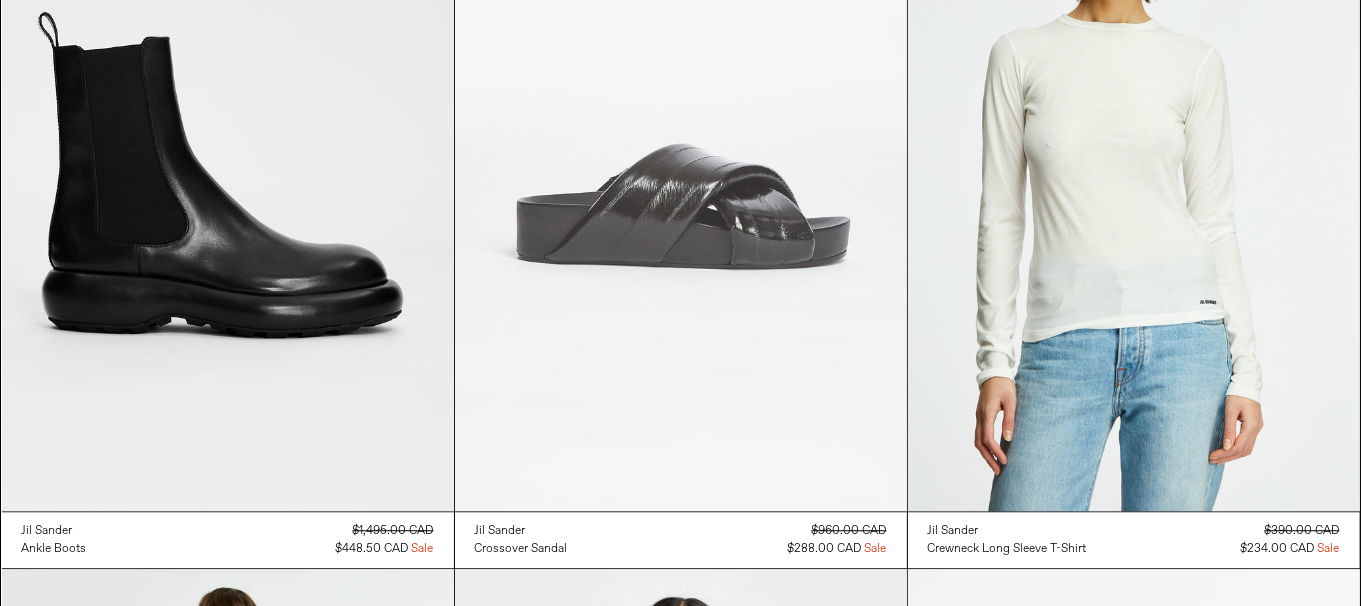 click at bounding box center [681, 172] 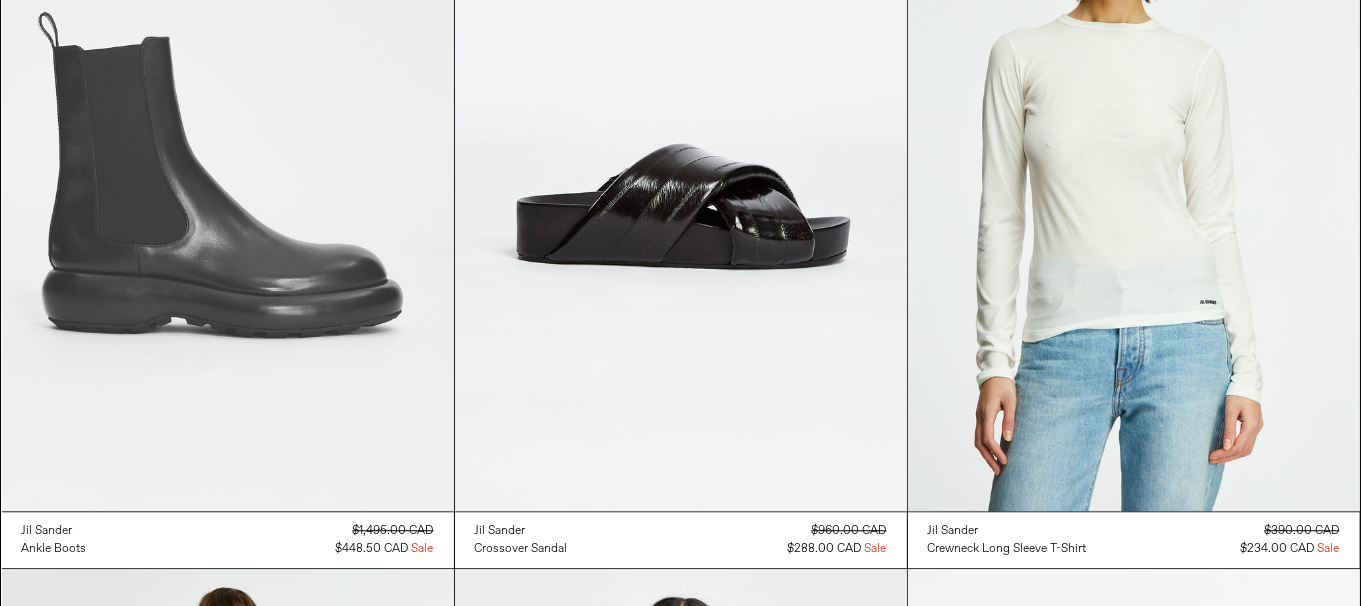 click at bounding box center (228, 172) 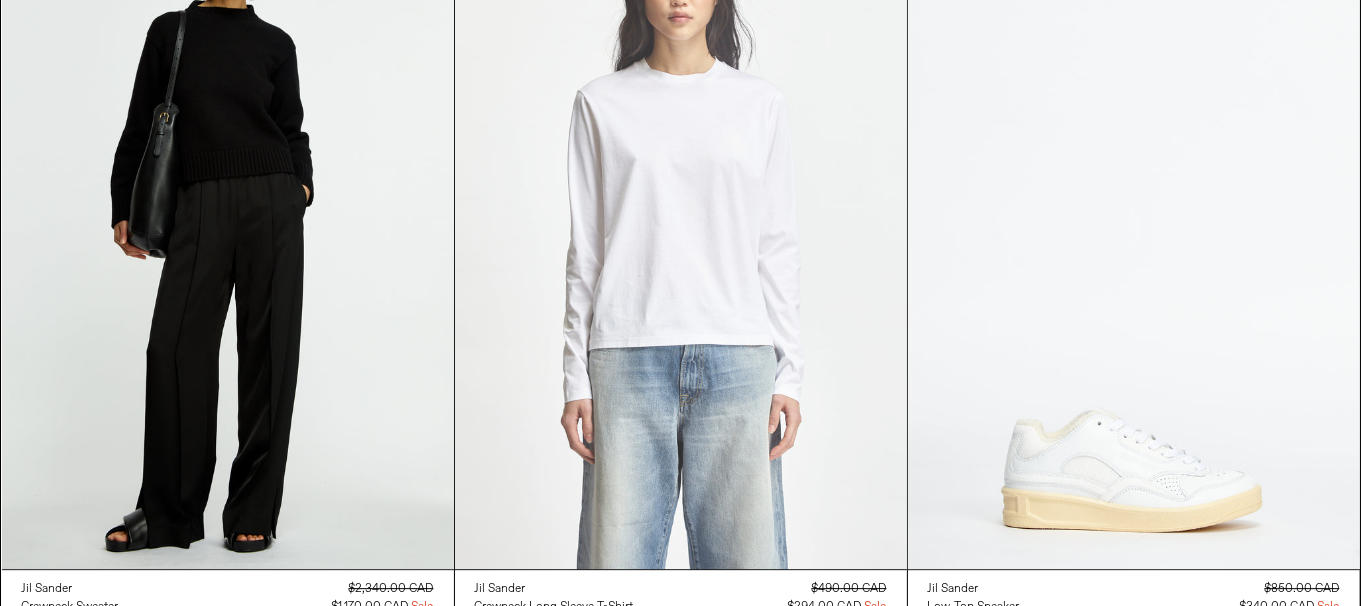 scroll, scrollTop: 5477, scrollLeft: 0, axis: vertical 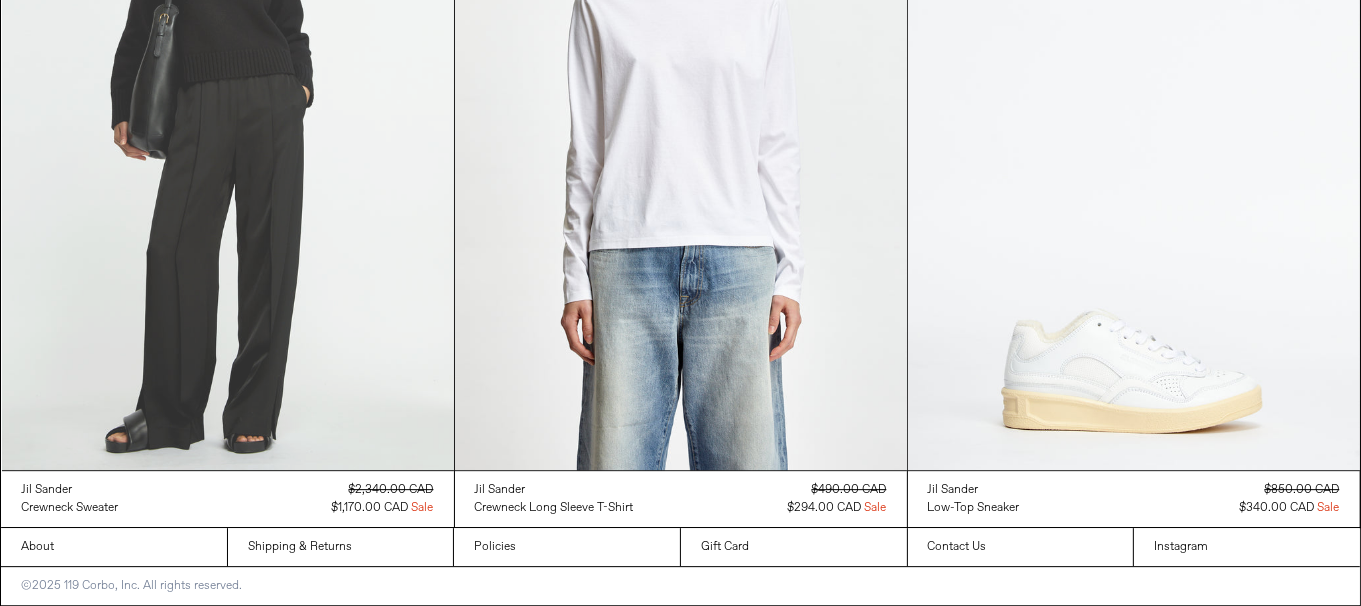 click at bounding box center [228, 131] 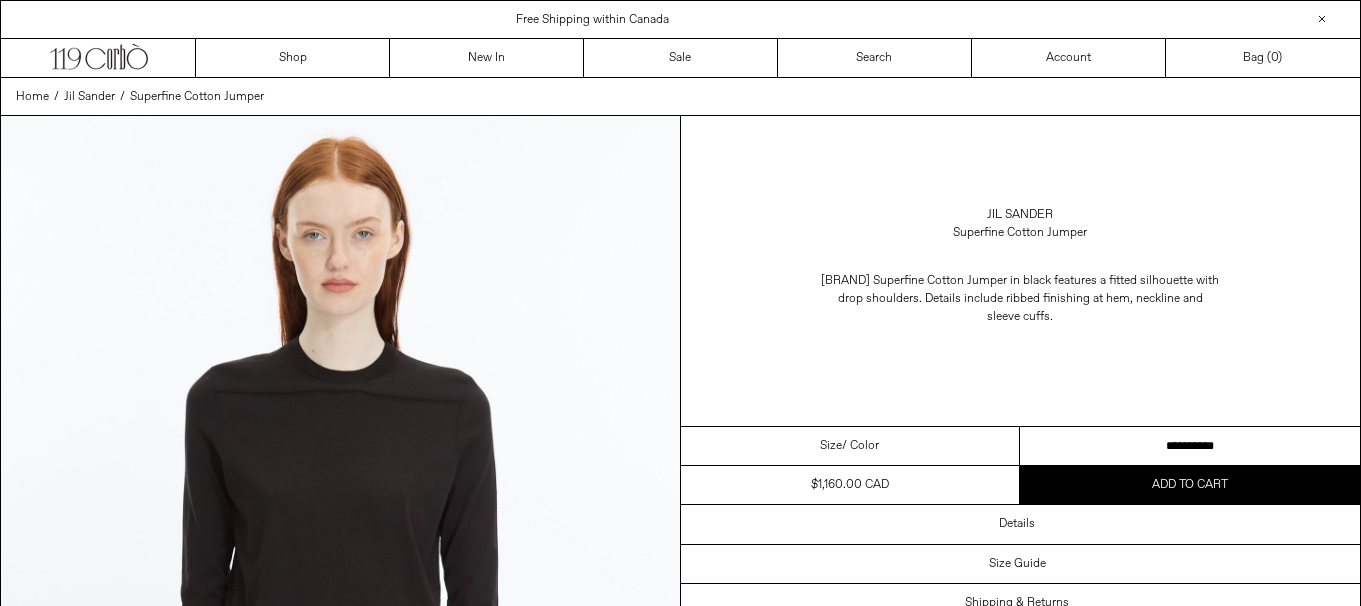 scroll, scrollTop: 0, scrollLeft: 0, axis: both 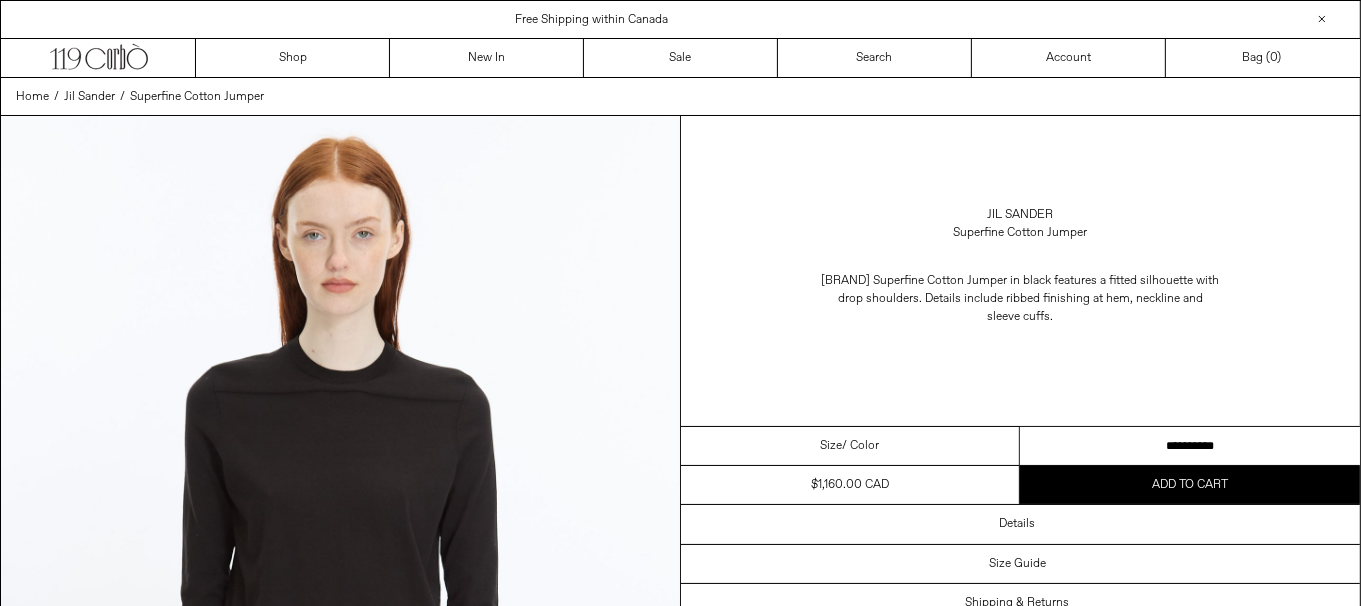drag, startPoint x: 0, startPoint y: 0, endPoint x: 1235, endPoint y: 437, distance: 1310.0359 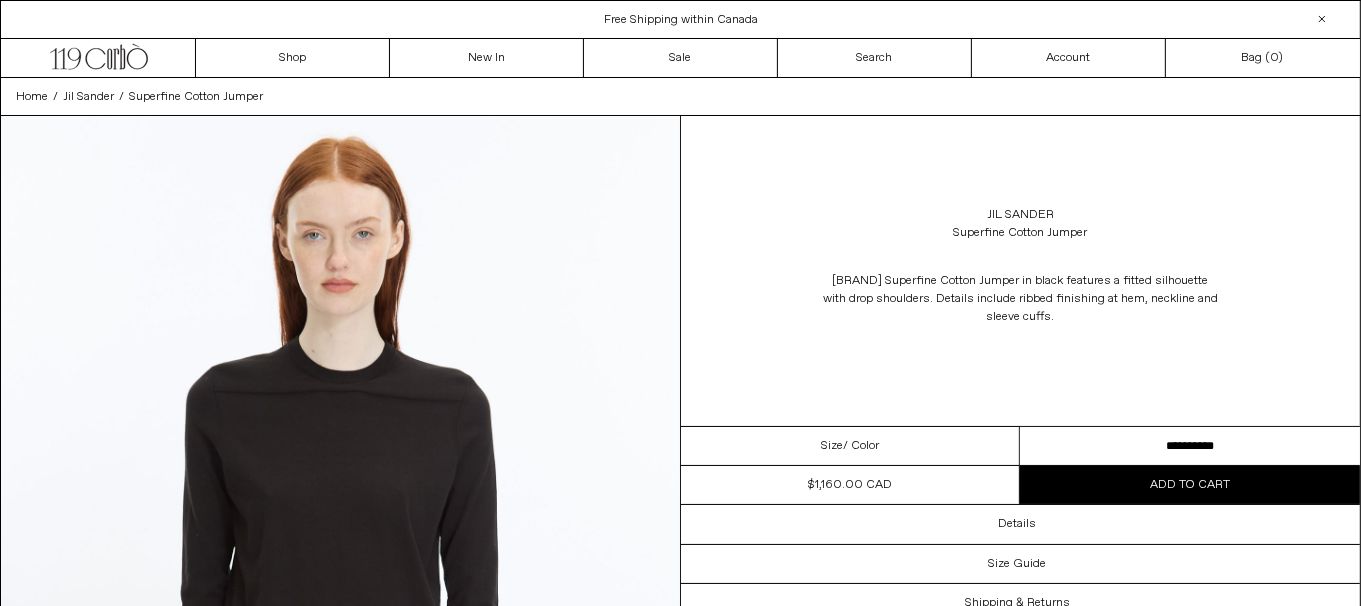 scroll, scrollTop: 0, scrollLeft: 0, axis: both 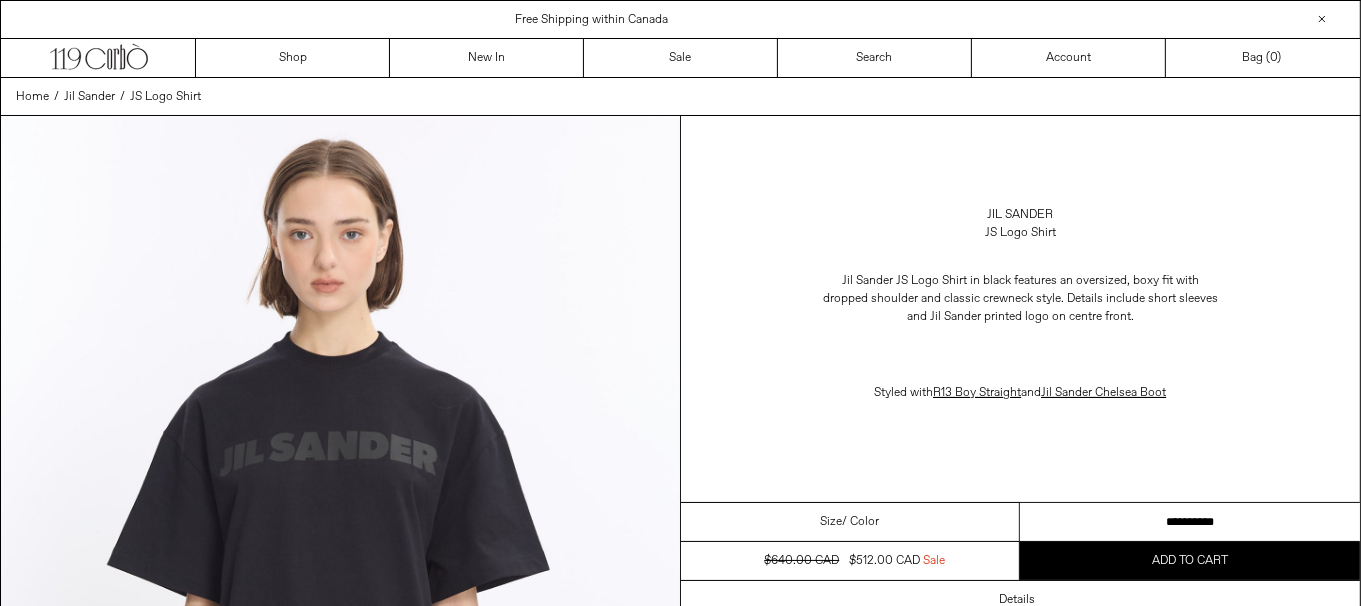 click on "**********" at bounding box center [1190, 522] 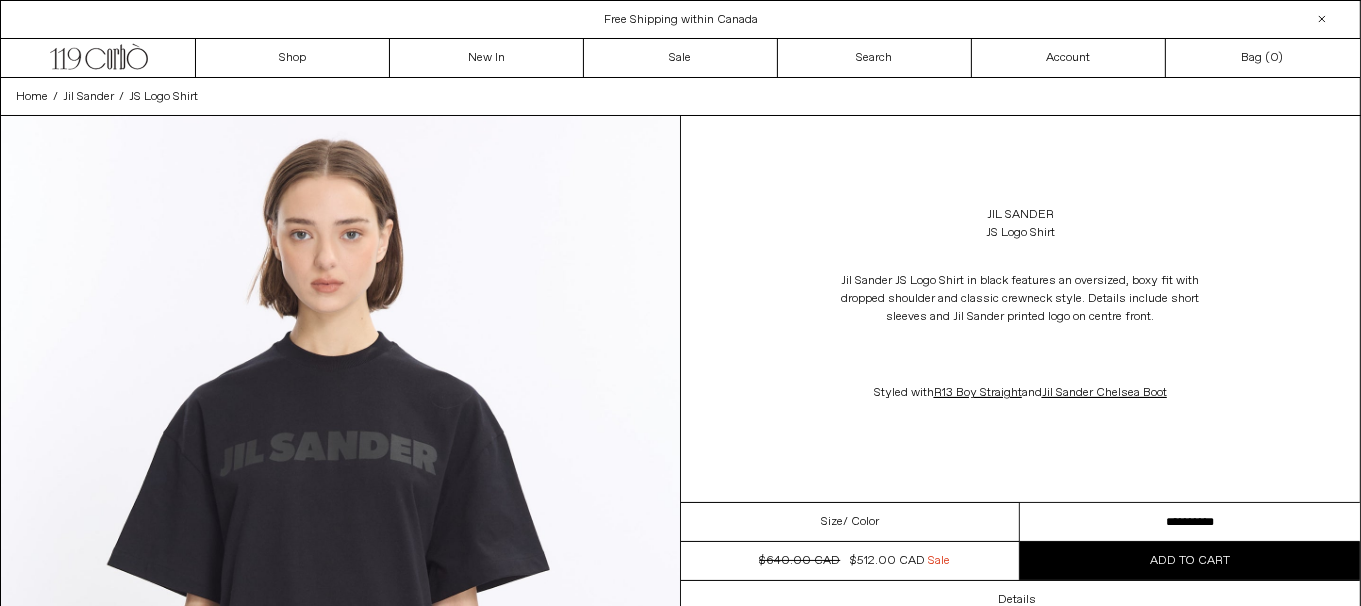 scroll, scrollTop: 0, scrollLeft: 0, axis: both 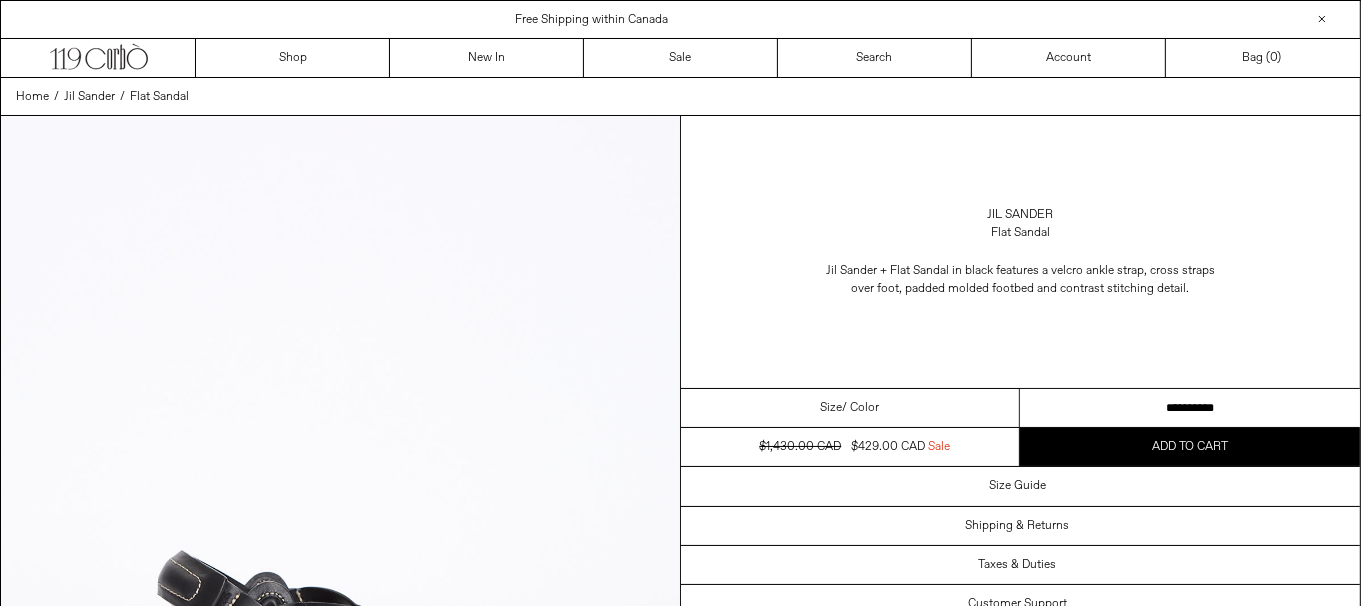 drag, startPoint x: 0, startPoint y: 0, endPoint x: 1173, endPoint y: 399, distance: 1239.0037 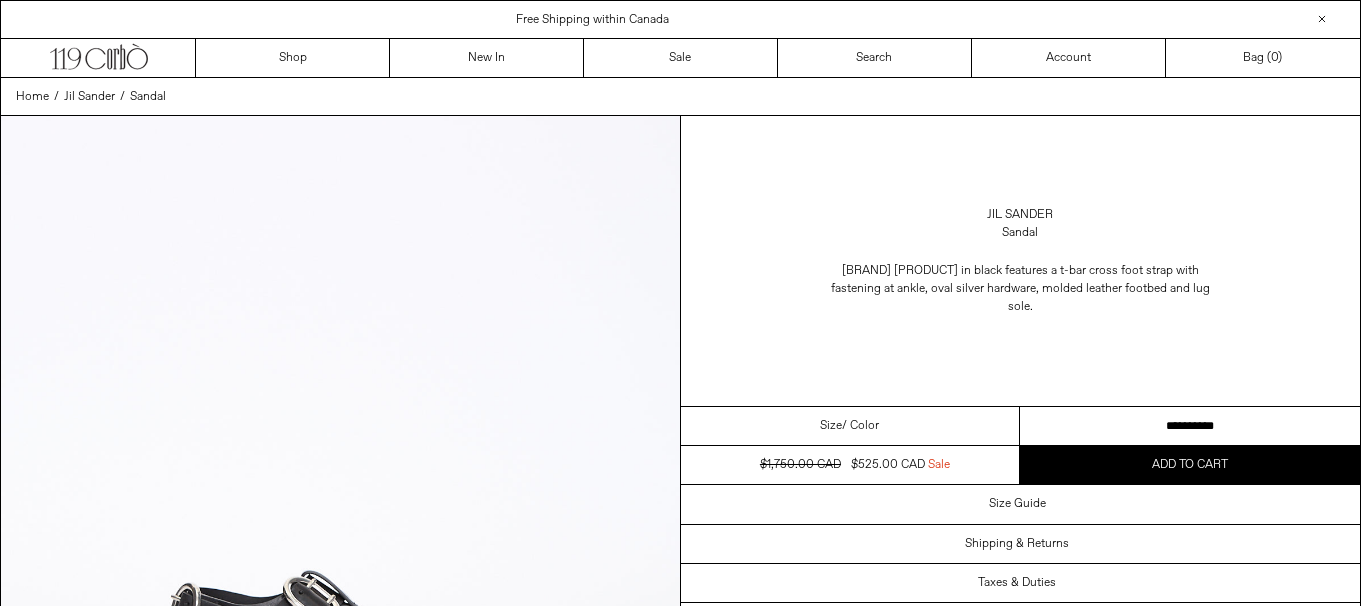 scroll, scrollTop: 0, scrollLeft: 0, axis: both 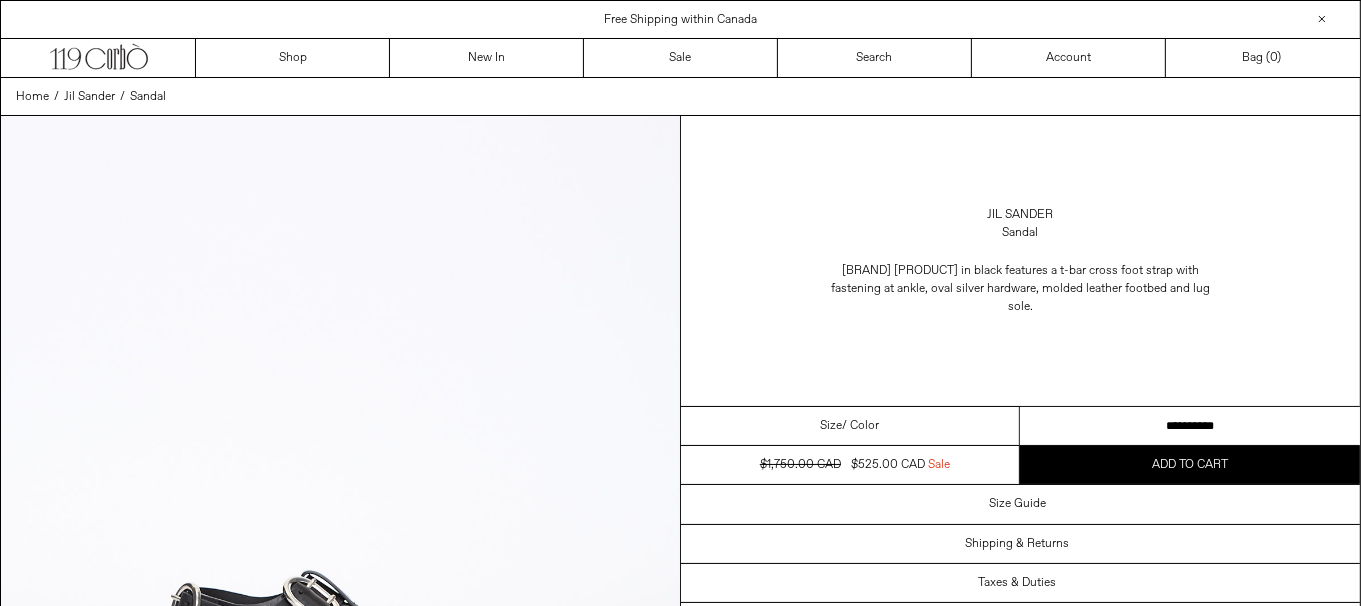 drag, startPoint x: 1081, startPoint y: 407, endPoint x: 926, endPoint y: 22, distance: 415.03012 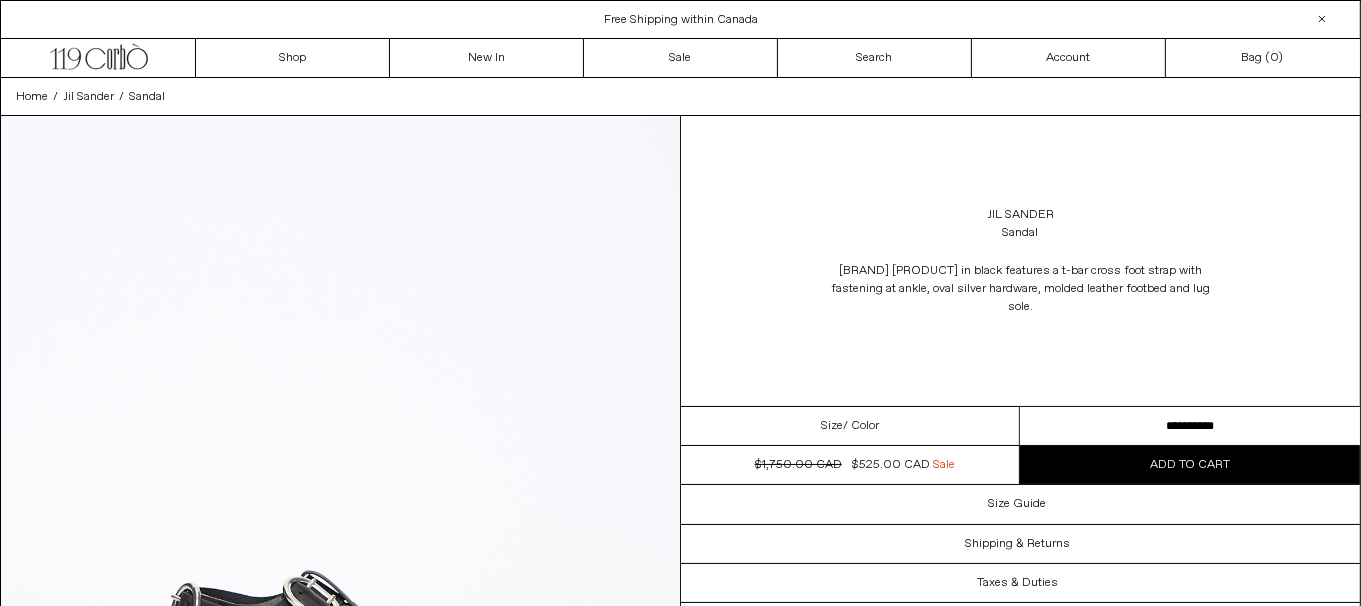 scroll, scrollTop: 0, scrollLeft: 0, axis: both 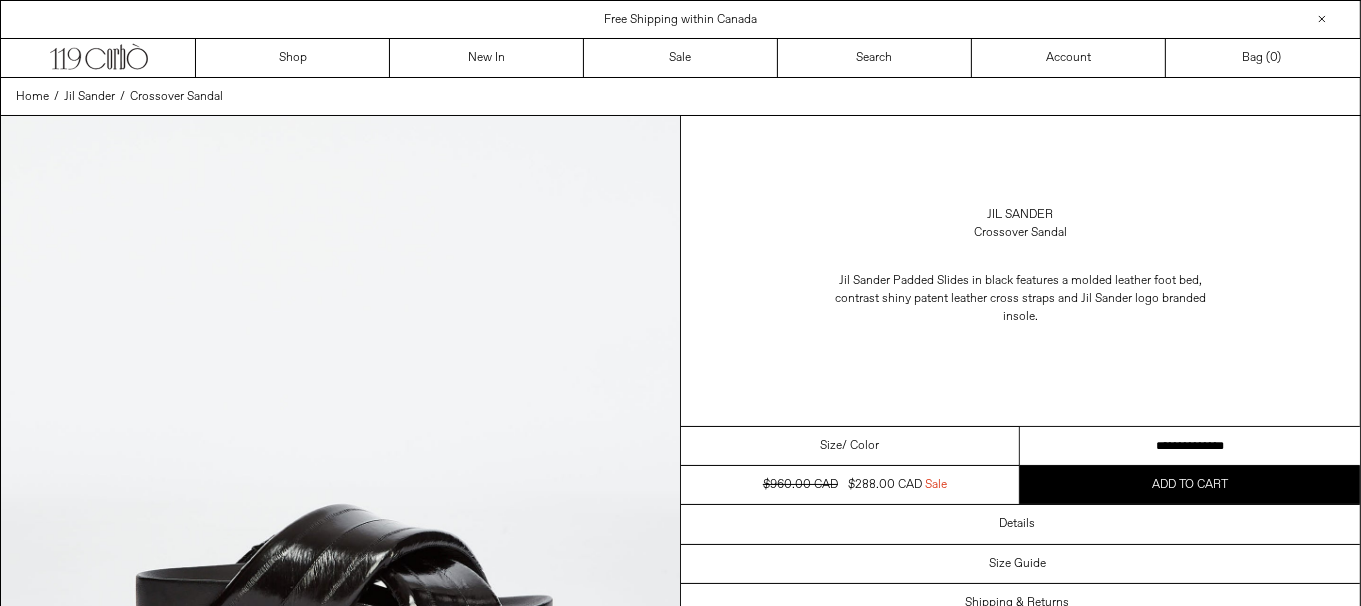 drag, startPoint x: 1227, startPoint y: 440, endPoint x: 1374, endPoint y: 429, distance: 147.411 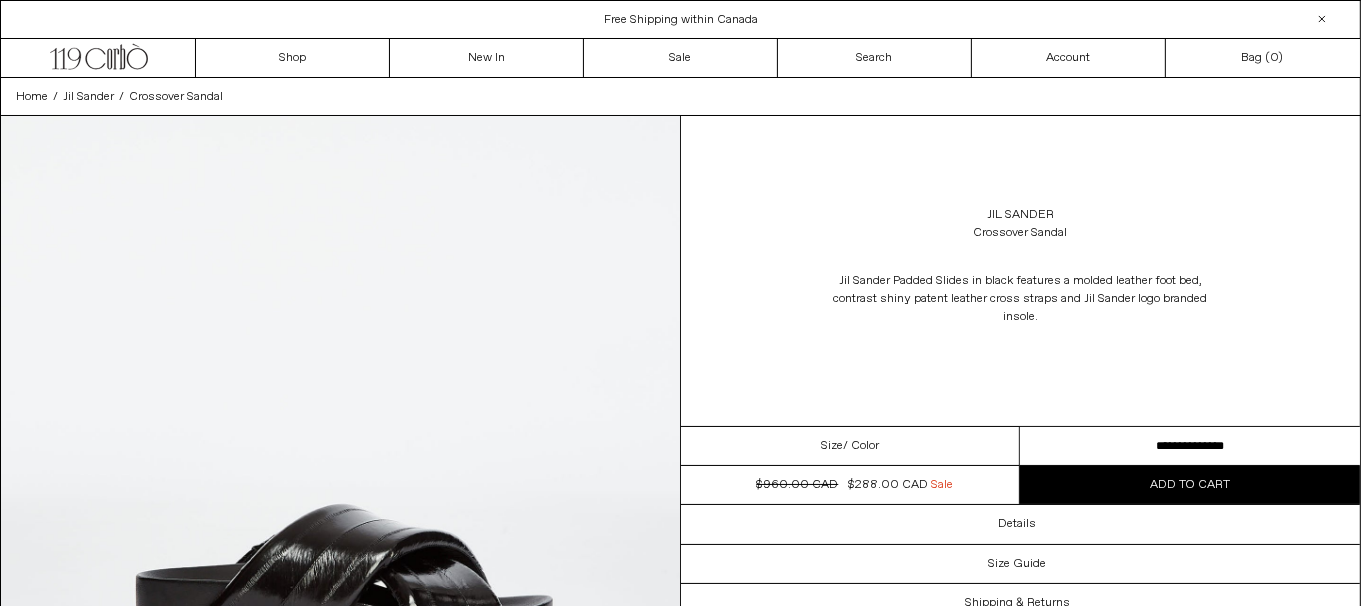 scroll, scrollTop: 0, scrollLeft: 0, axis: both 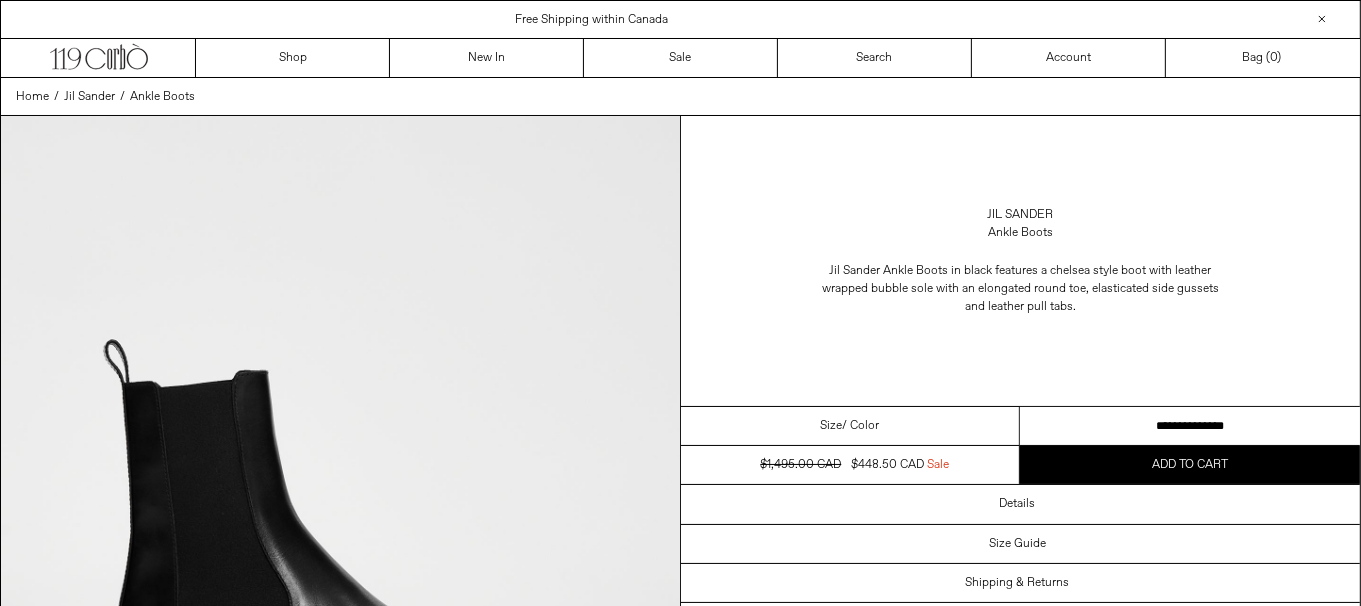 drag, startPoint x: 1089, startPoint y: 427, endPoint x: 1060, endPoint y: 304, distance: 126.37247 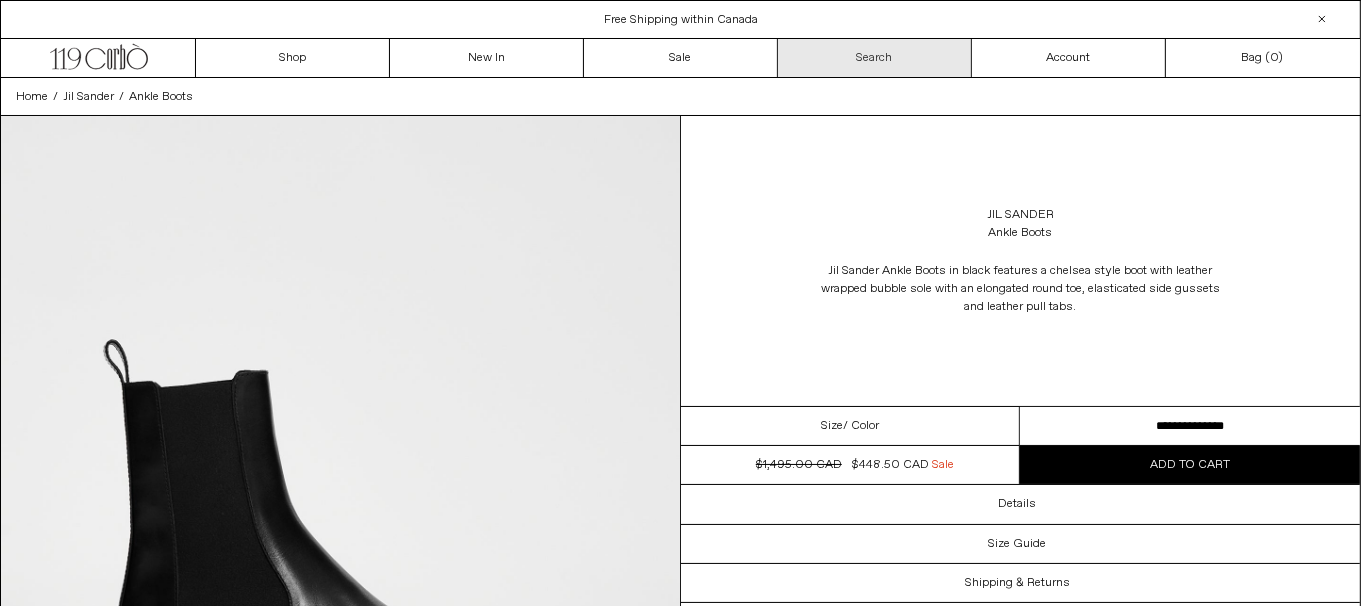 scroll, scrollTop: 0, scrollLeft: 0, axis: both 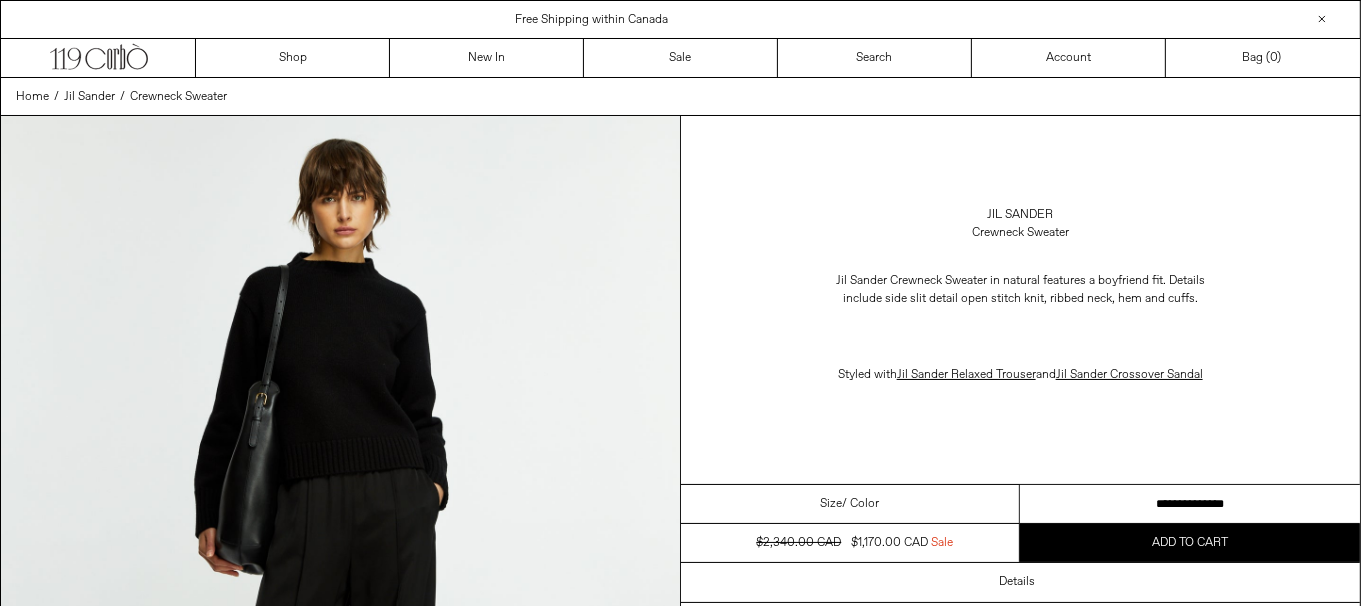 click on "**********" at bounding box center (1190, 504) 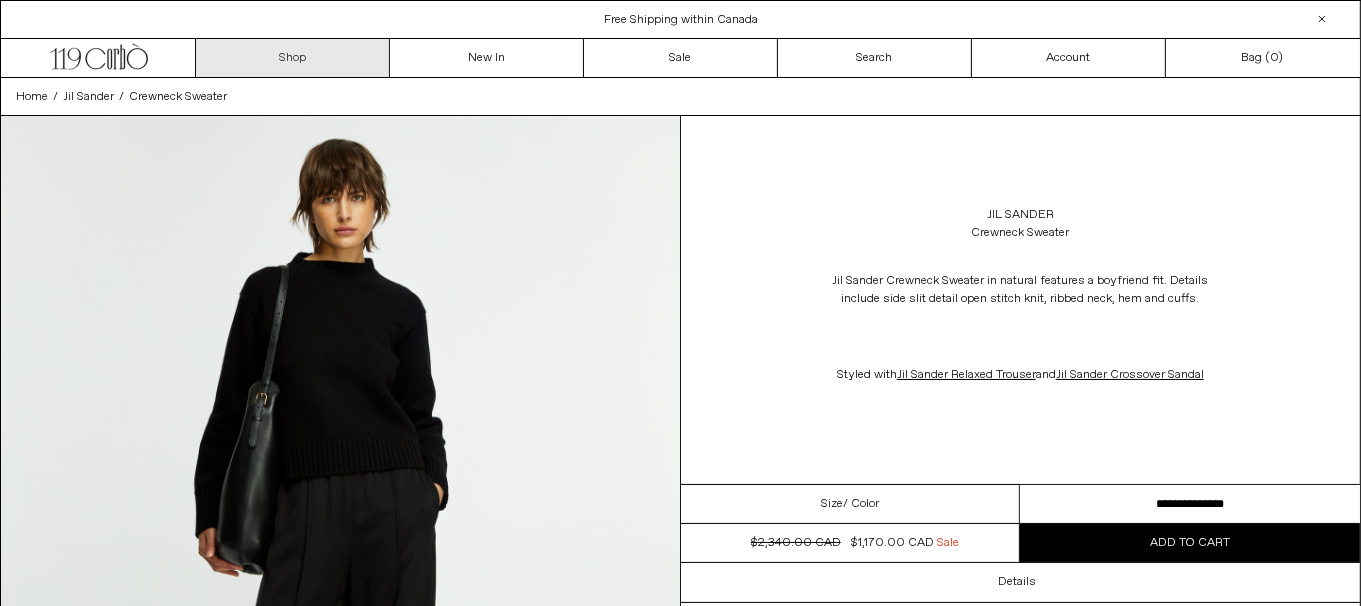 scroll, scrollTop: 0, scrollLeft: 0, axis: both 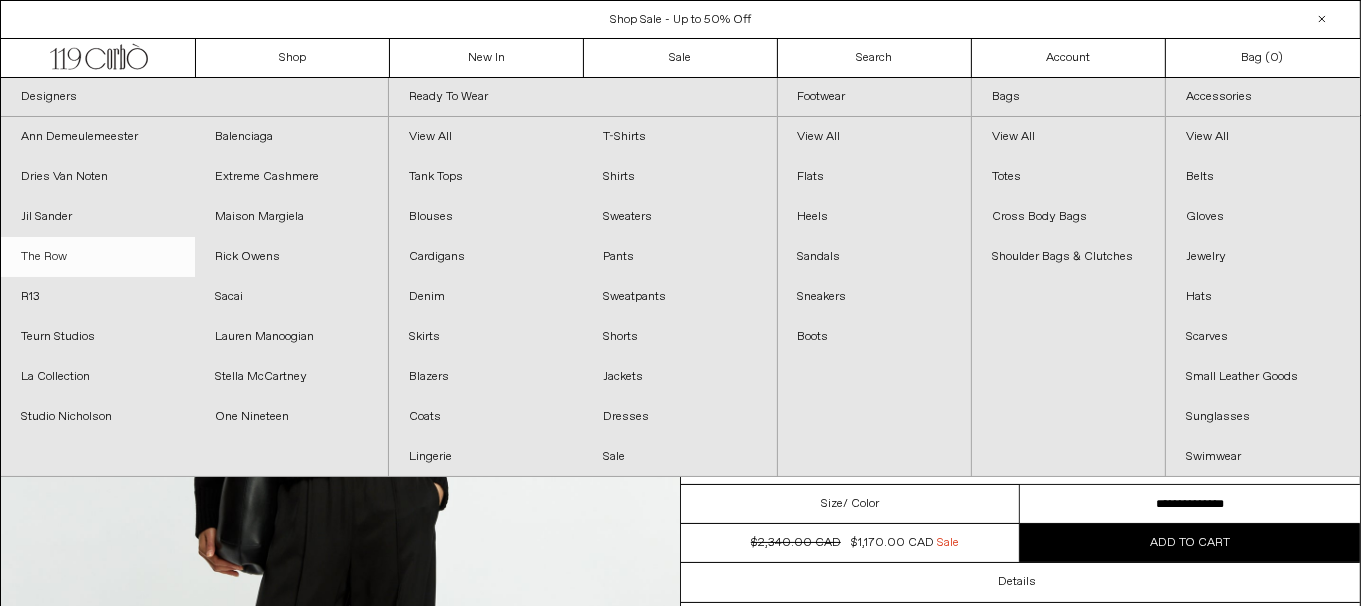 click on "The Row" at bounding box center (98, 257) 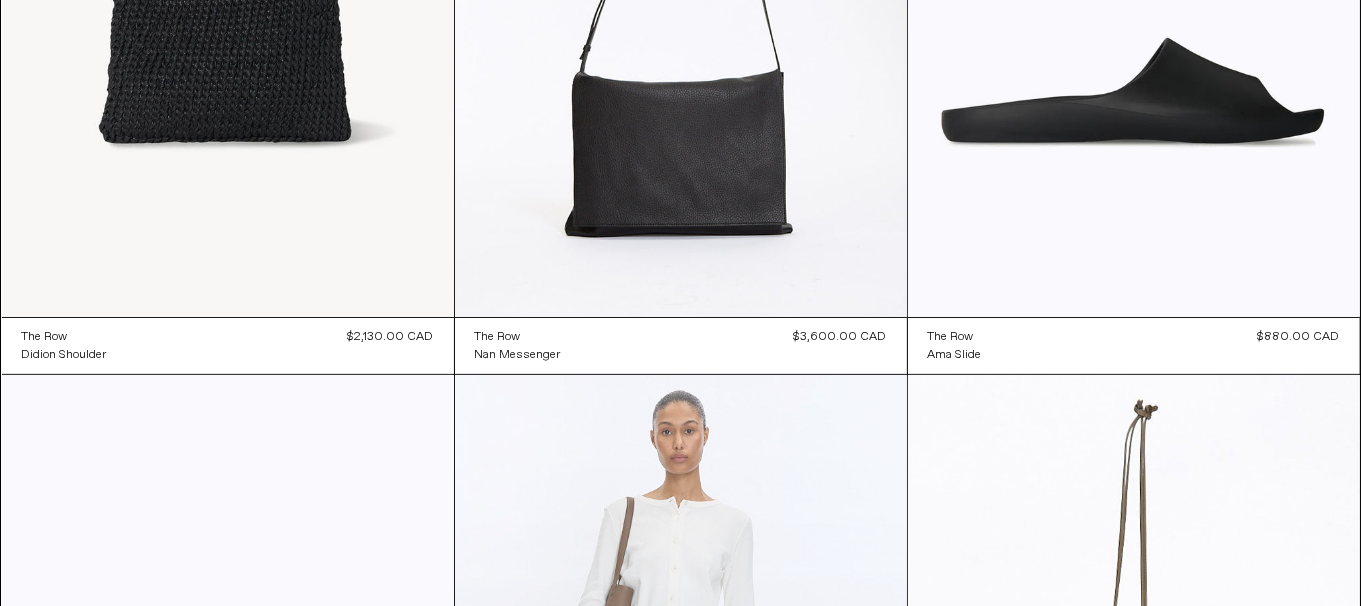 scroll, scrollTop: 699, scrollLeft: 0, axis: vertical 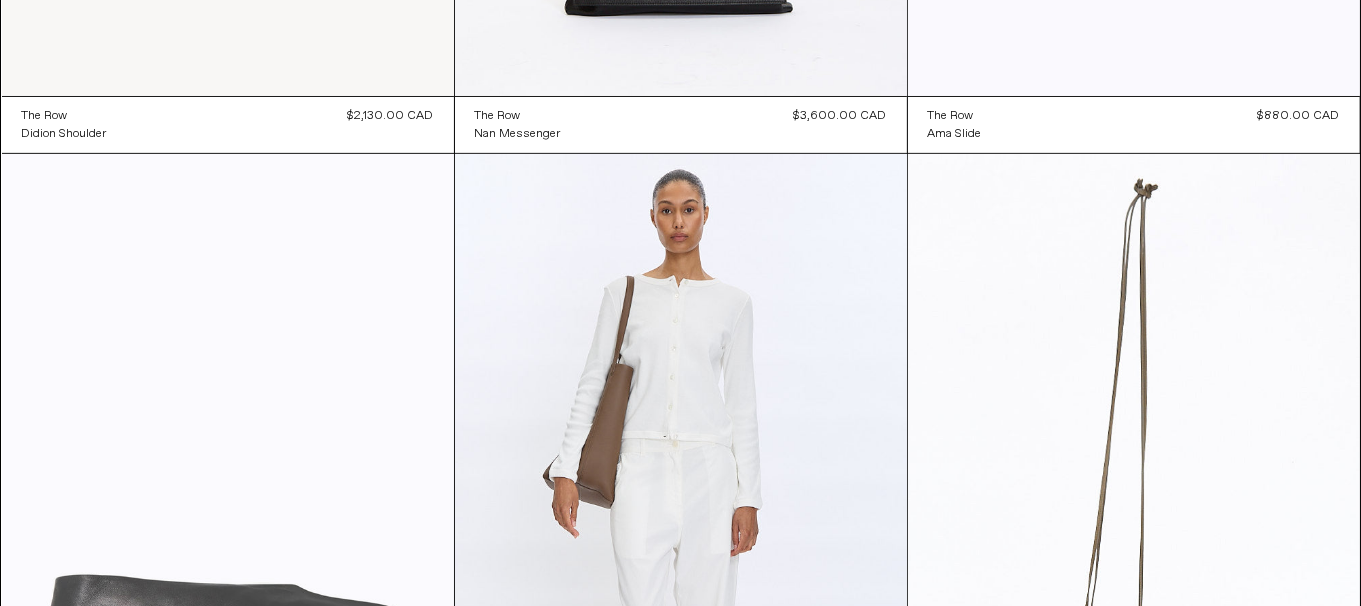 click at bounding box center [228, 493] 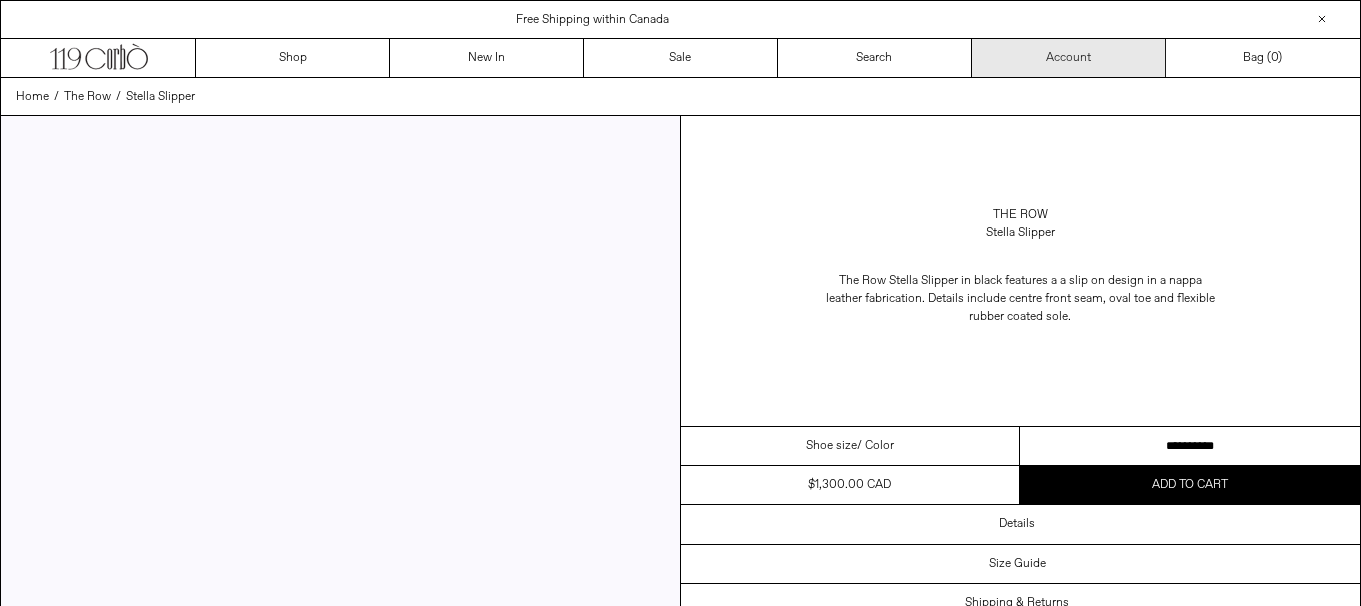click on "**********" at bounding box center (1190, 446) 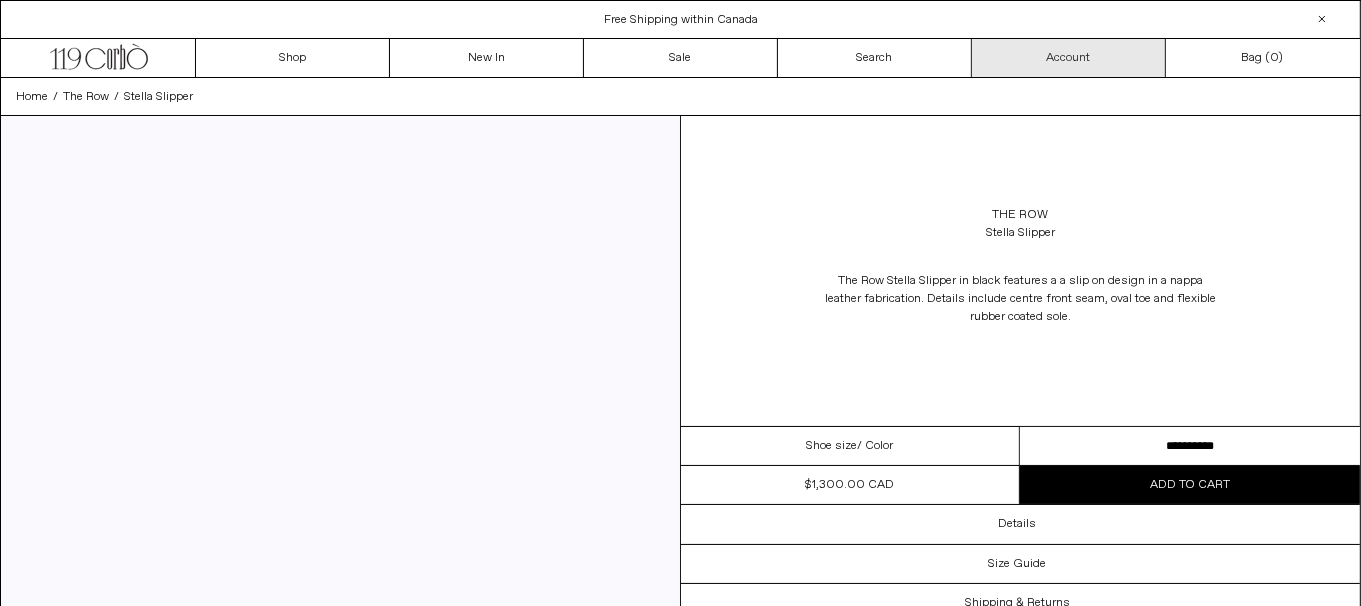 scroll, scrollTop: 0, scrollLeft: 0, axis: both 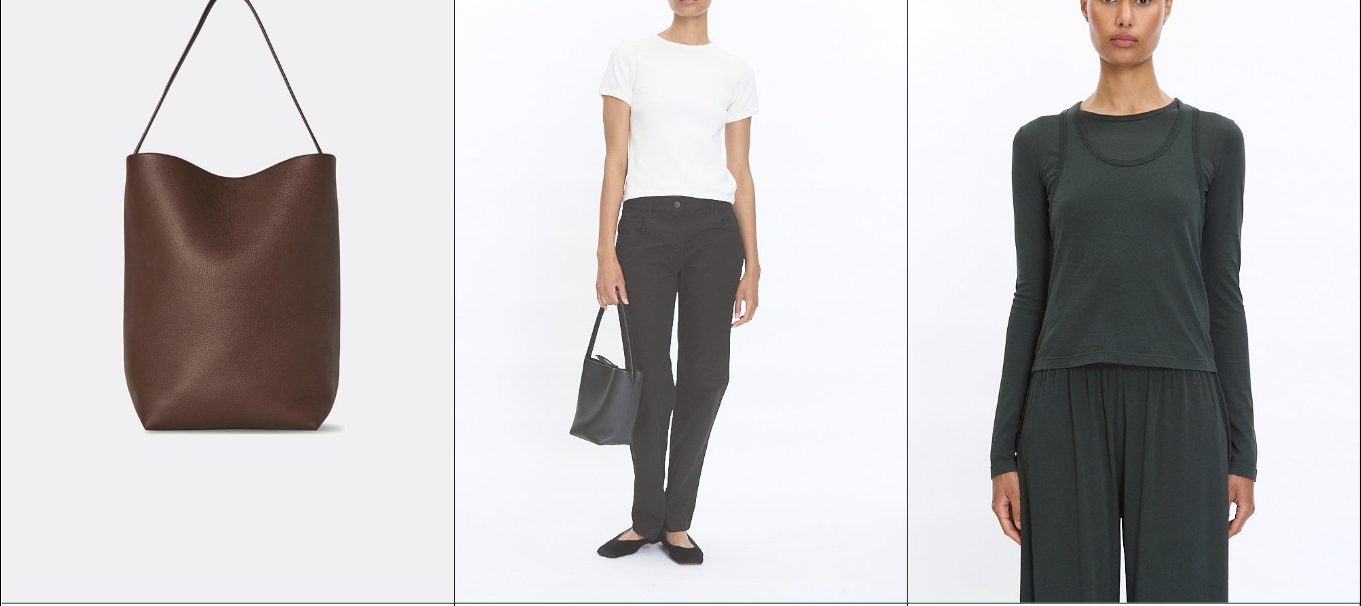click at bounding box center [681, 264] 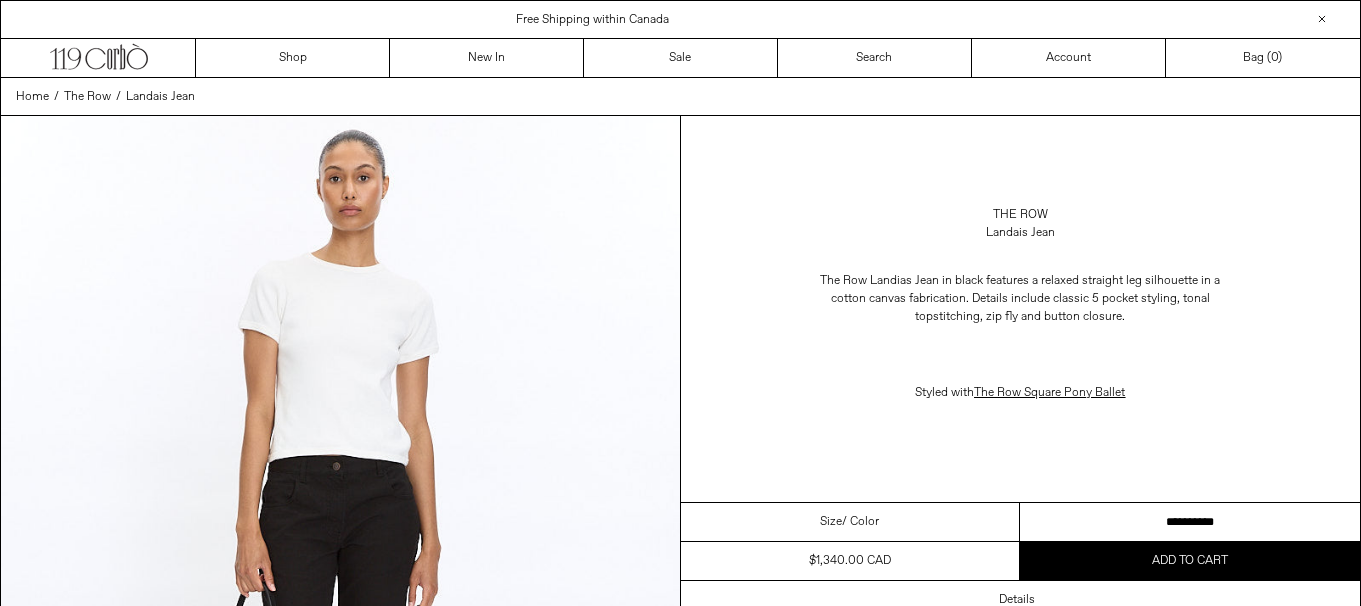 scroll, scrollTop: 0, scrollLeft: 0, axis: both 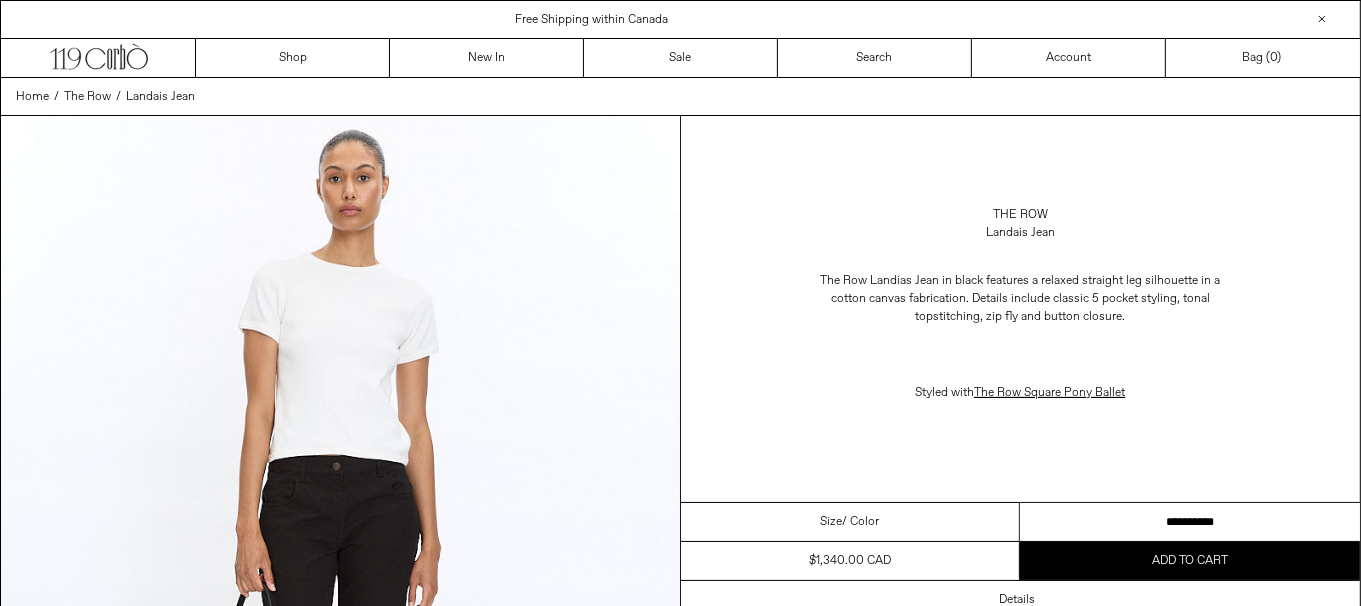click on "**********" at bounding box center (1190, 522) 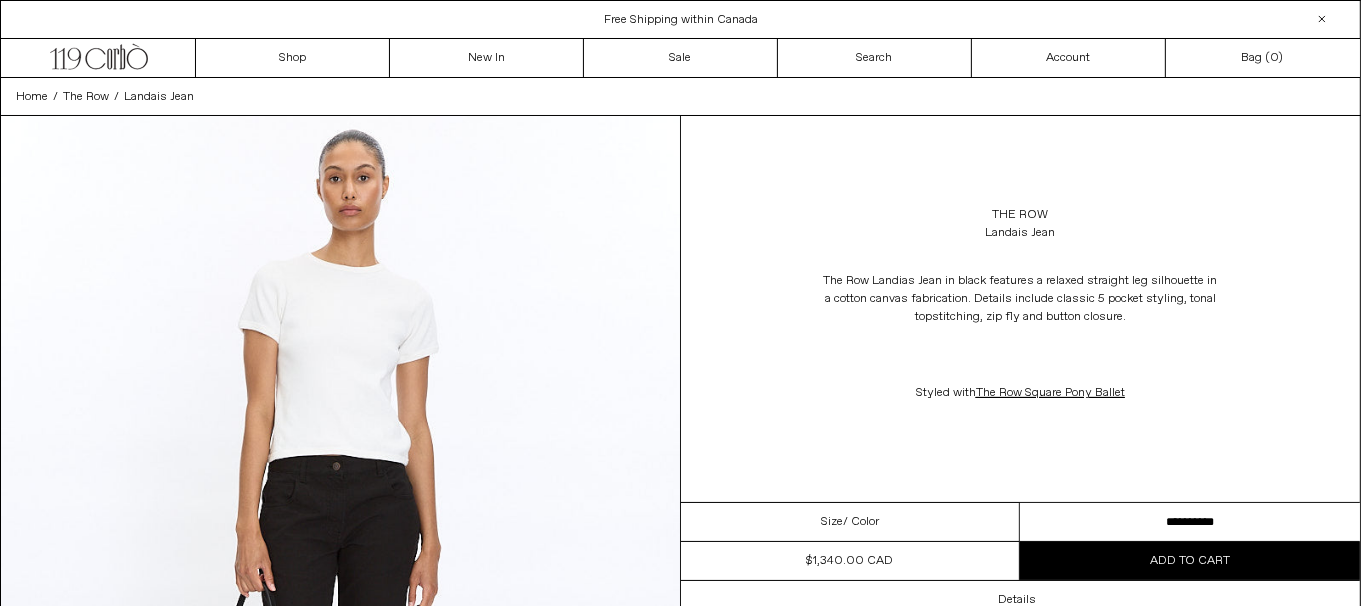scroll, scrollTop: 0, scrollLeft: 0, axis: both 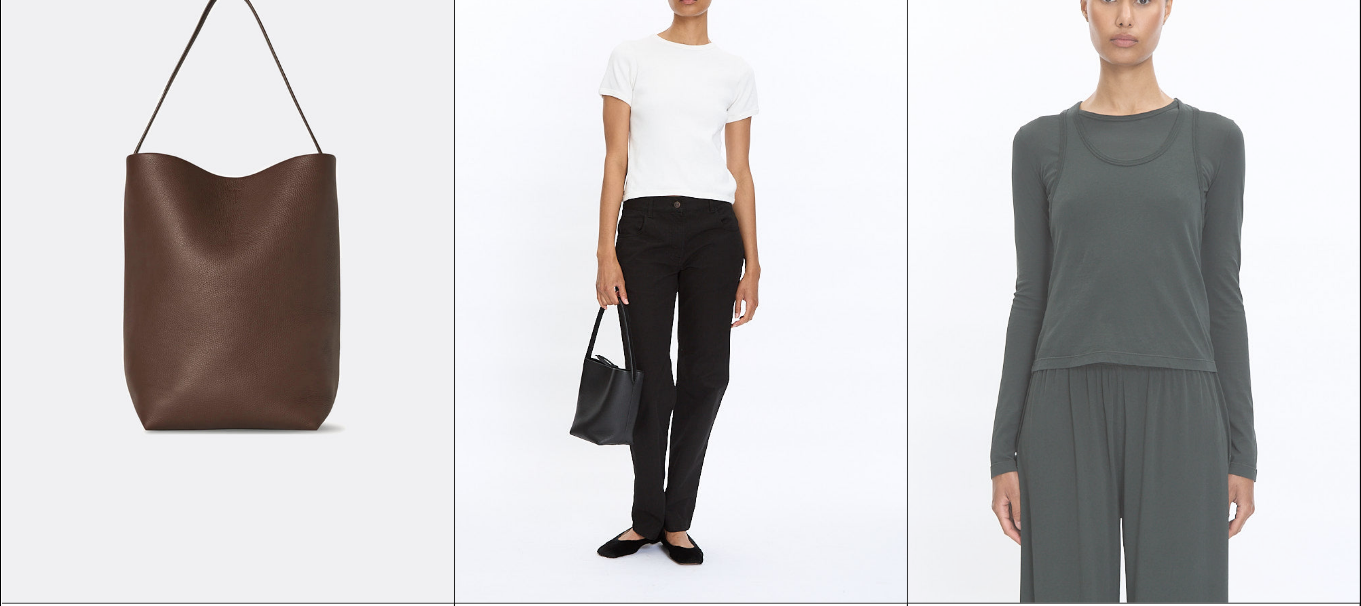 click at bounding box center [1134, 264] 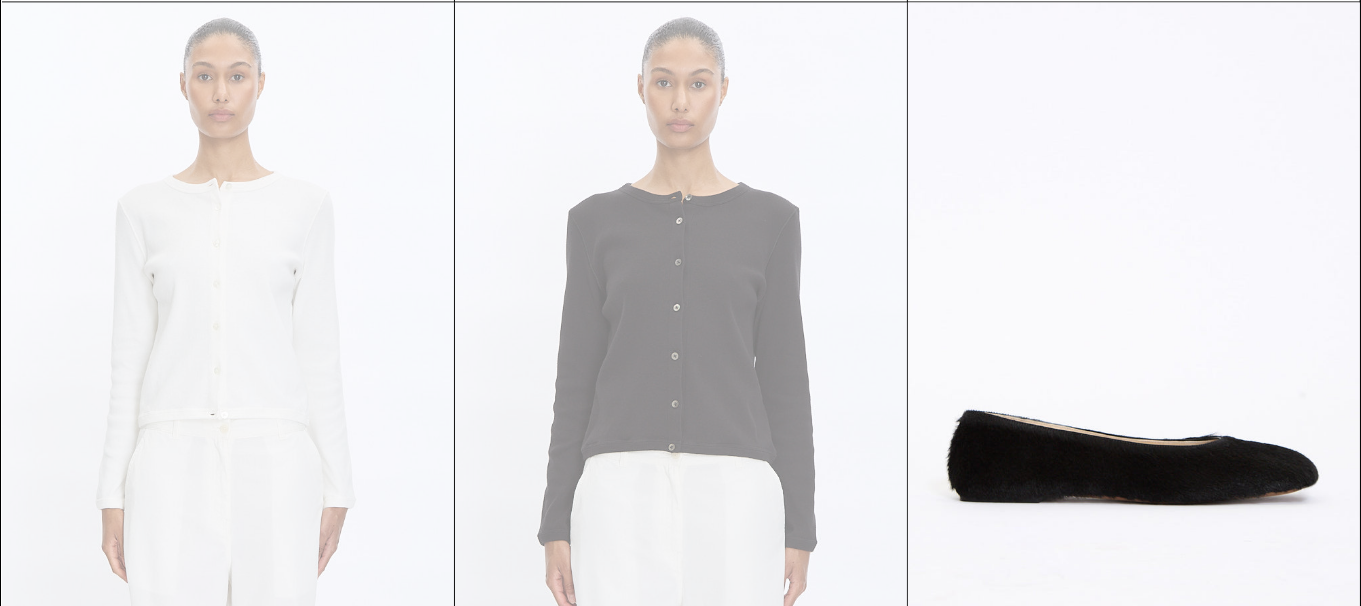 scroll, scrollTop: 3999, scrollLeft: 0, axis: vertical 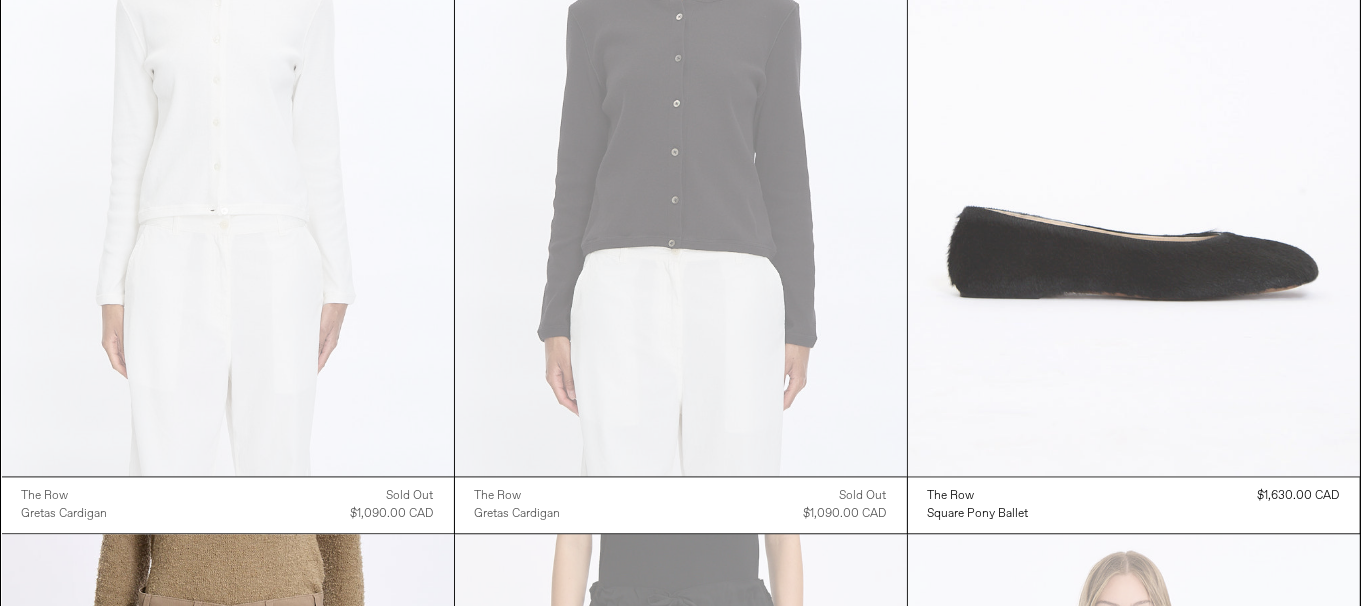 click at bounding box center (1134, 137) 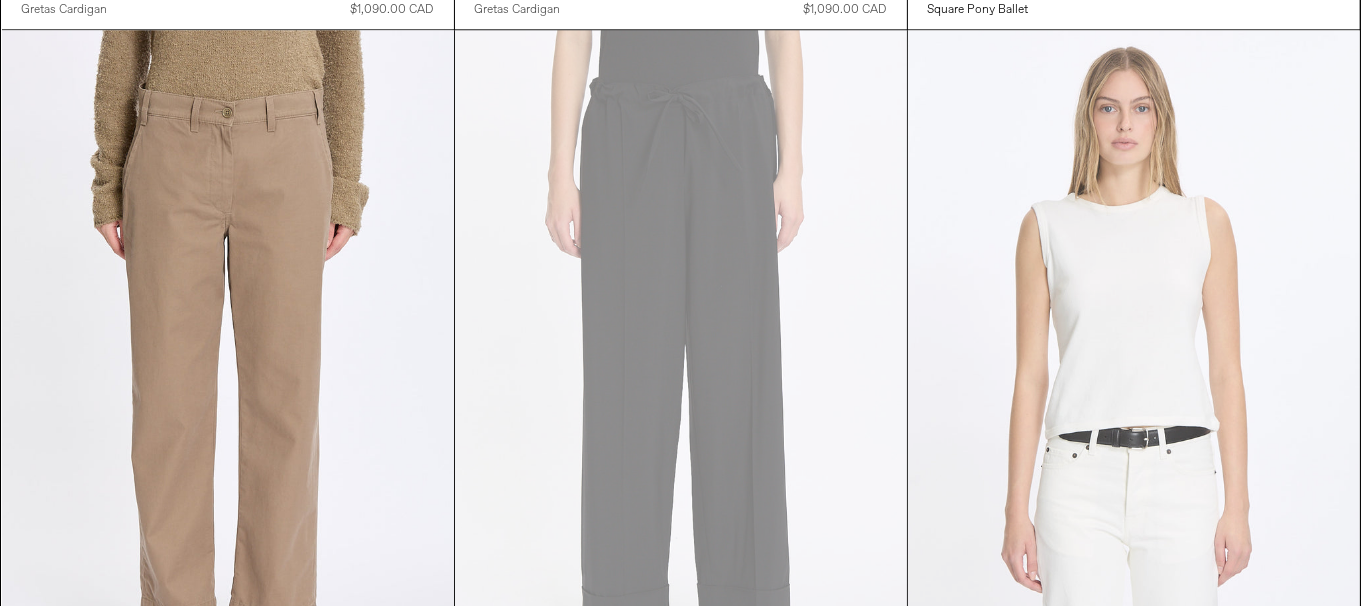 scroll, scrollTop: 4600, scrollLeft: 0, axis: vertical 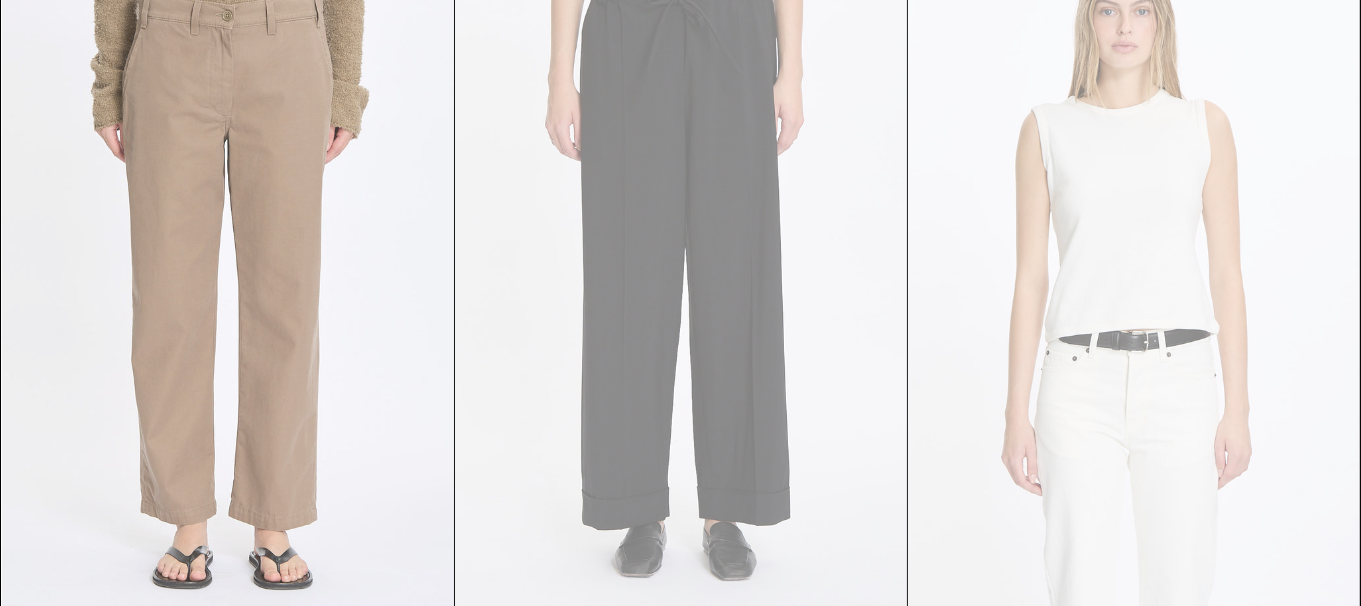 click at bounding box center (228, 272) 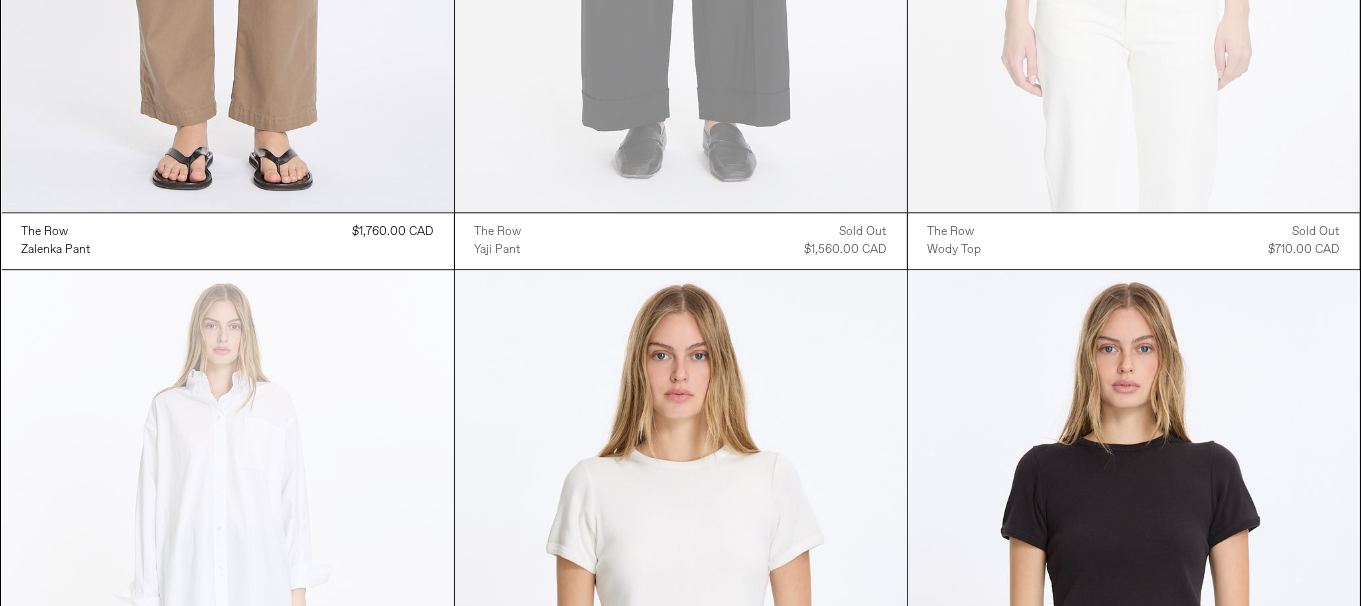scroll, scrollTop: 5400, scrollLeft: 0, axis: vertical 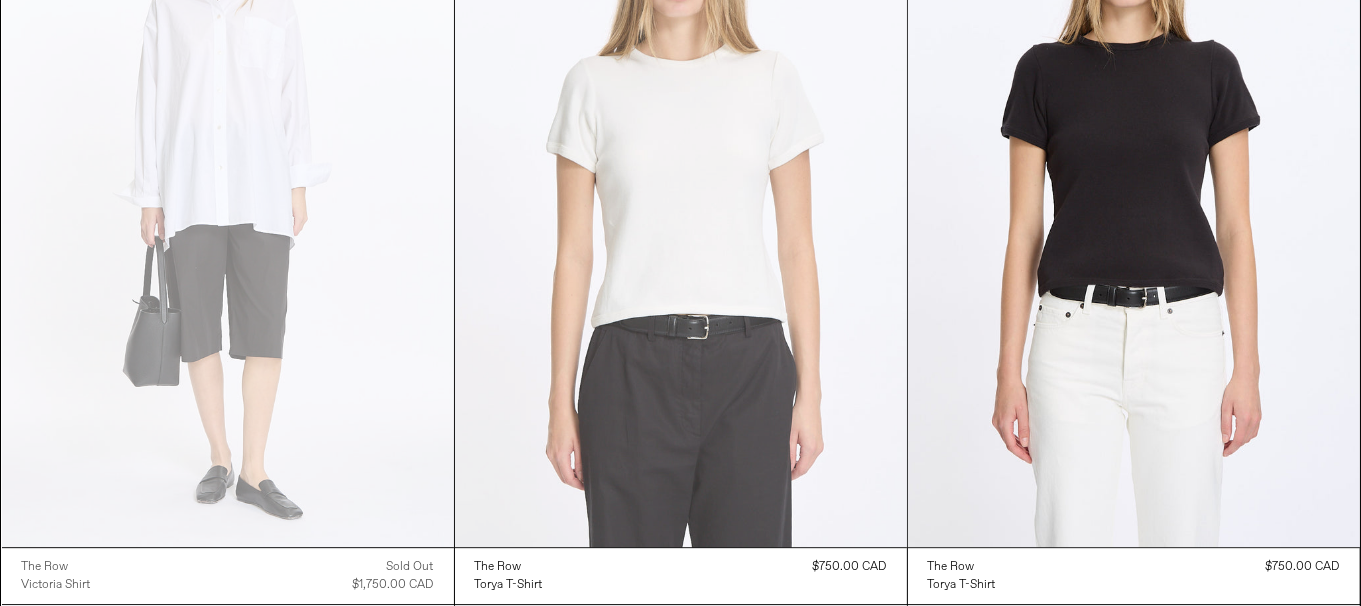 click at bounding box center [681, 208] 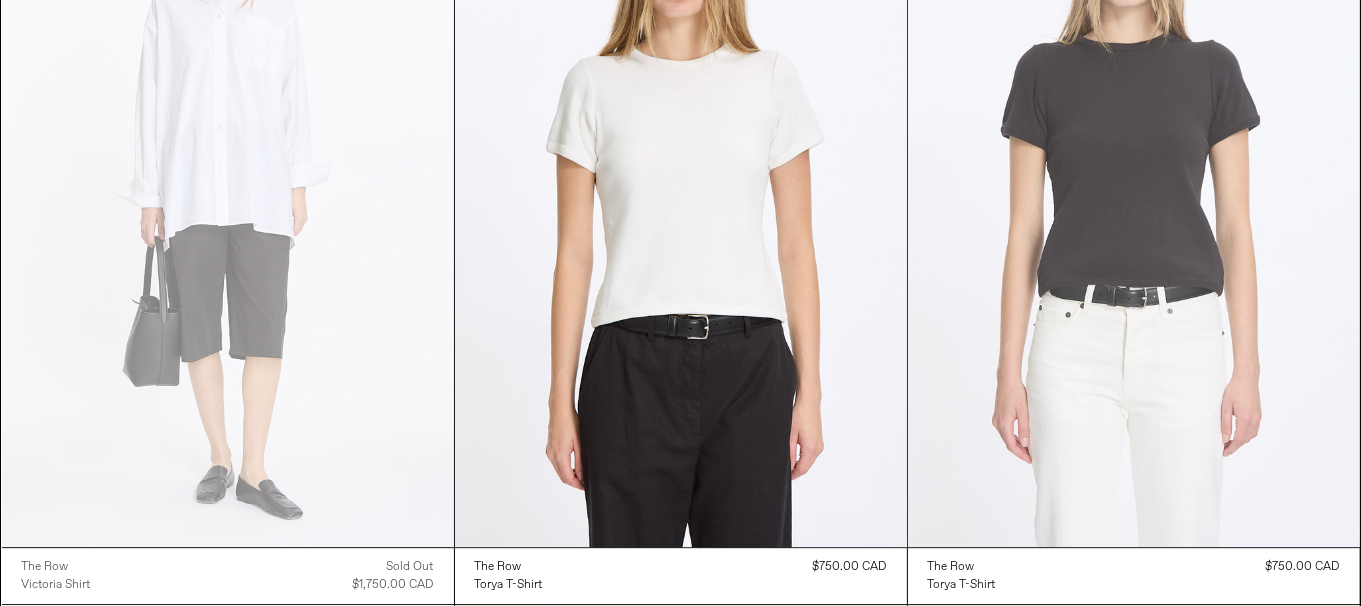 click at bounding box center (1134, 208) 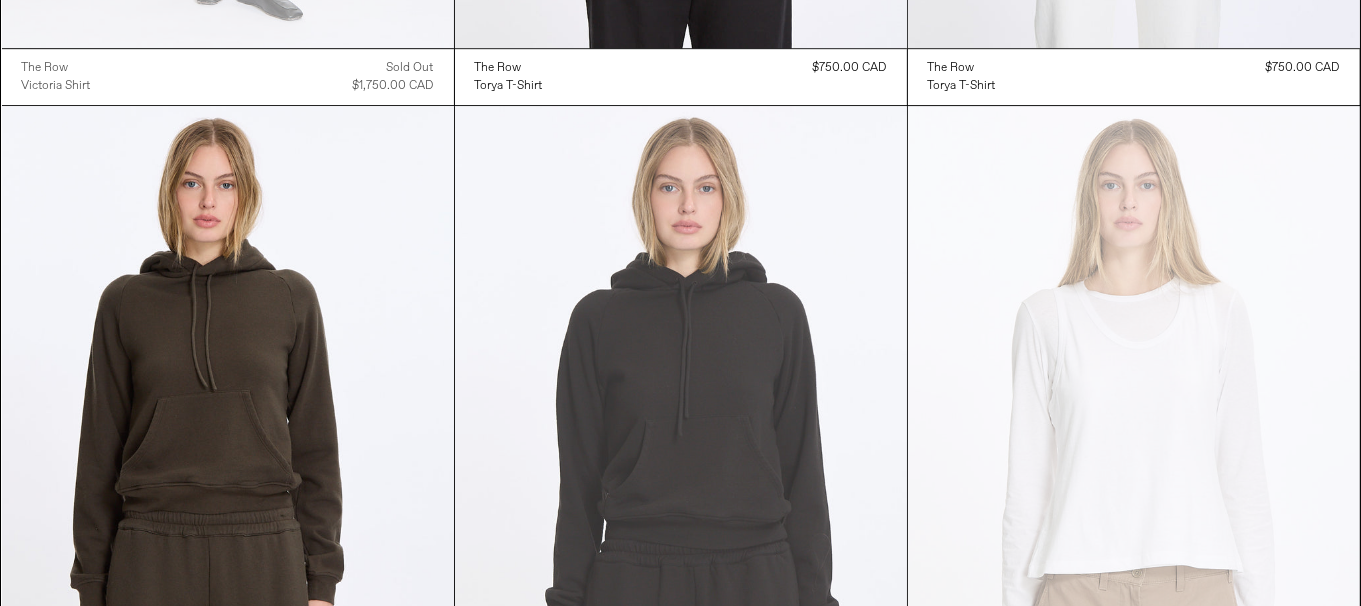 scroll, scrollTop: 6100, scrollLeft: 0, axis: vertical 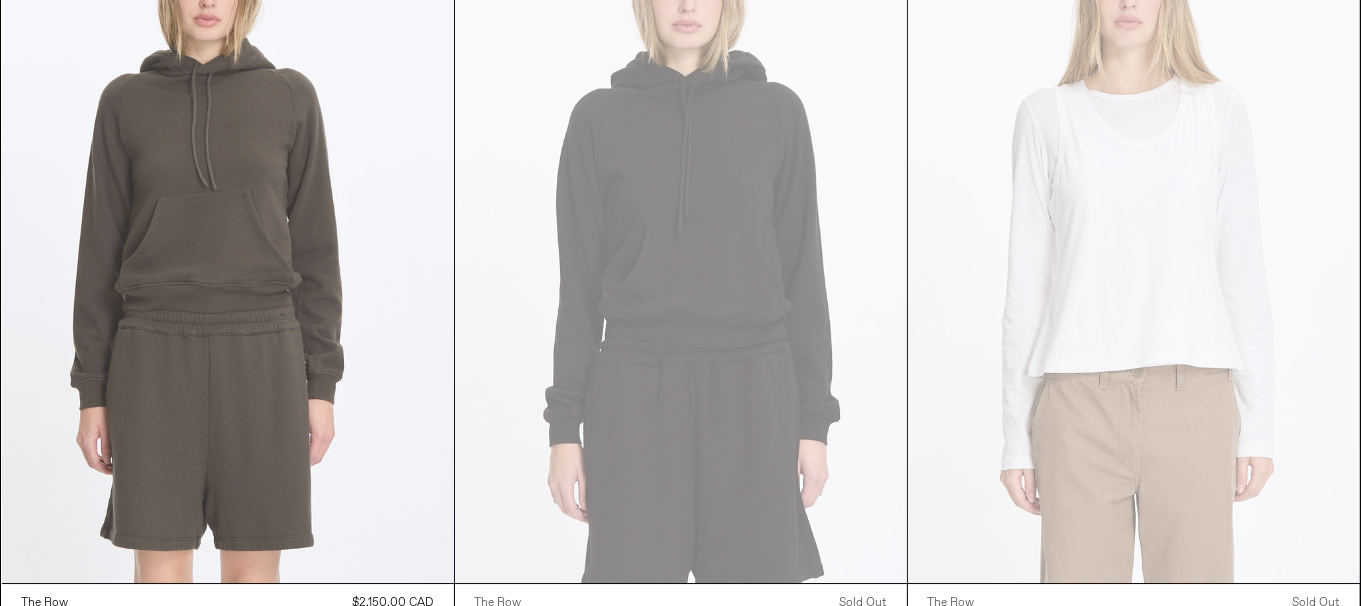 click at bounding box center [228, 244] 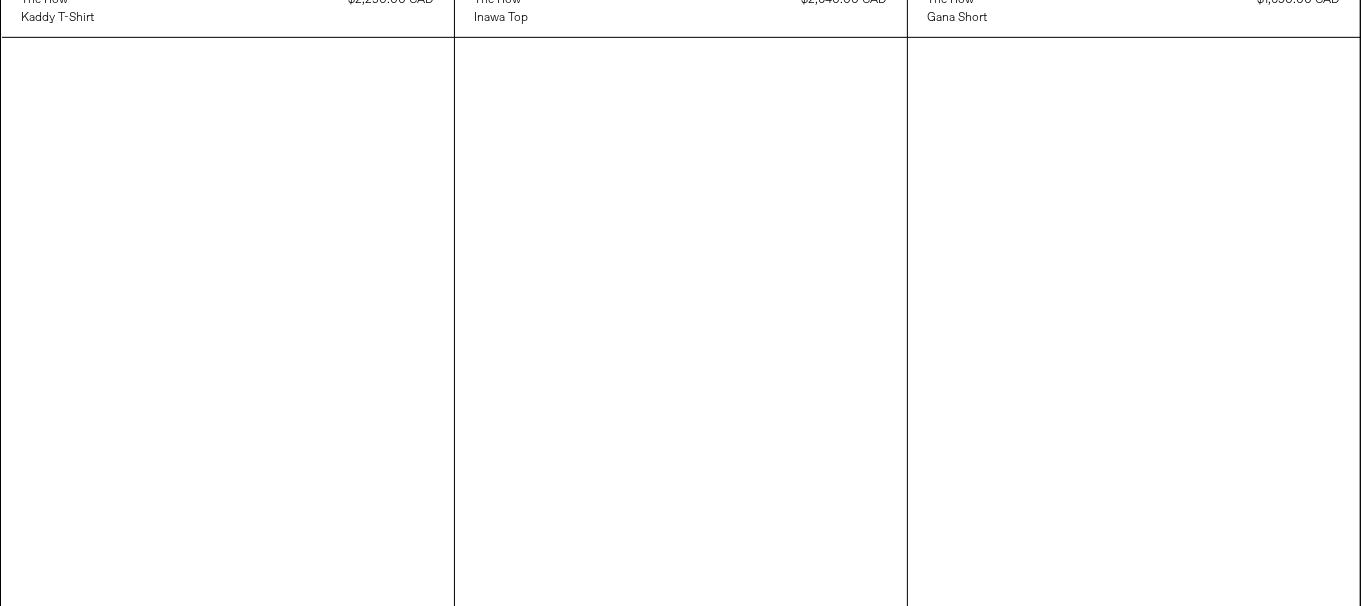 scroll, scrollTop: 8299, scrollLeft: 0, axis: vertical 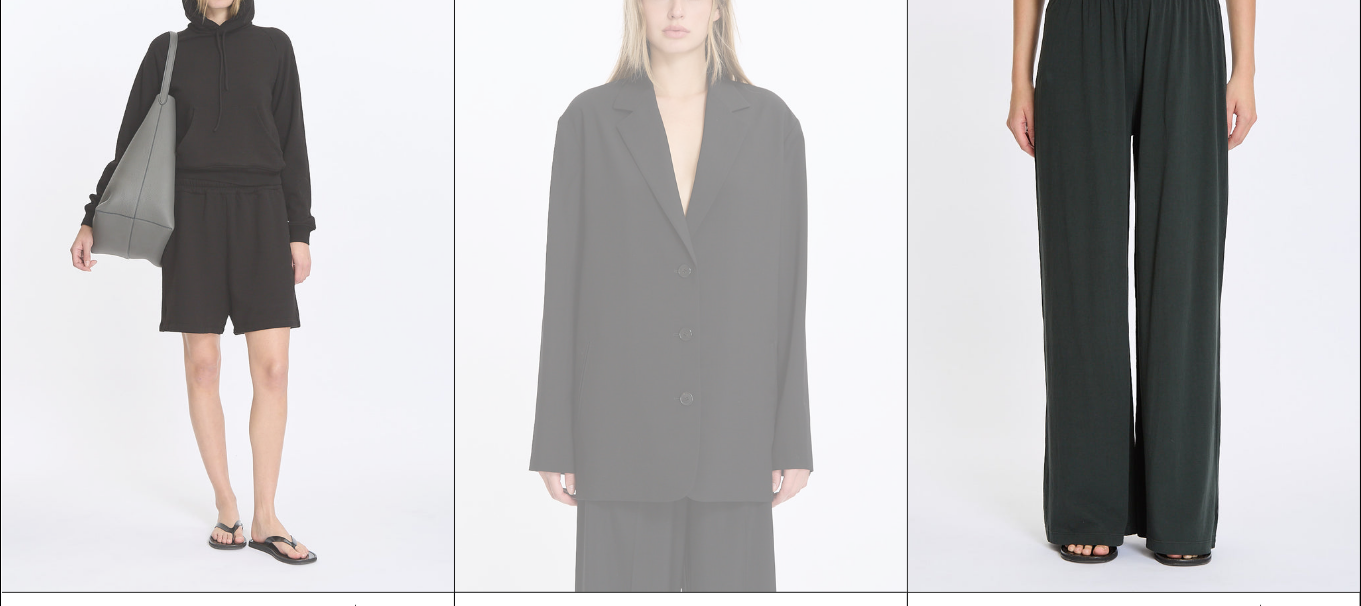 click at bounding box center [228, 253] 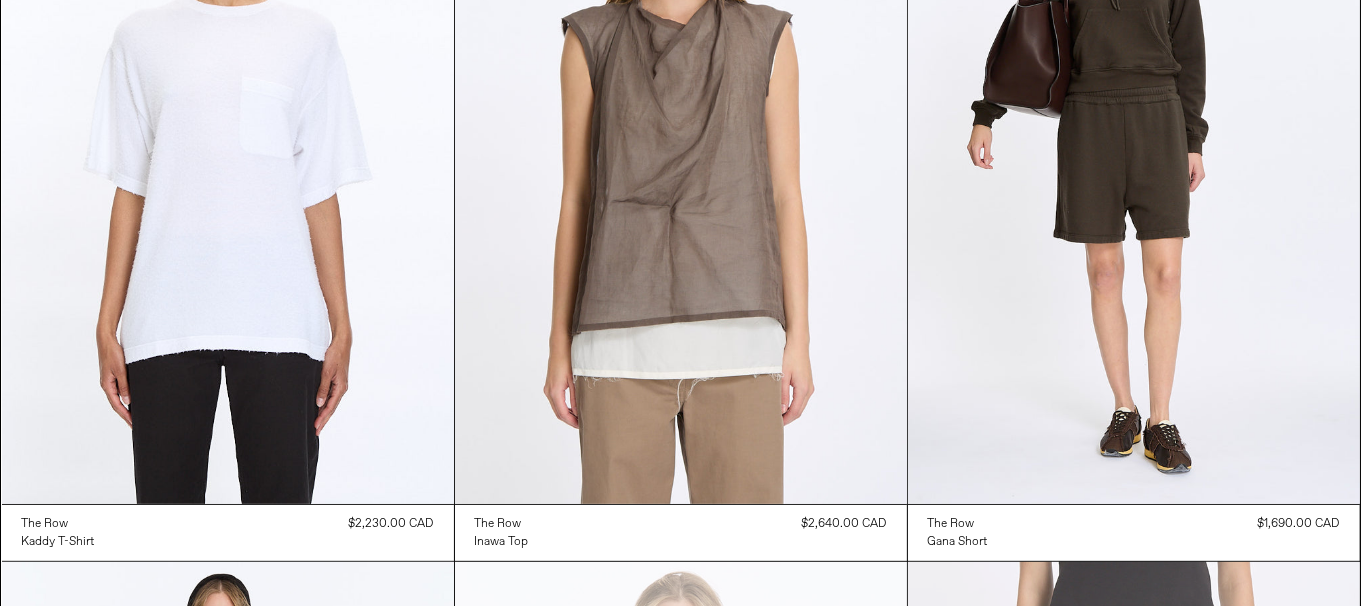 scroll, scrollTop: 7399, scrollLeft: 0, axis: vertical 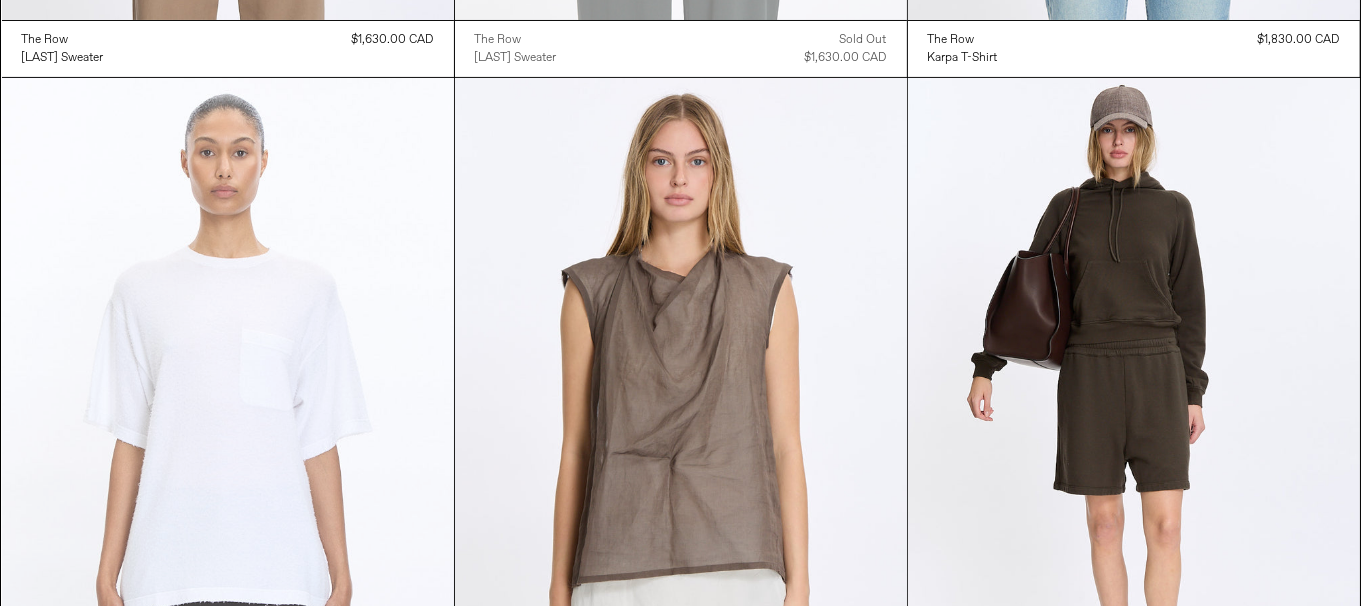 click at bounding box center (228, 417) 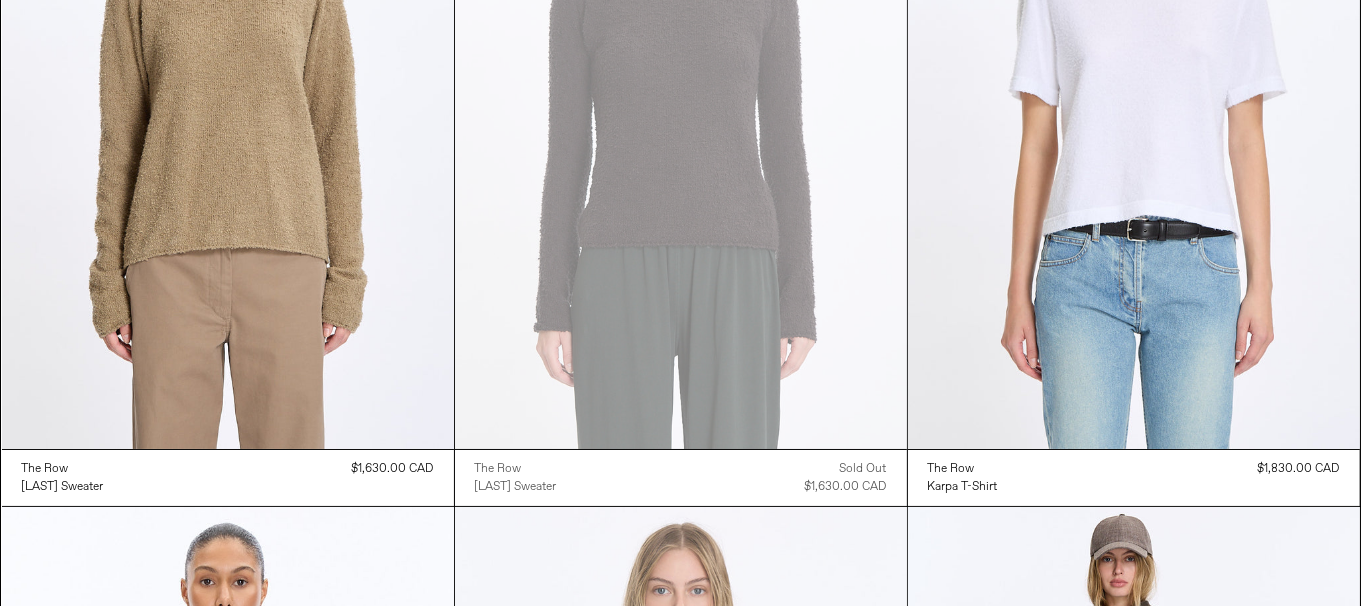 scroll, scrollTop: 6899, scrollLeft: 0, axis: vertical 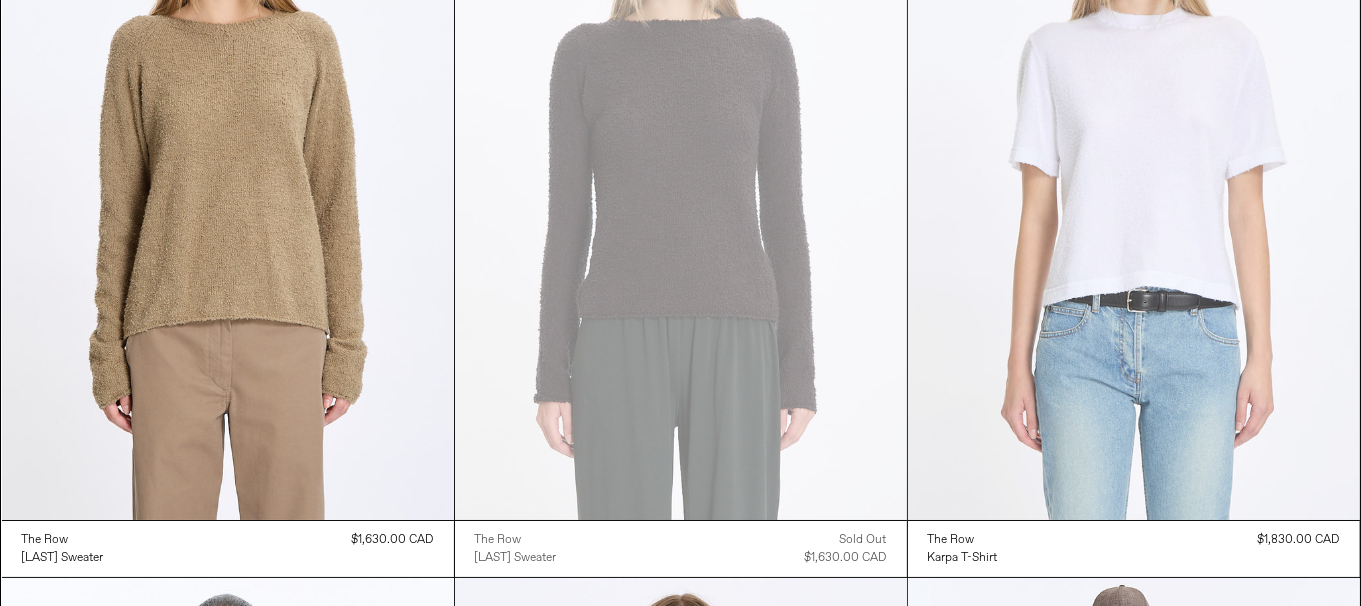 click at bounding box center [1134, 181] 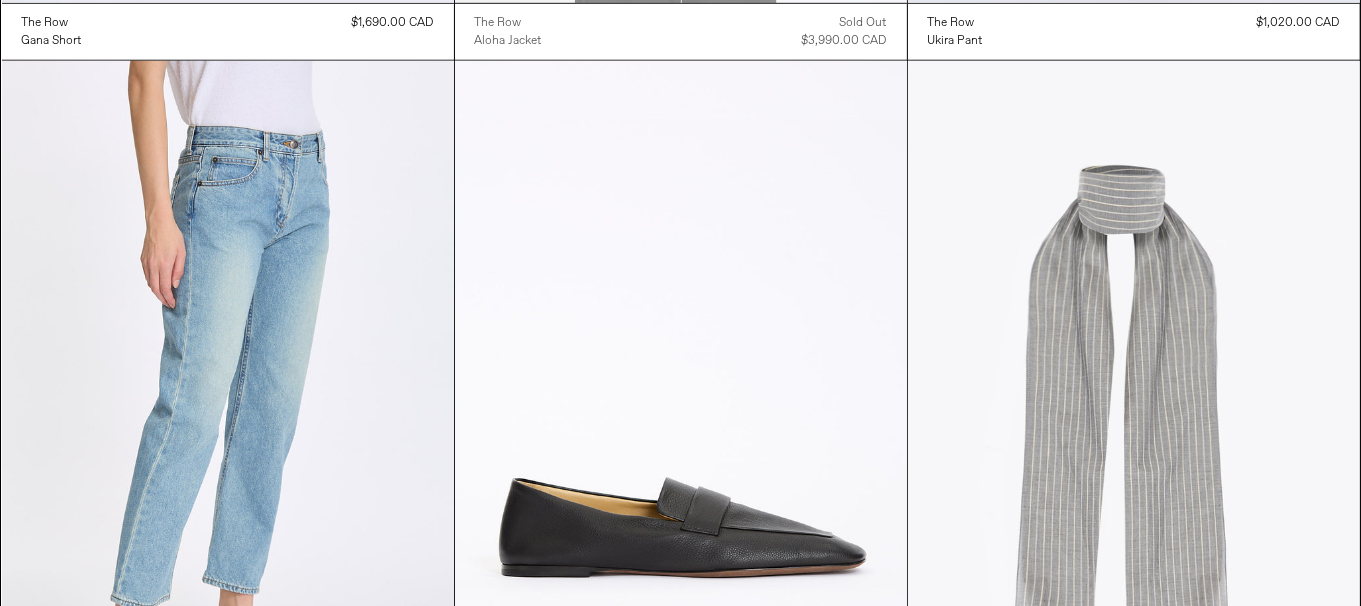 scroll, scrollTop: 8999, scrollLeft: 0, axis: vertical 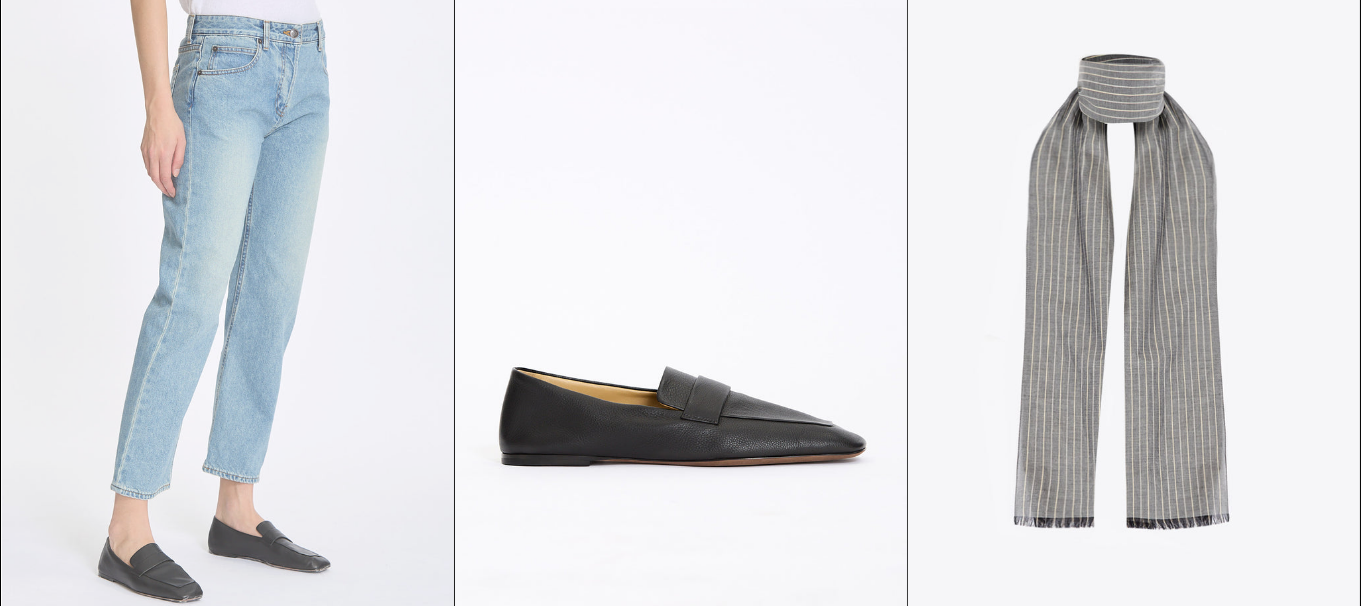 click at bounding box center [228, 289] 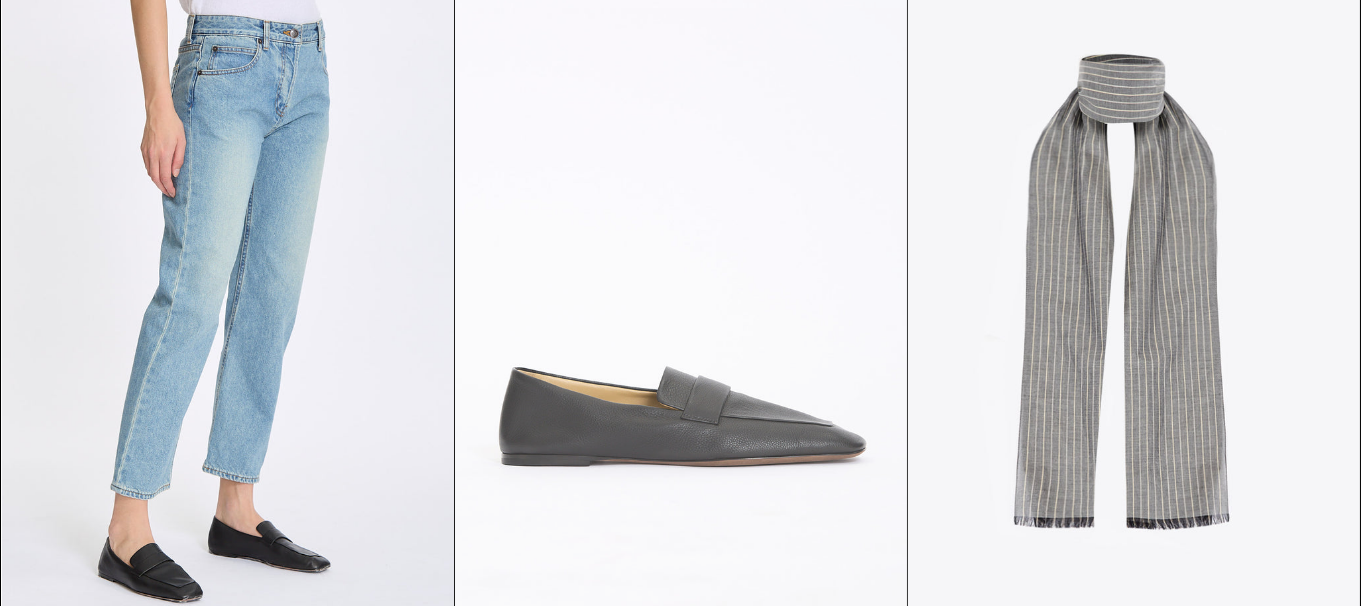 click at bounding box center [681, 289] 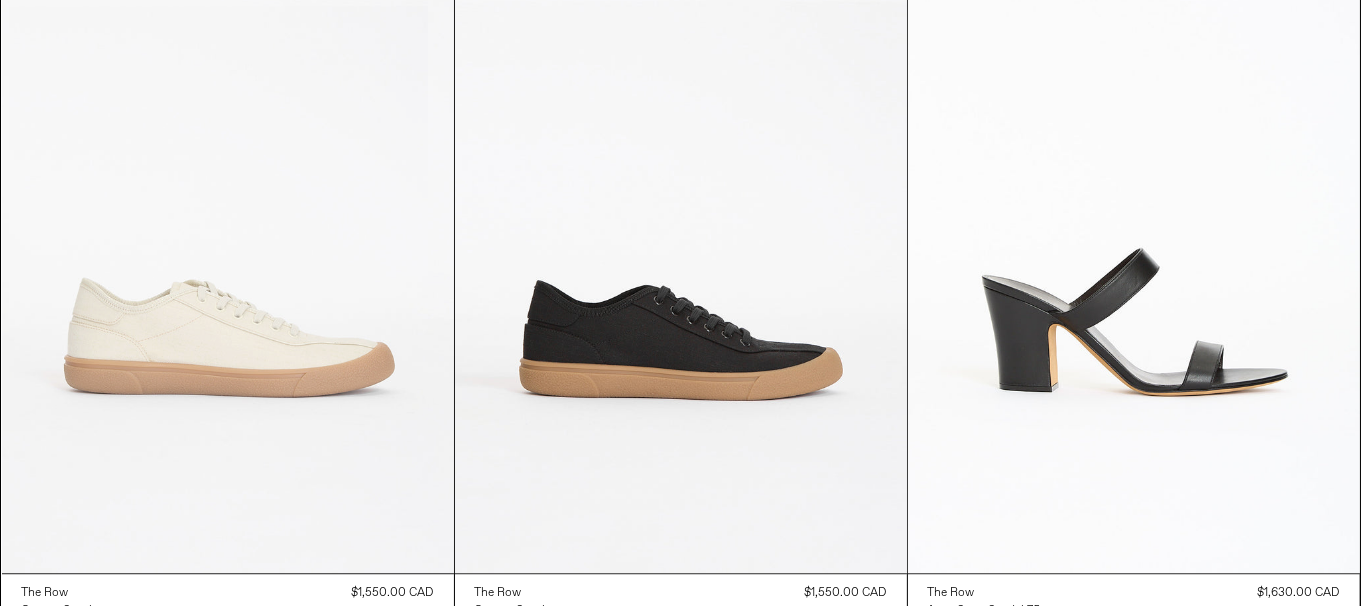 scroll, scrollTop: 12000, scrollLeft: 0, axis: vertical 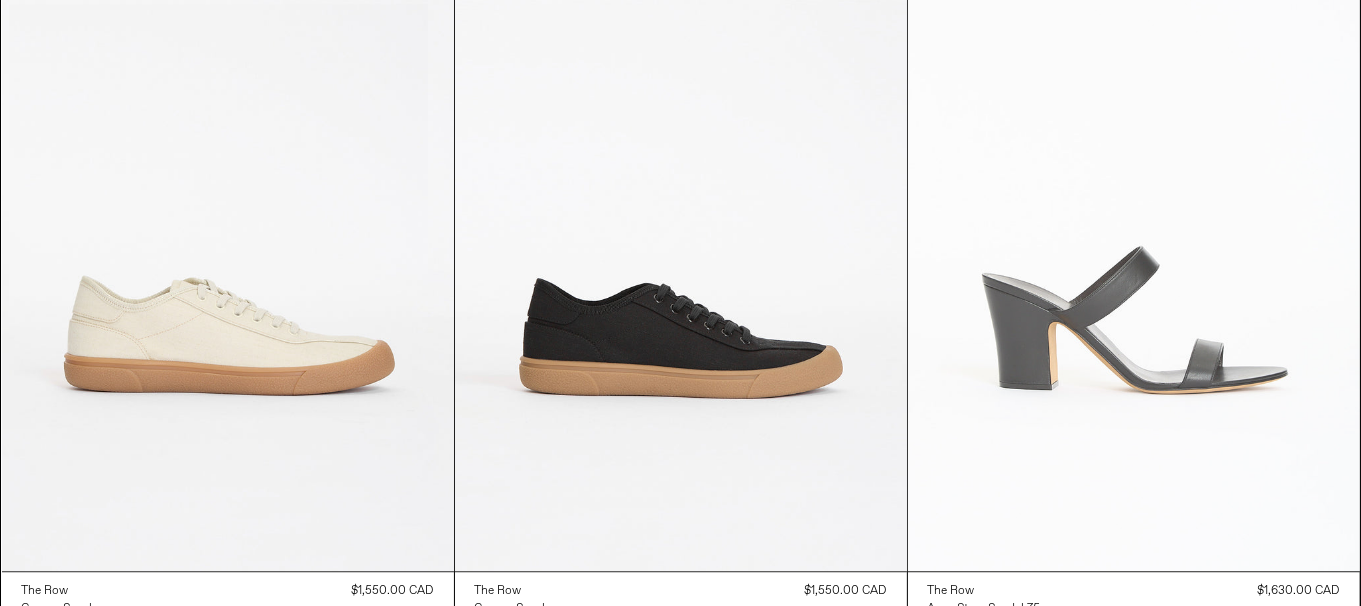 click at bounding box center (1134, 232) 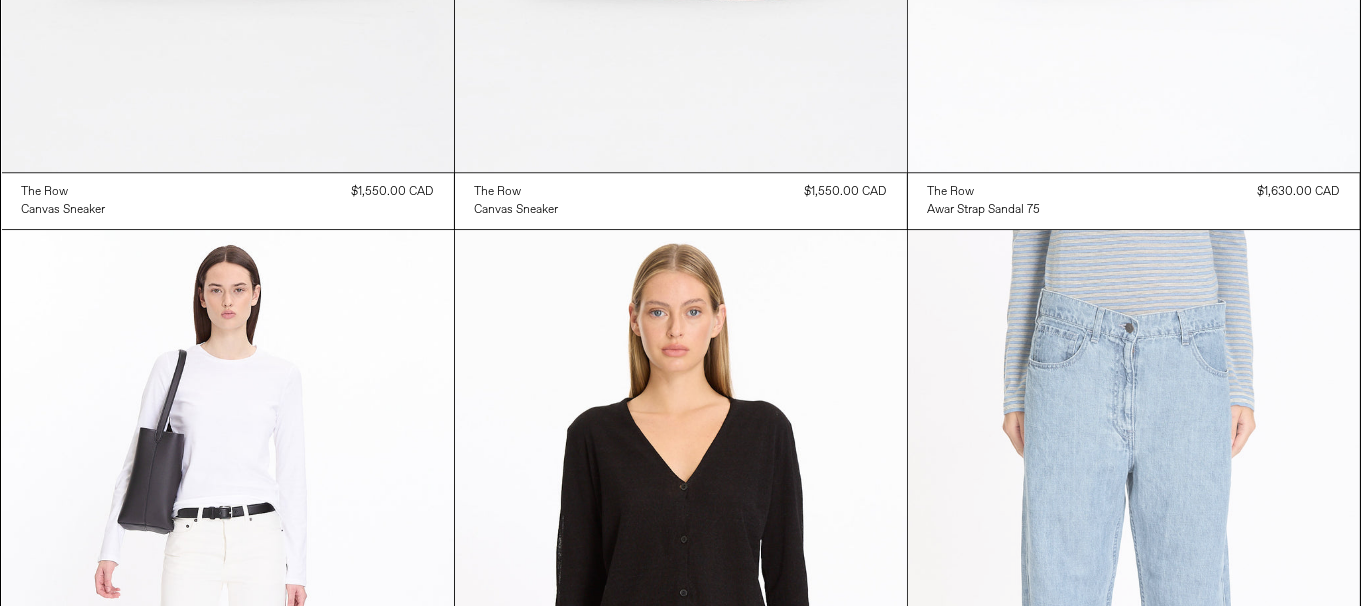scroll, scrollTop: 12800, scrollLeft: 0, axis: vertical 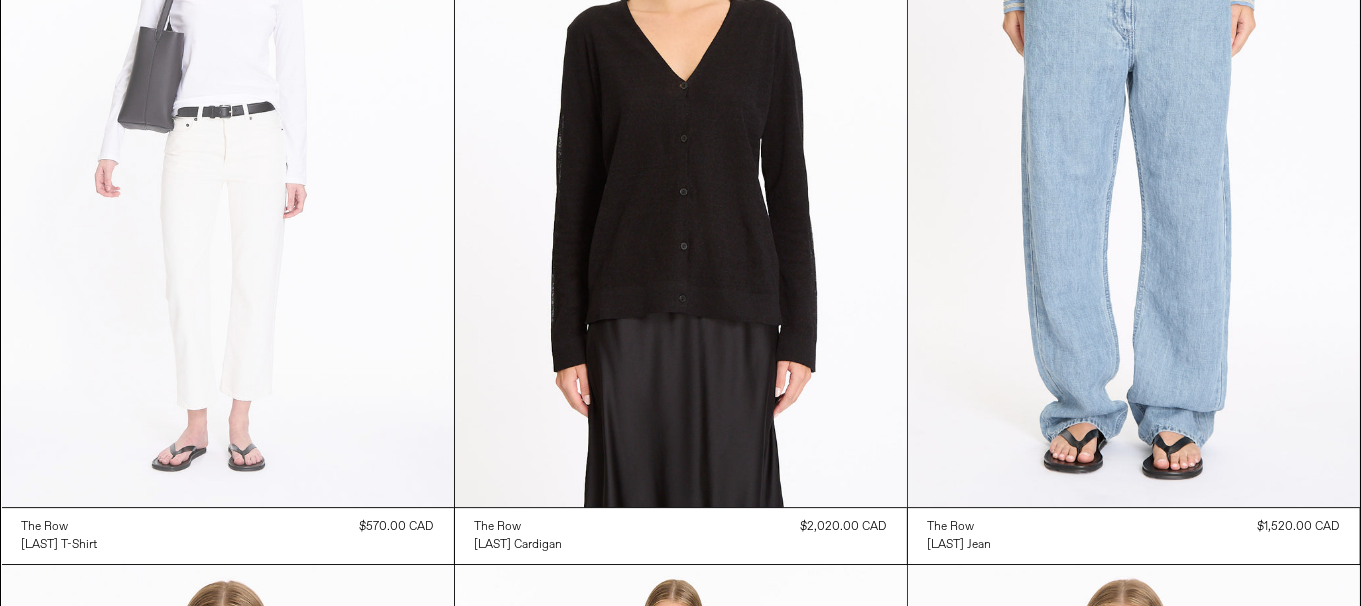 click at bounding box center [228, 168] 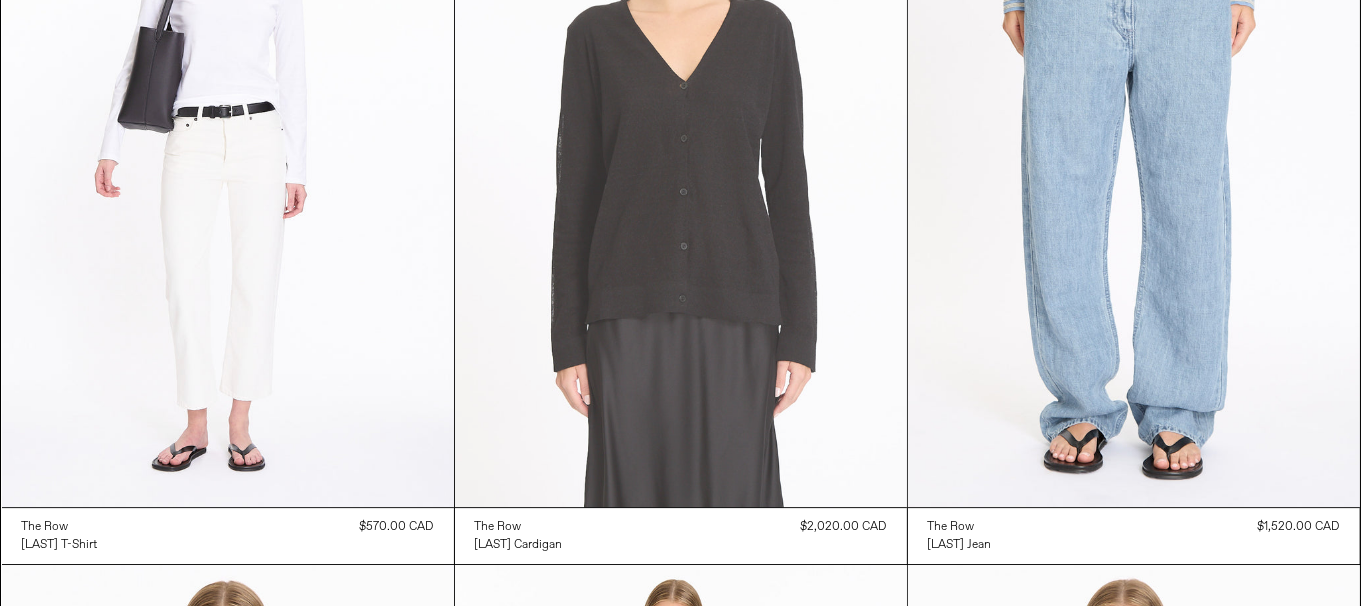 click at bounding box center [681, 168] 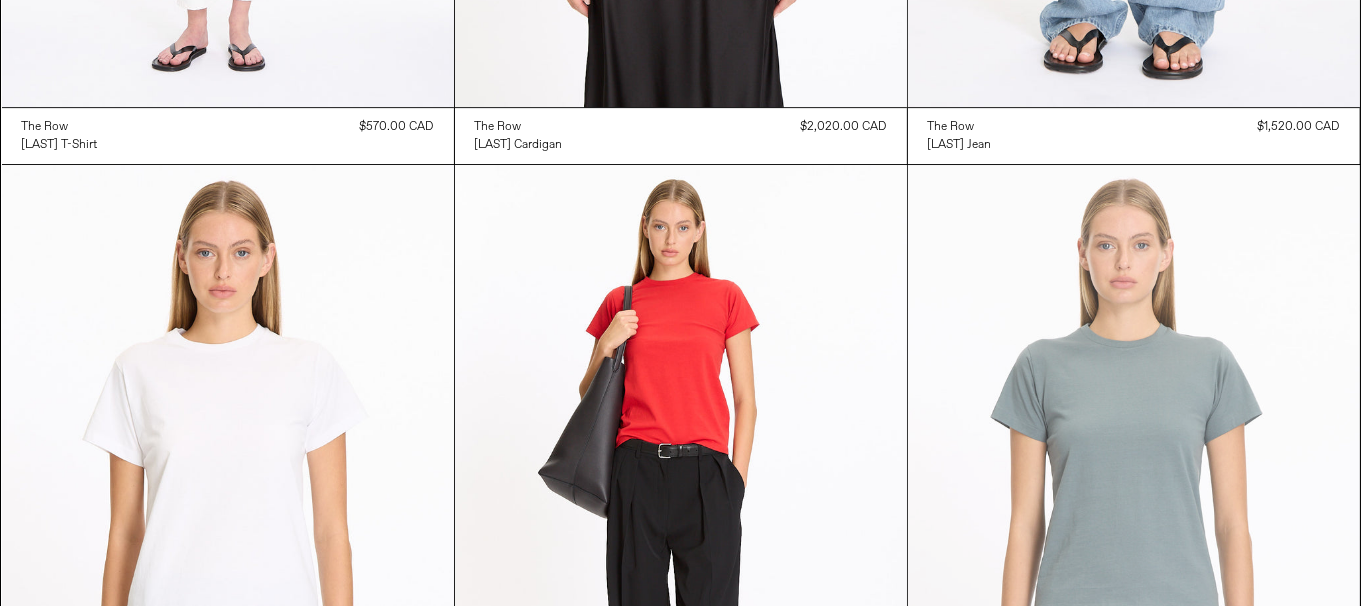 scroll, scrollTop: 13500, scrollLeft: 0, axis: vertical 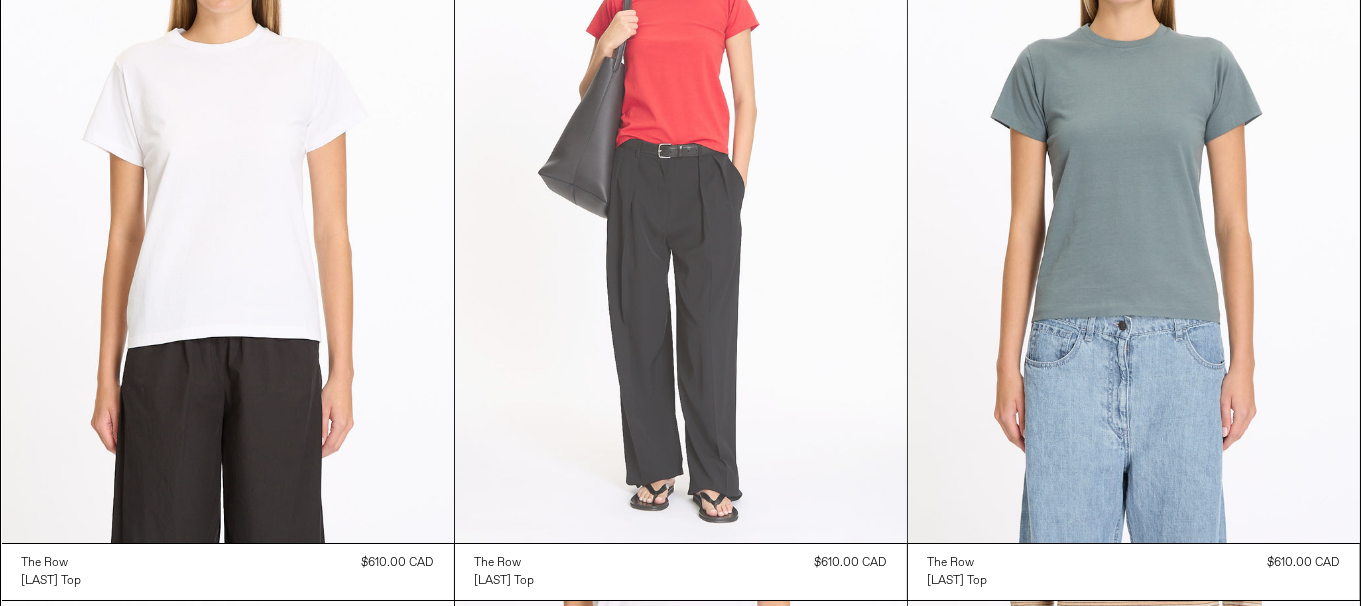click at bounding box center (681, 204) 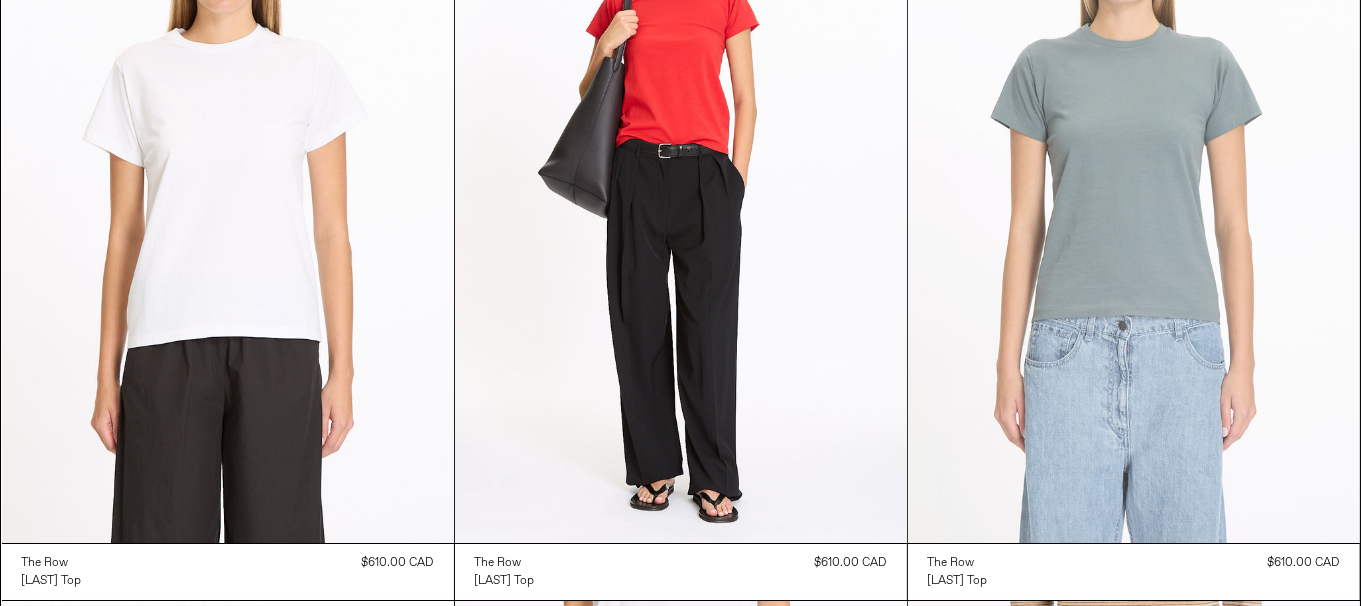 click at bounding box center (1134, 204) 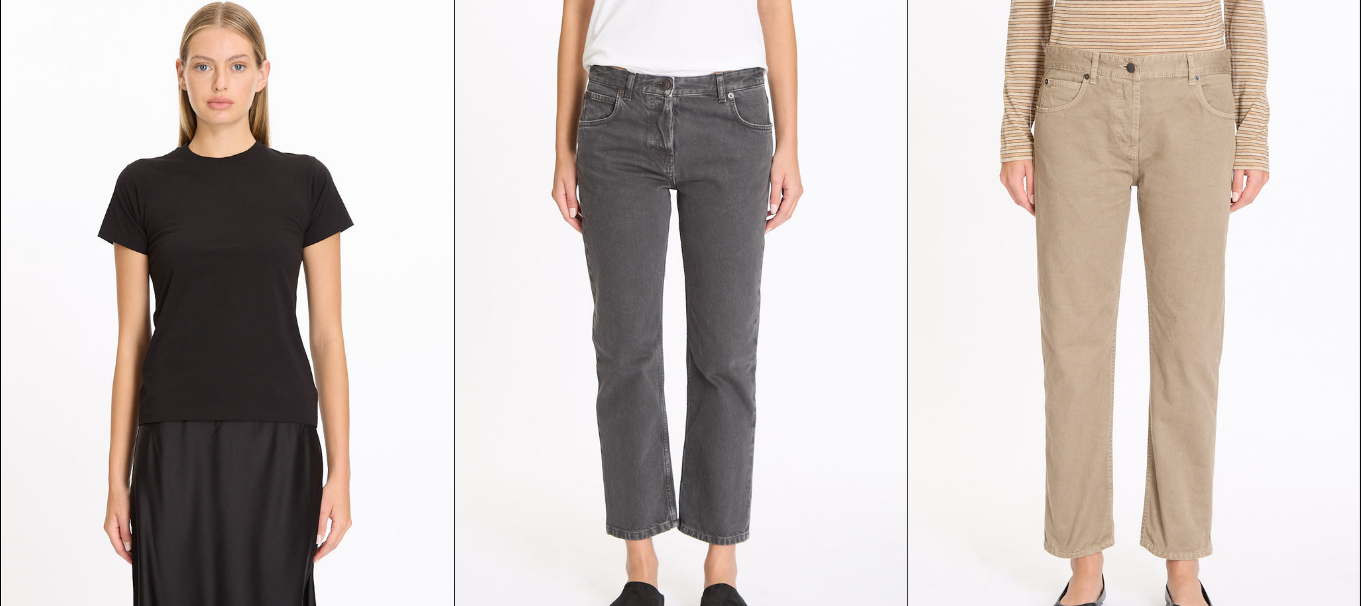 scroll, scrollTop: 14200, scrollLeft: 0, axis: vertical 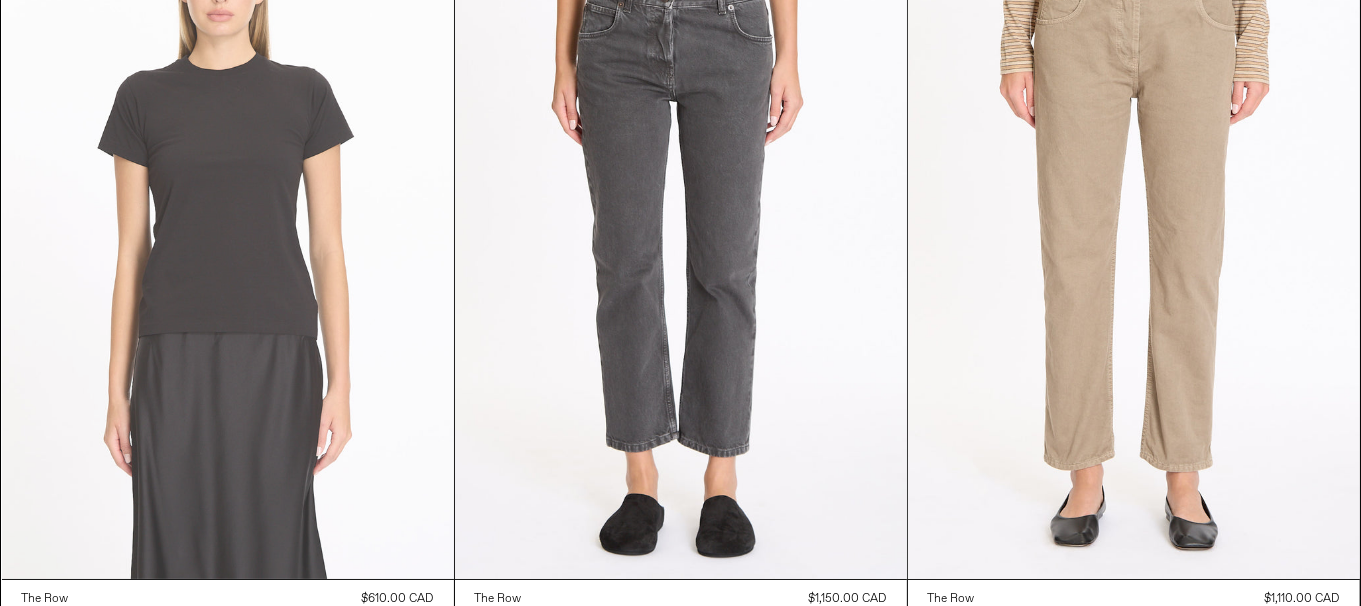 click at bounding box center (228, 240) 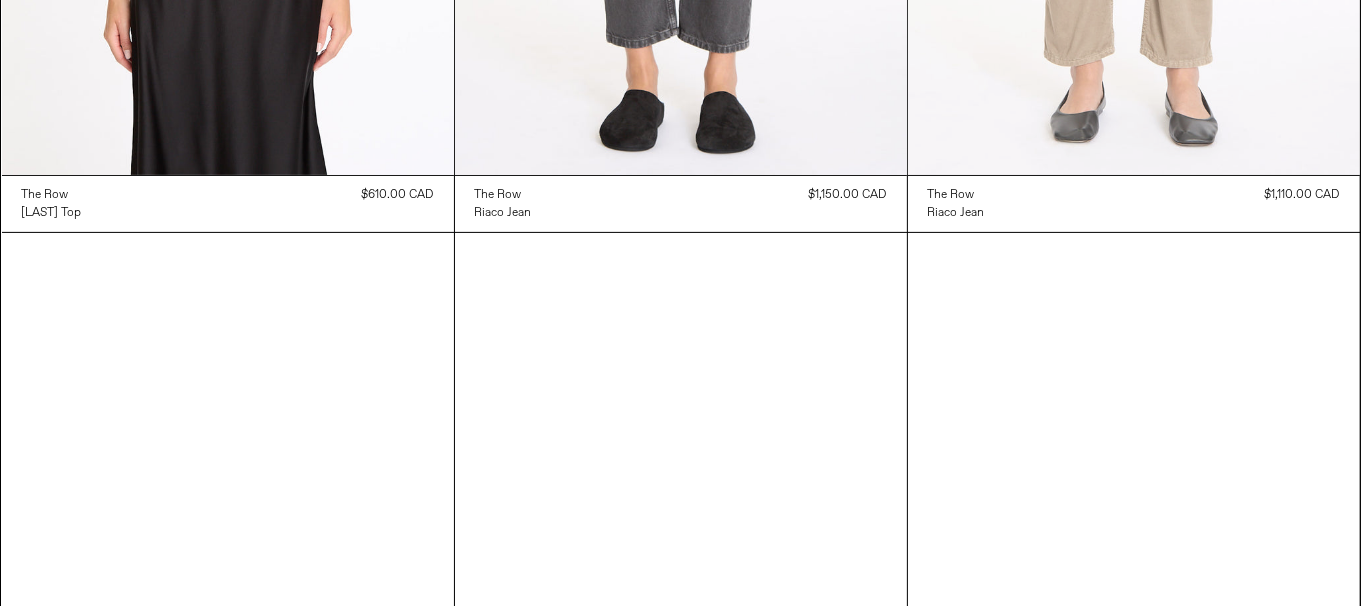scroll, scrollTop: 14700, scrollLeft: 0, axis: vertical 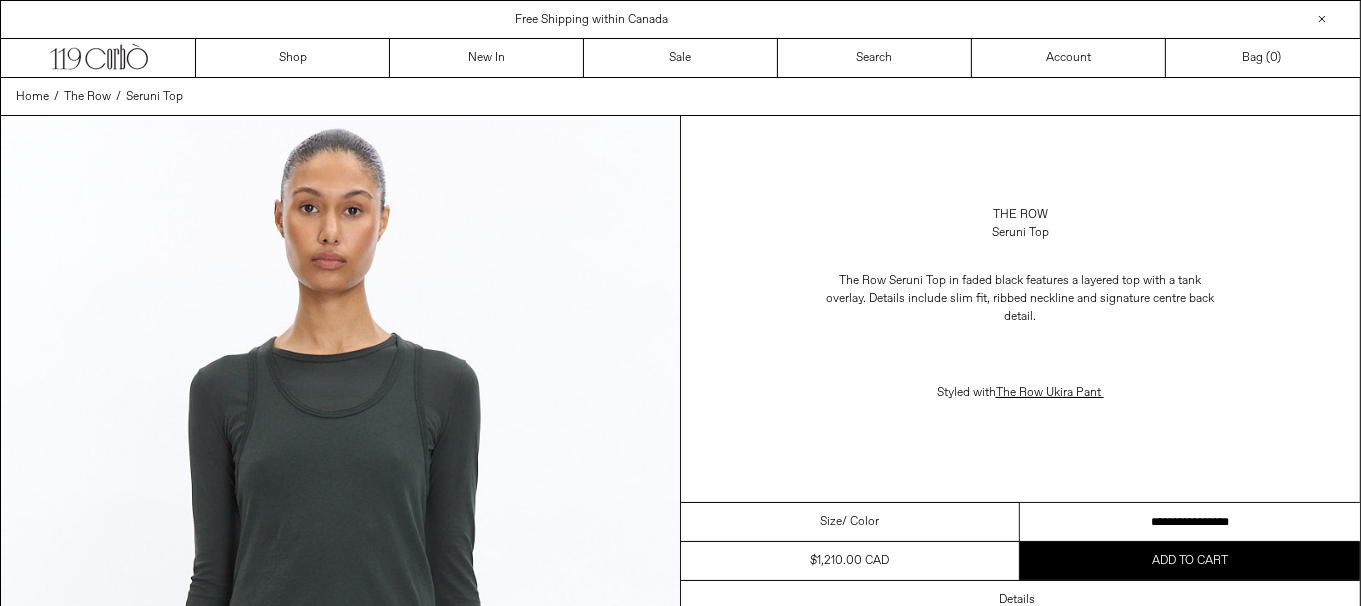 drag, startPoint x: 1194, startPoint y: 527, endPoint x: 1217, endPoint y: 178, distance: 349.75705 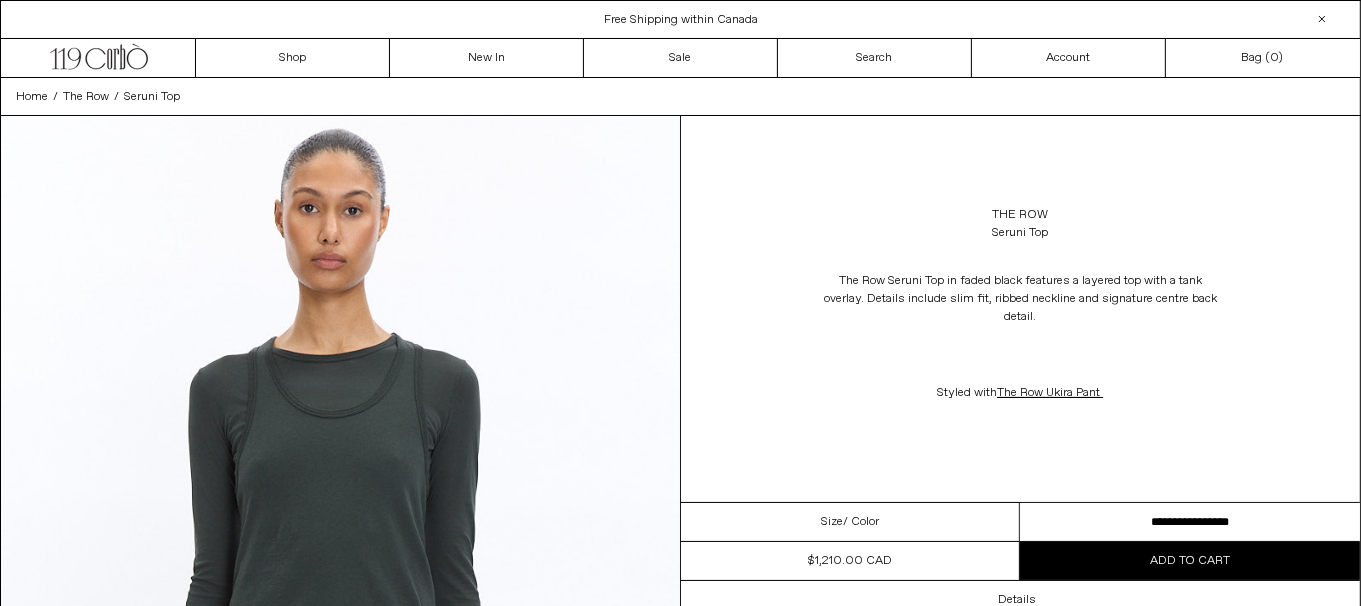 scroll, scrollTop: 0, scrollLeft: 0, axis: both 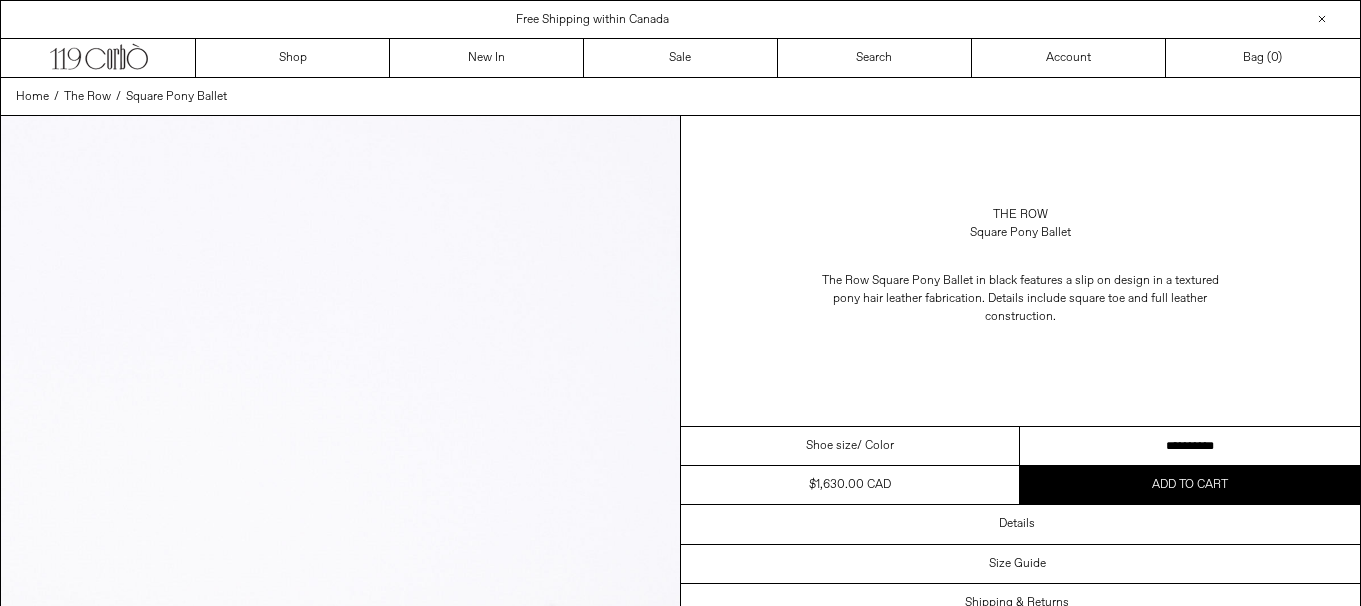 drag, startPoint x: 0, startPoint y: 0, endPoint x: 1196, endPoint y: 446, distance: 1276.4529 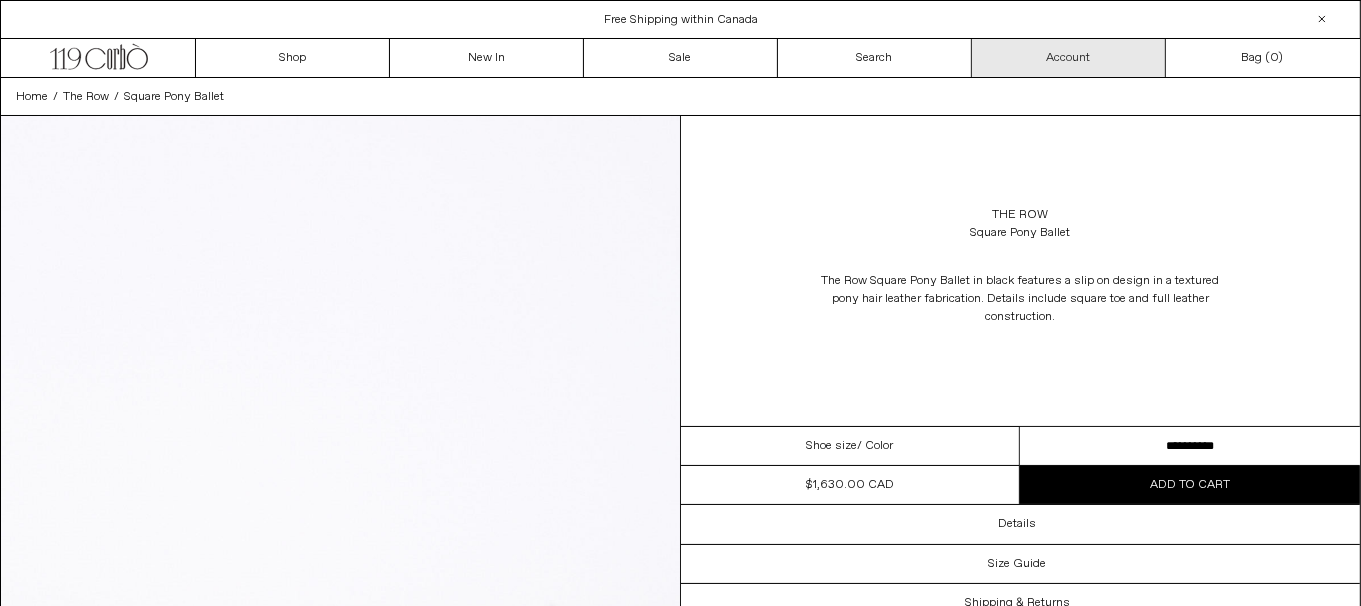 scroll, scrollTop: 0, scrollLeft: 0, axis: both 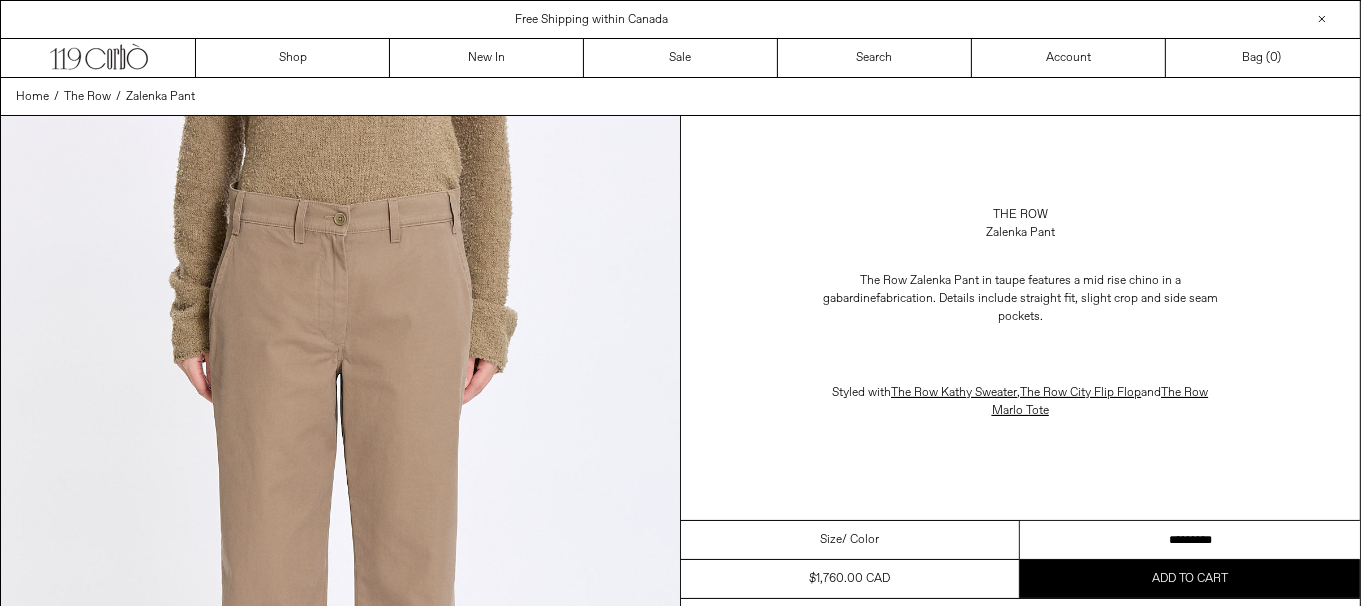 click on "**********" at bounding box center [1190, 540] 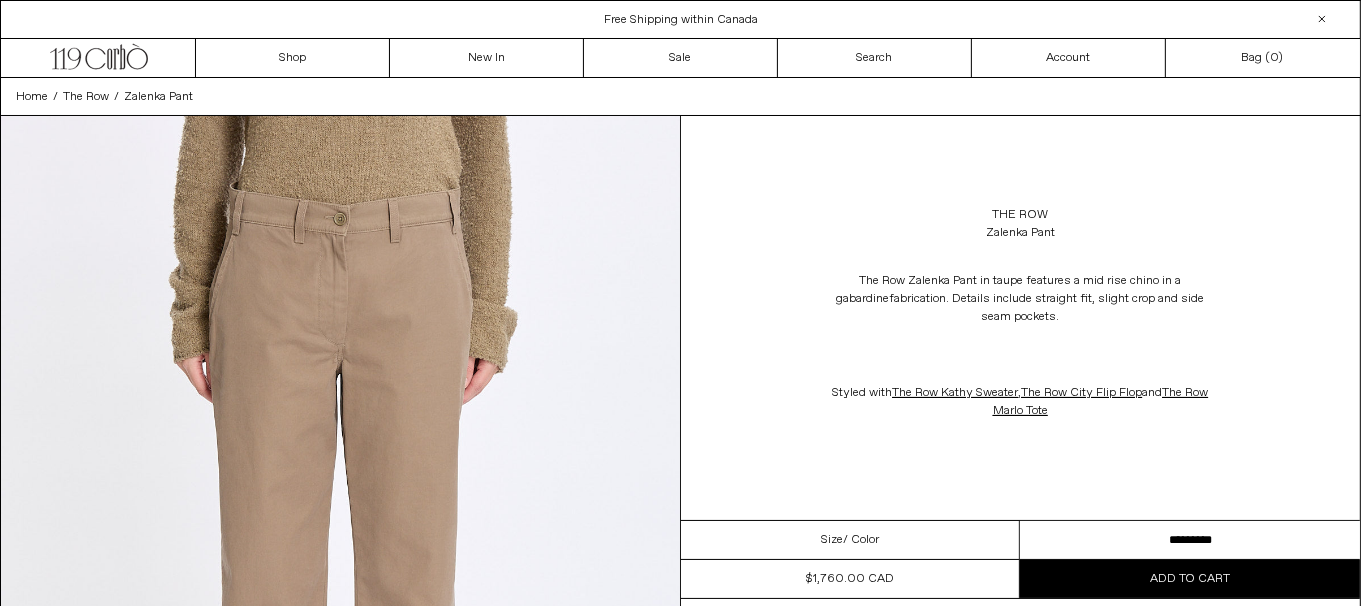 scroll, scrollTop: 0, scrollLeft: 0, axis: both 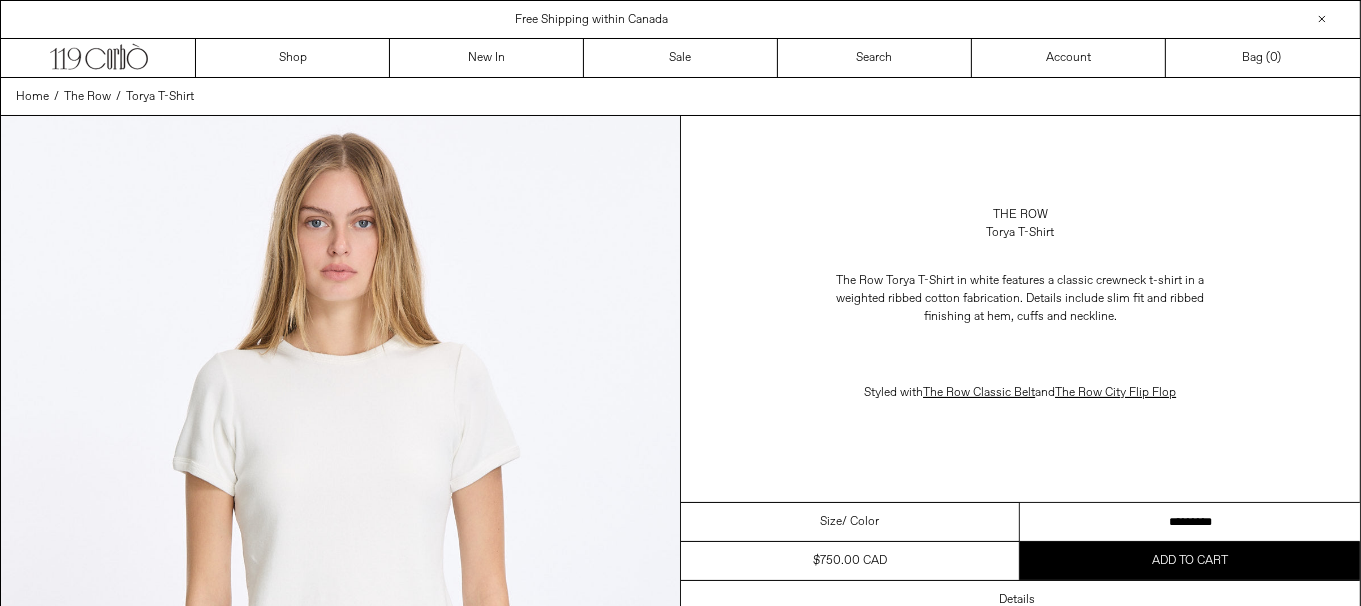 drag, startPoint x: 1212, startPoint y: 514, endPoint x: 1223, endPoint y: 503, distance: 15.556349 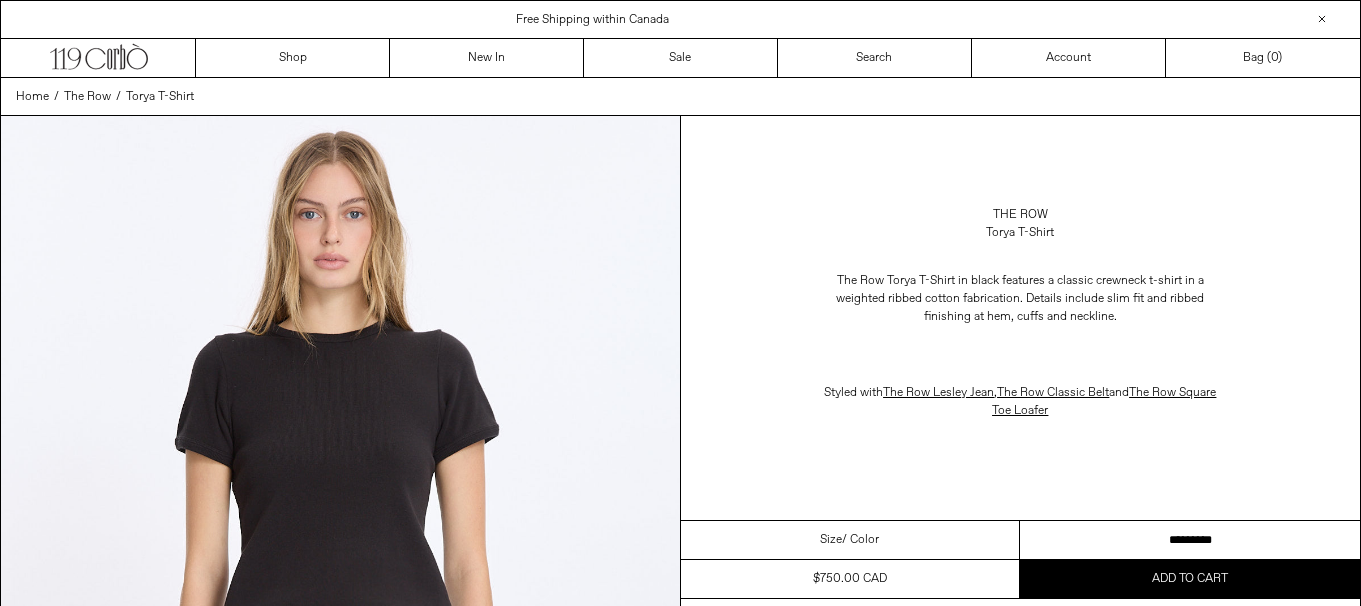 scroll, scrollTop: 0, scrollLeft: 0, axis: both 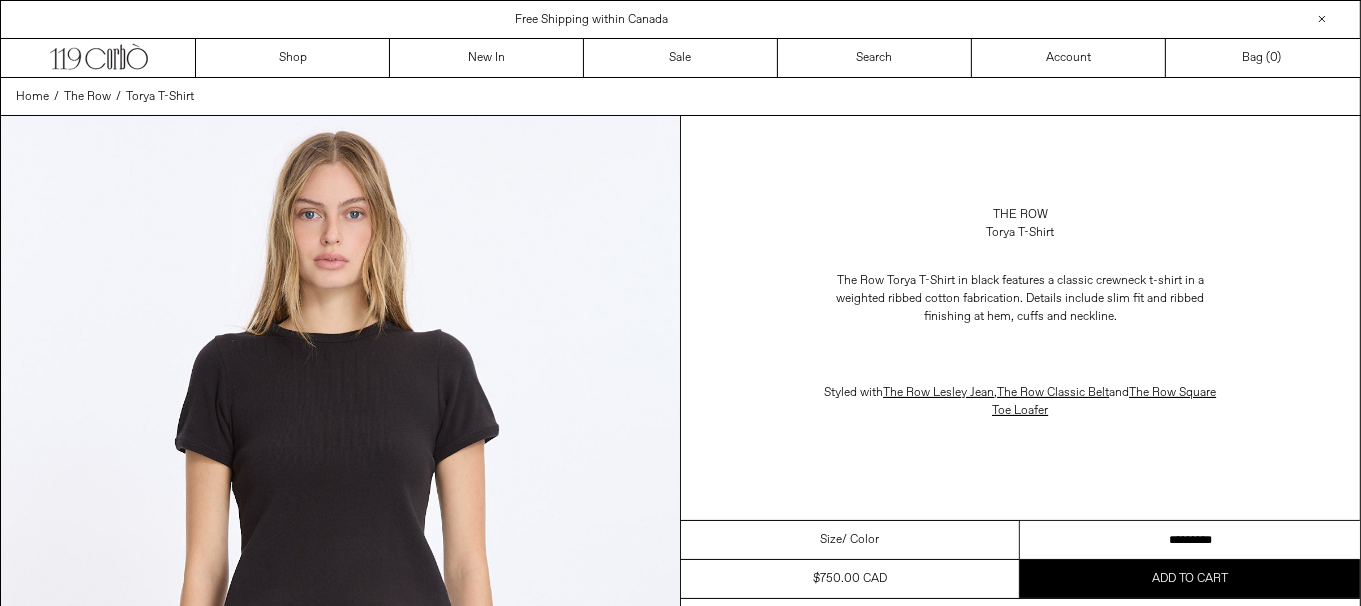 drag, startPoint x: 1195, startPoint y: 528, endPoint x: 1144, endPoint y: 411, distance: 127.632286 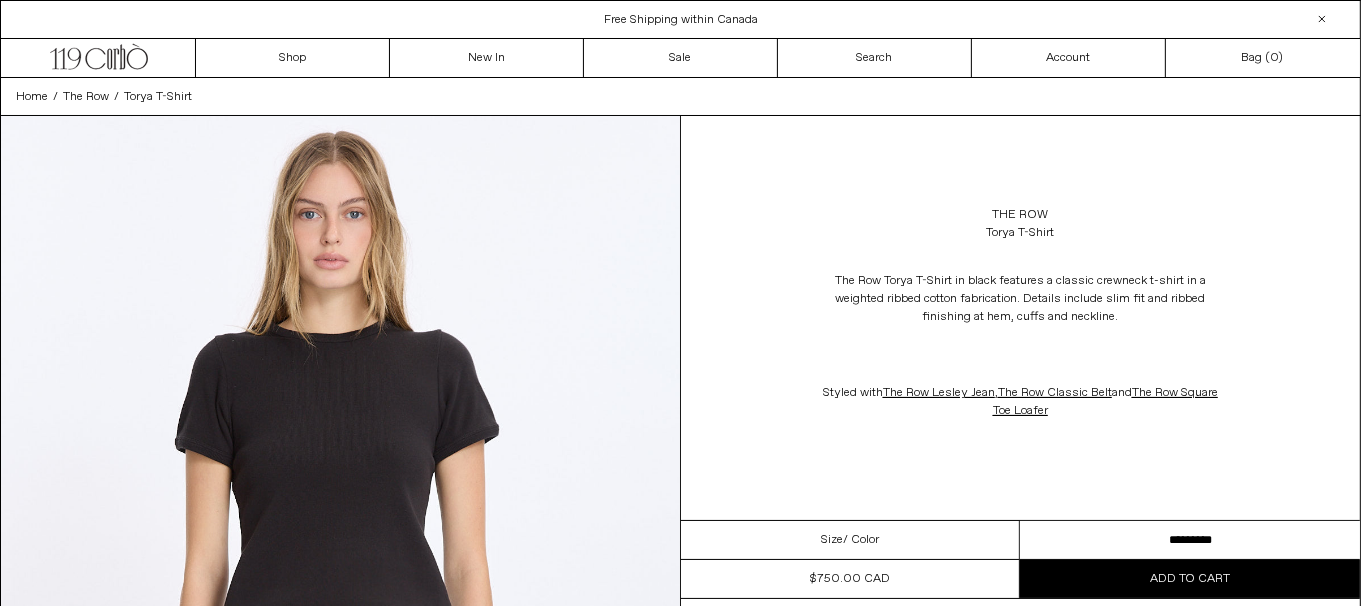 scroll, scrollTop: 0, scrollLeft: 0, axis: both 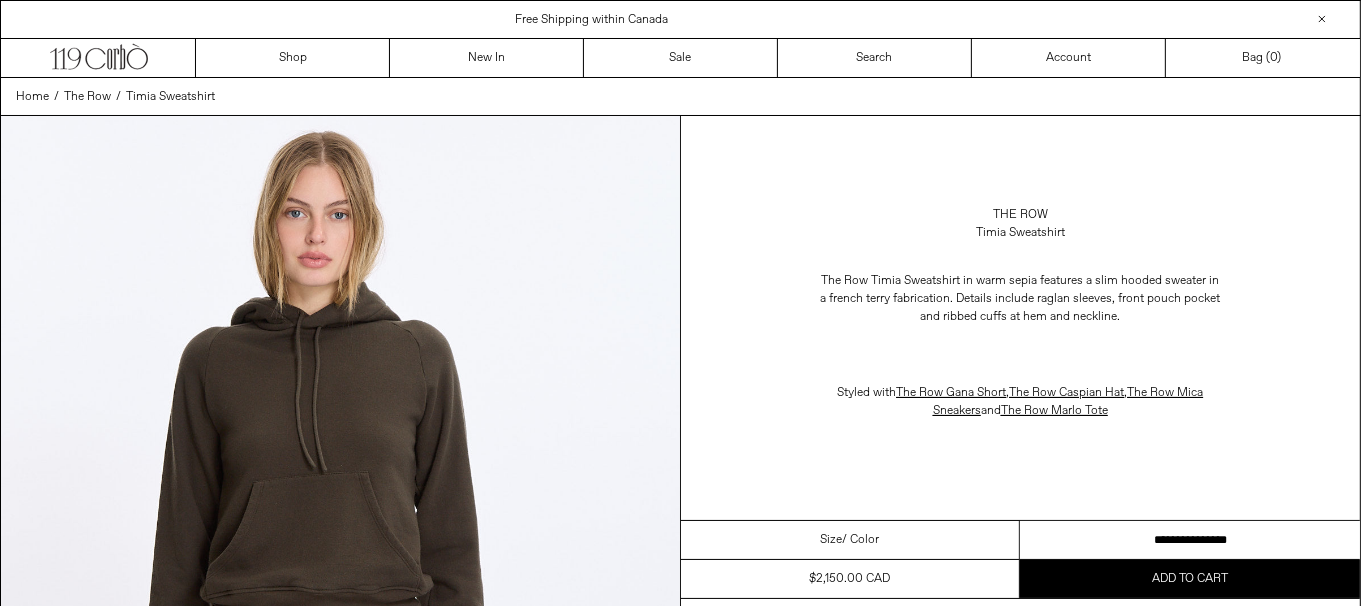 click on "**********" at bounding box center [1190, 540] 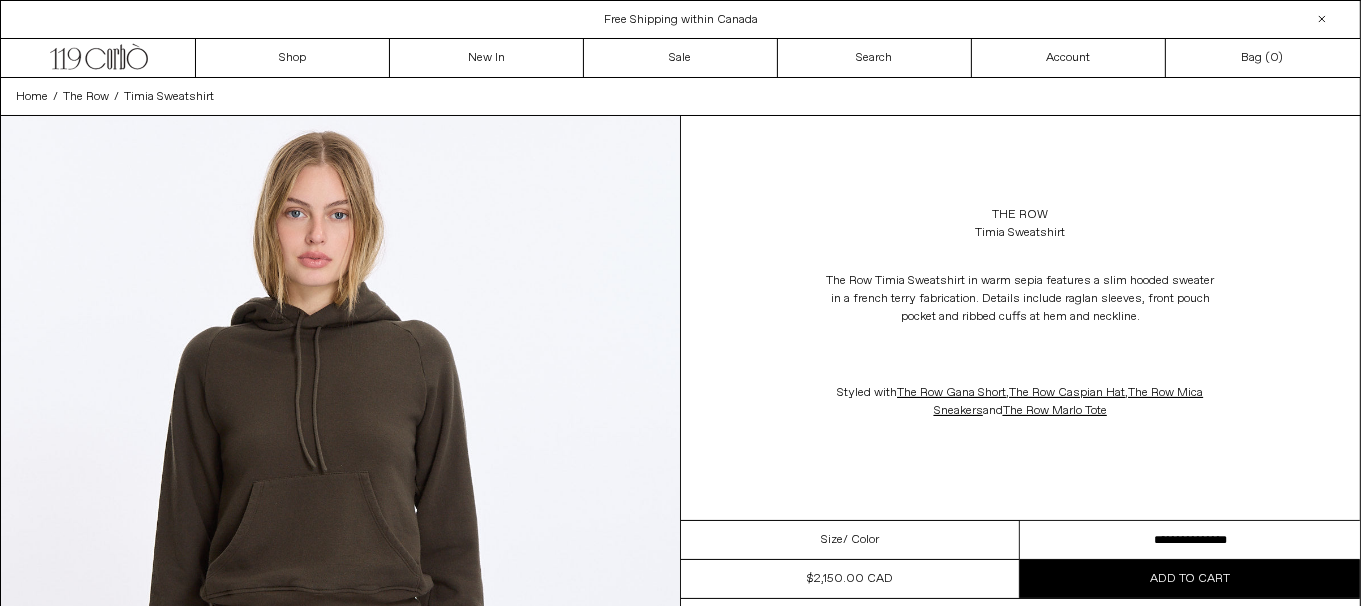 scroll, scrollTop: 0, scrollLeft: 0, axis: both 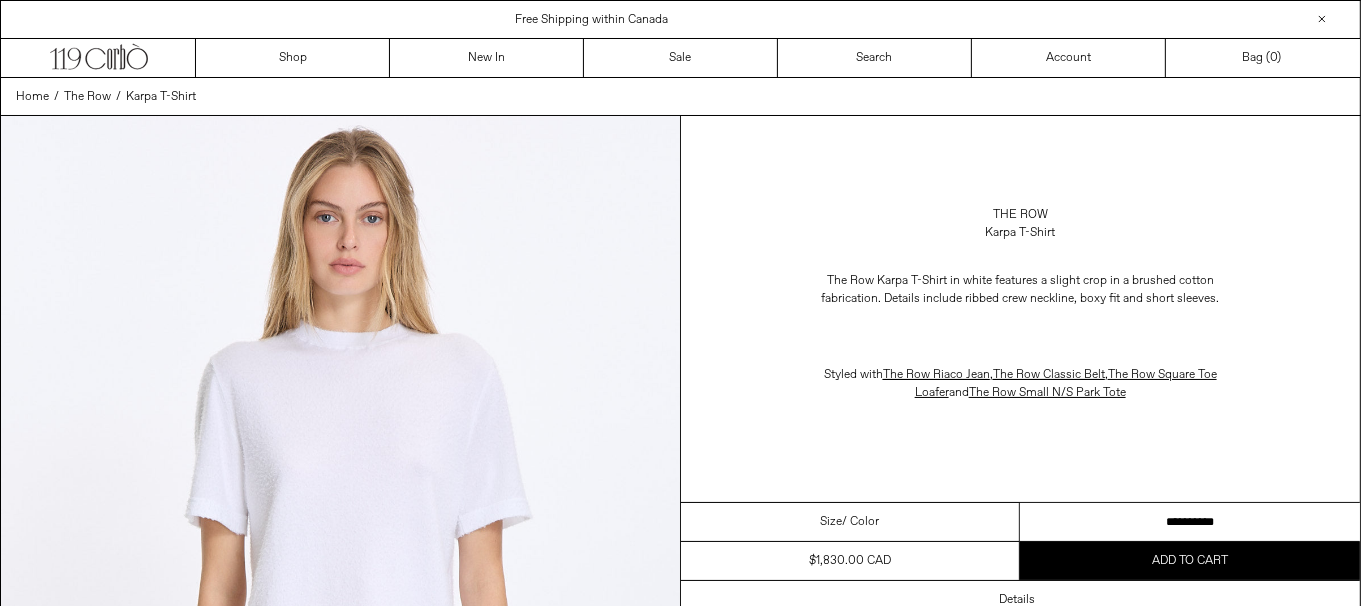 click on "**********" at bounding box center [1190, 522] 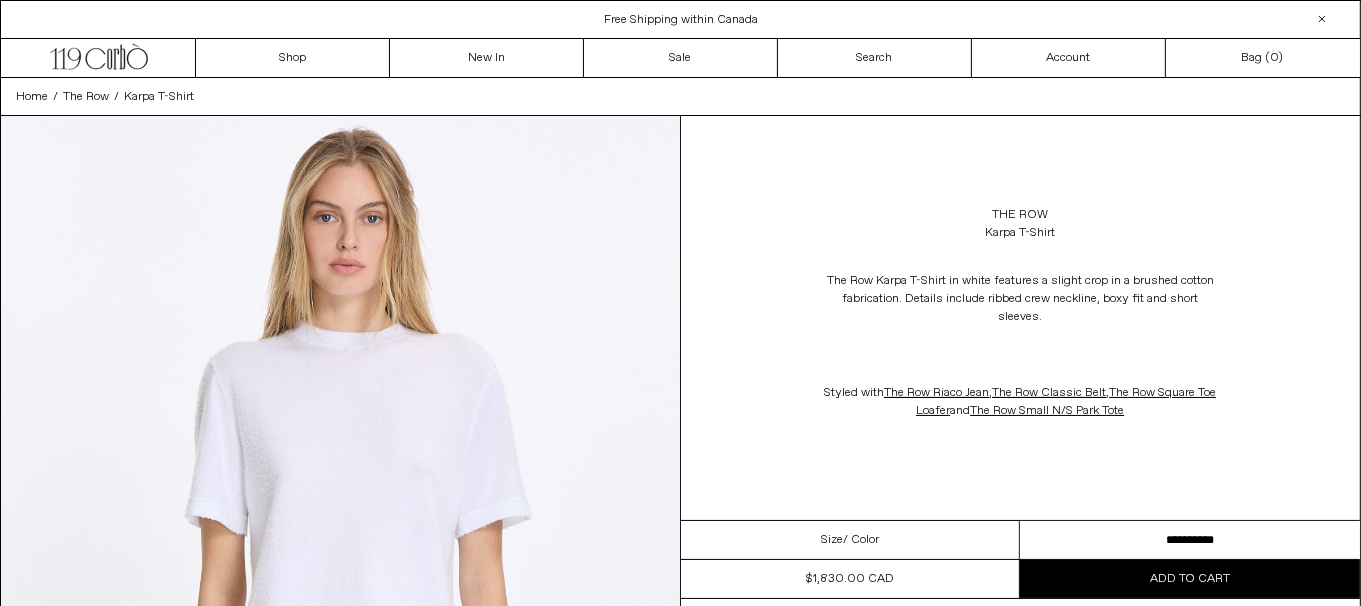 scroll, scrollTop: 0, scrollLeft: 0, axis: both 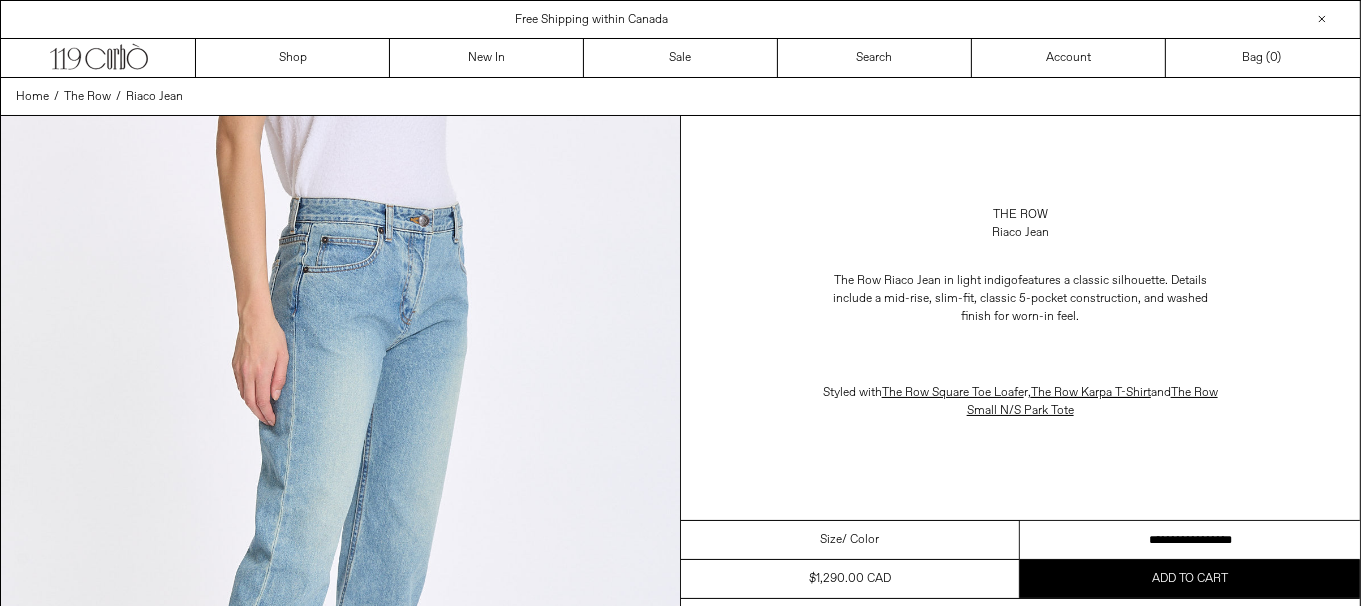 click on "**********" at bounding box center [1190, 540] 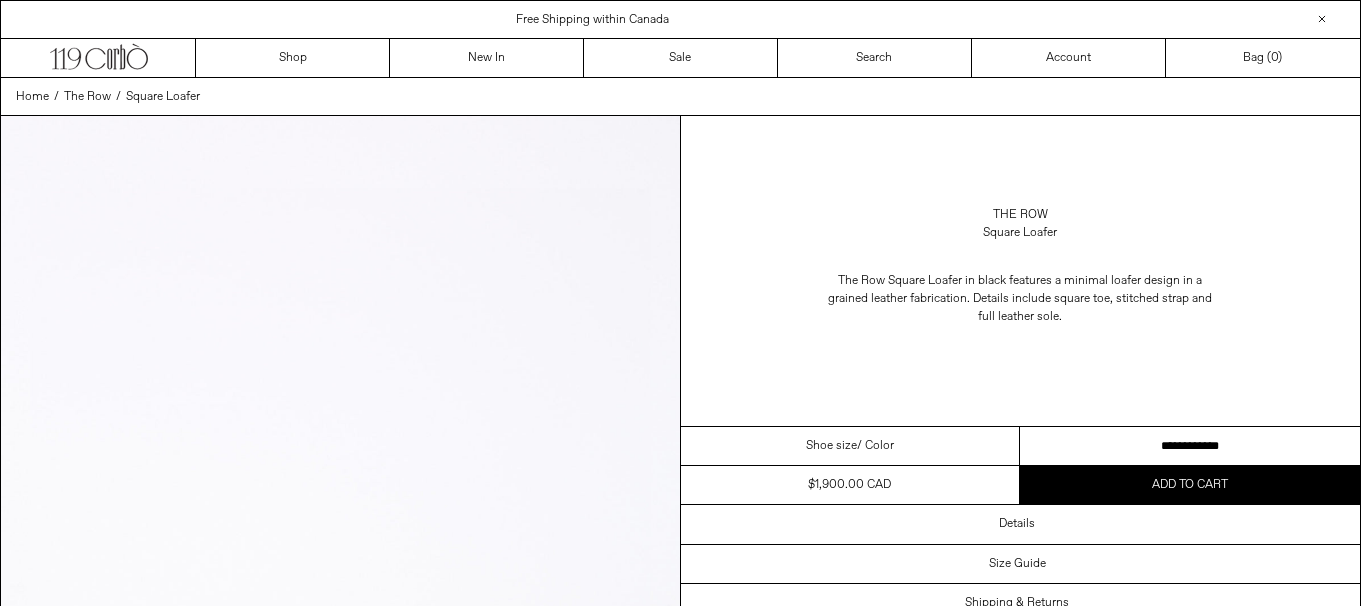 scroll, scrollTop: 0, scrollLeft: 0, axis: both 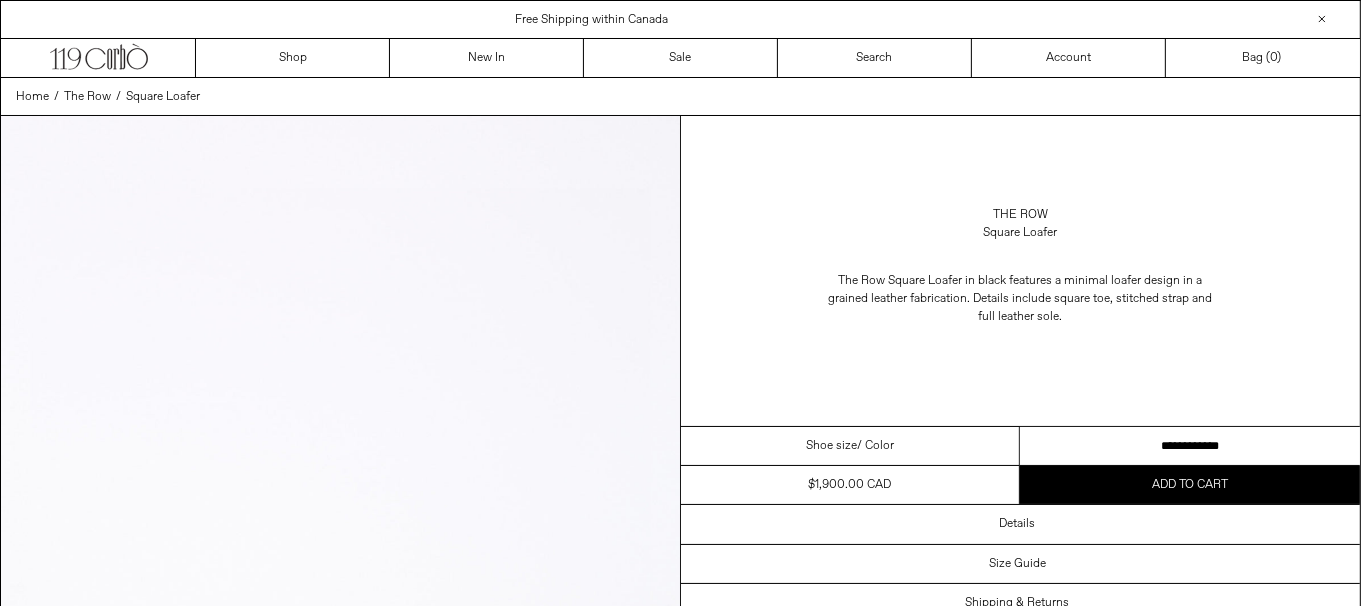 click on "**********" at bounding box center (1190, 446) 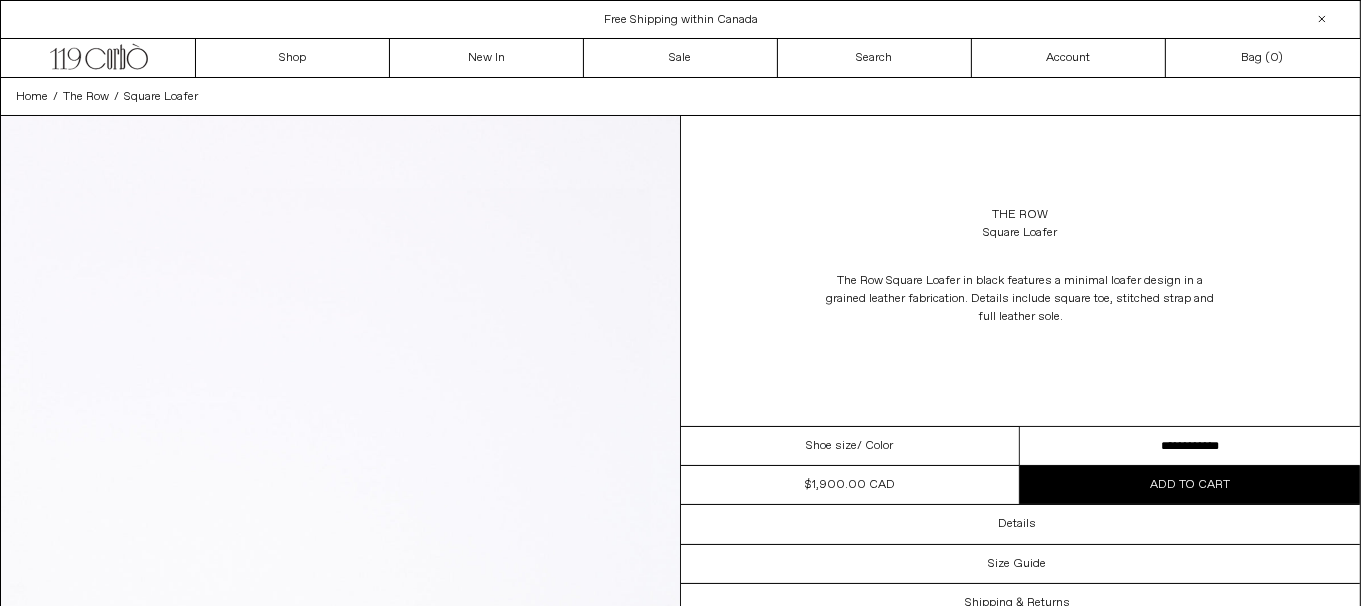 scroll, scrollTop: 0, scrollLeft: 0, axis: both 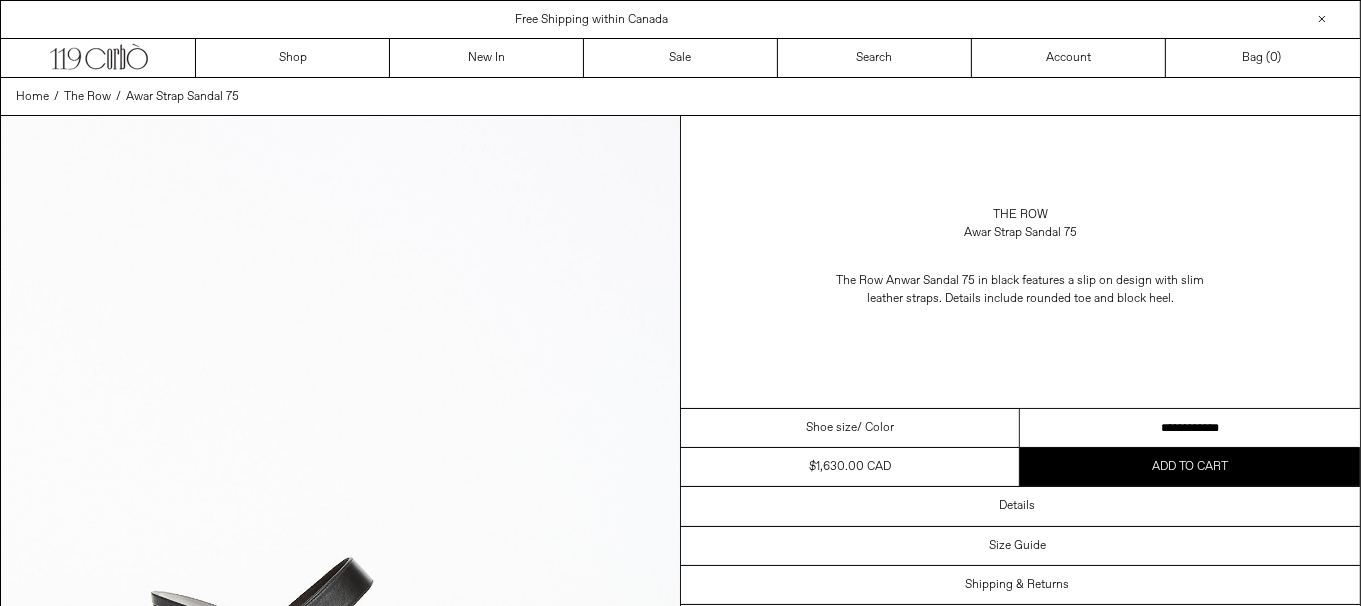 click on "**********" at bounding box center [1190, 428] 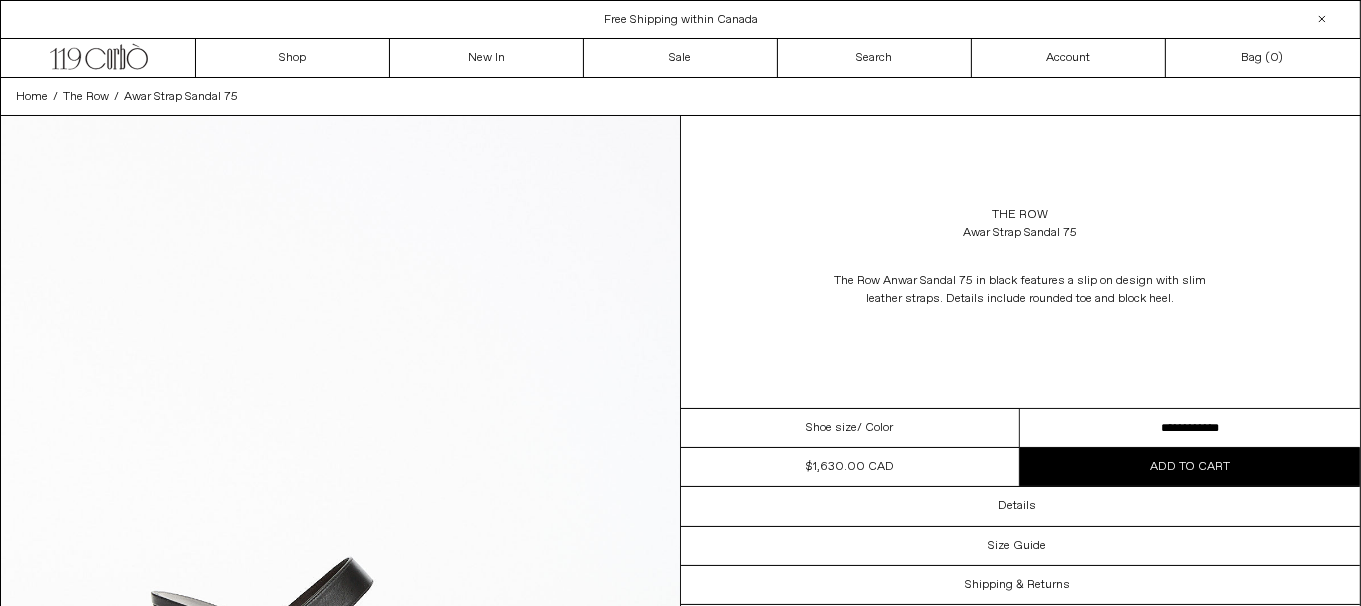 scroll, scrollTop: 0, scrollLeft: 0, axis: both 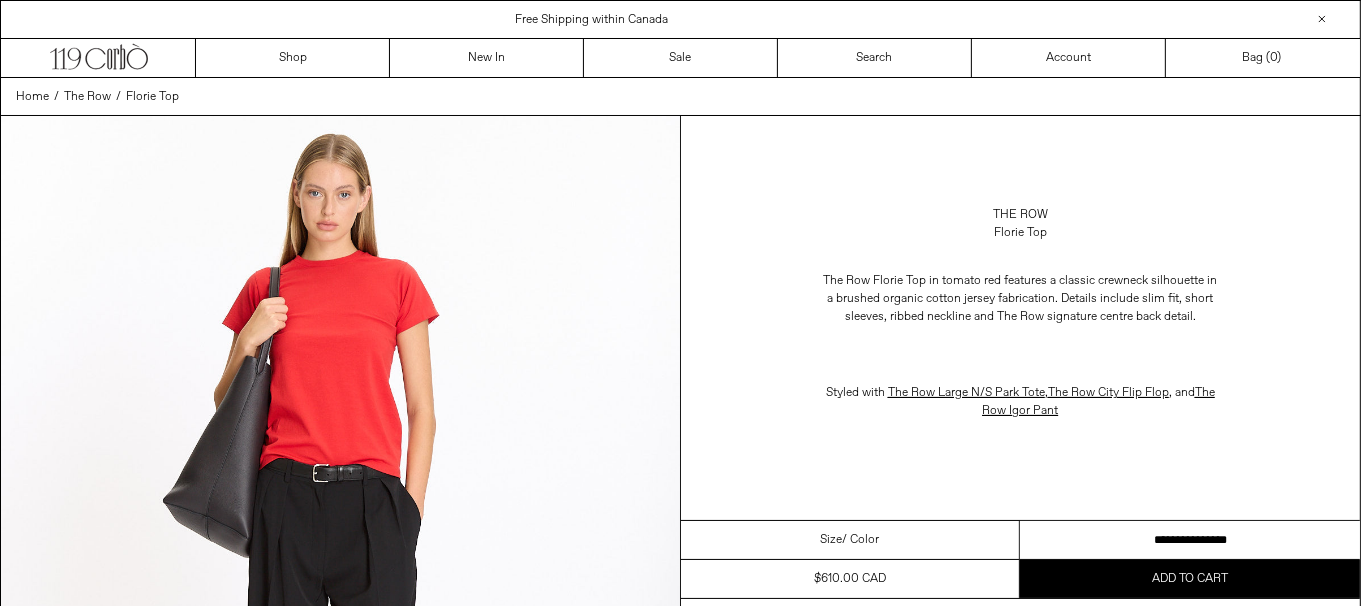 drag, startPoint x: 1245, startPoint y: 531, endPoint x: 1345, endPoint y: 540, distance: 100.40418 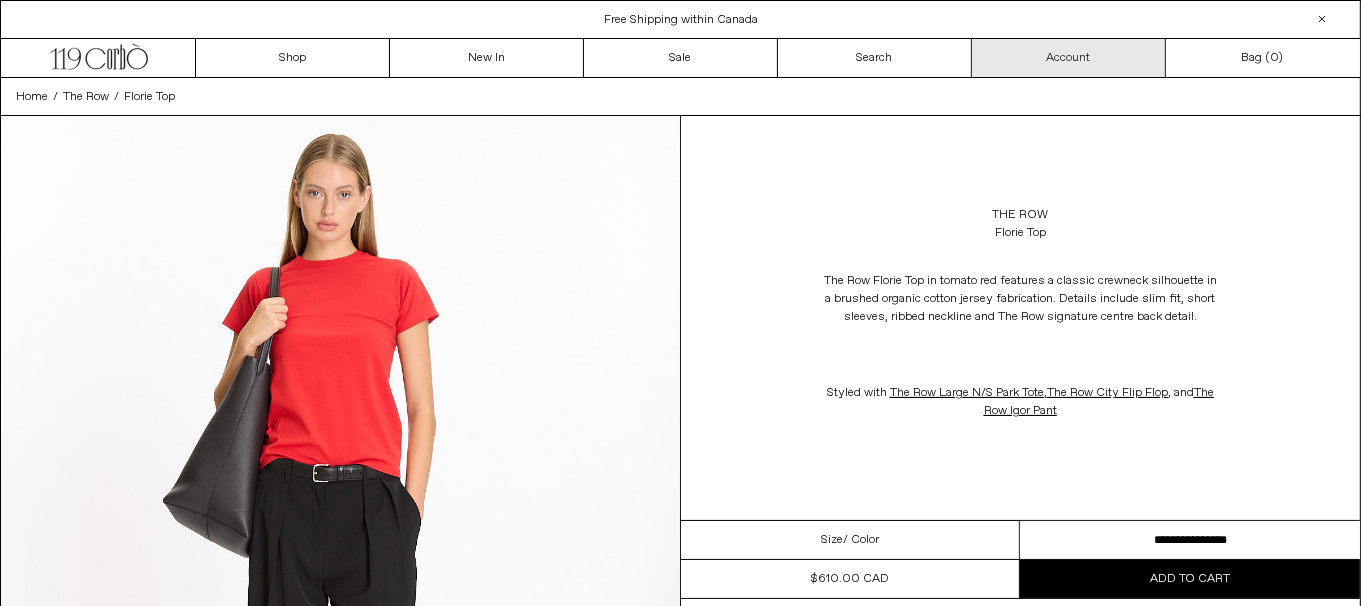 scroll, scrollTop: 0, scrollLeft: 0, axis: both 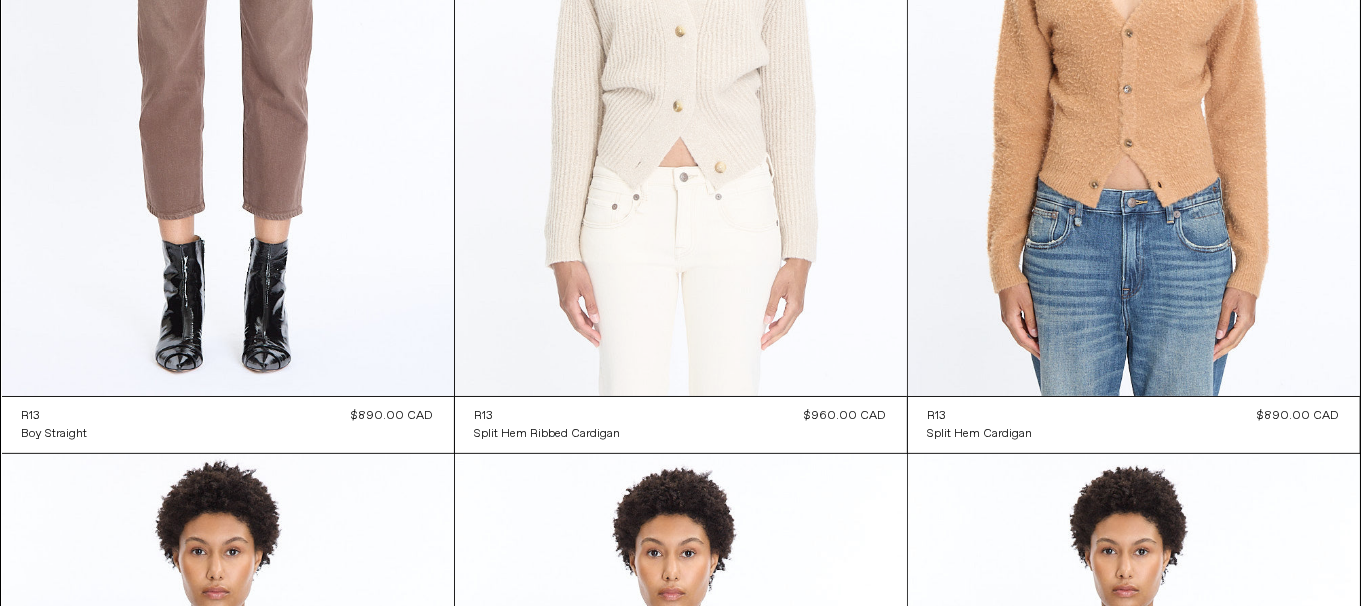click at bounding box center [681, 57] 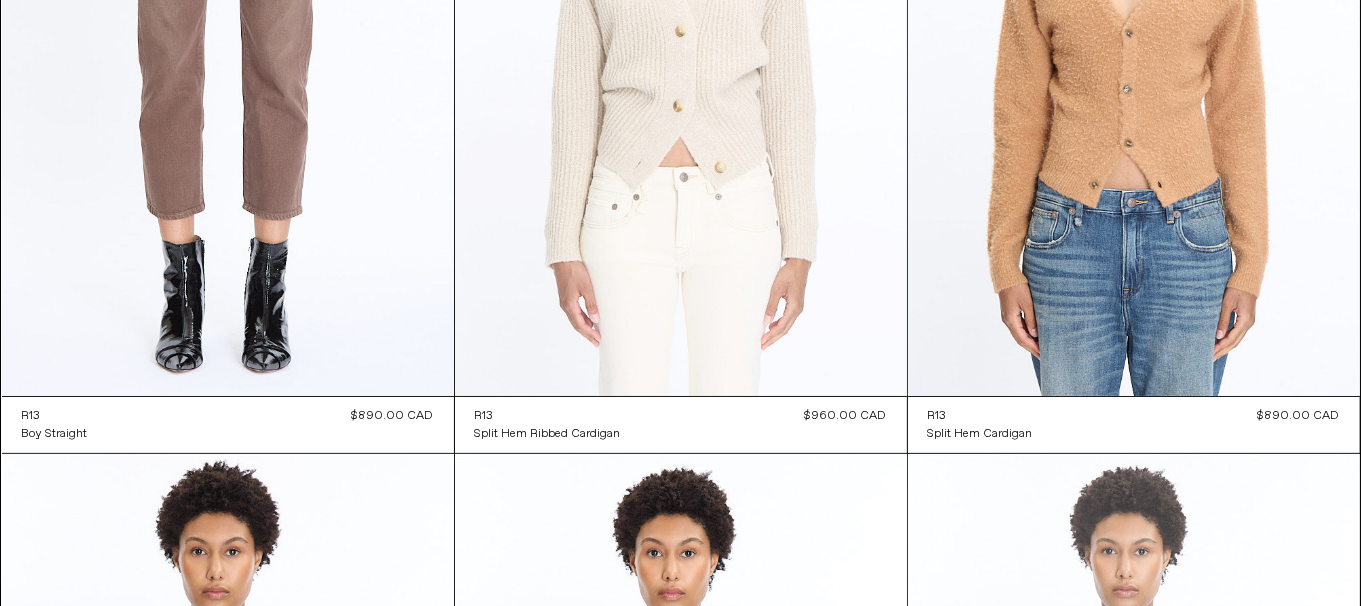 scroll, scrollTop: 0, scrollLeft: 0, axis: both 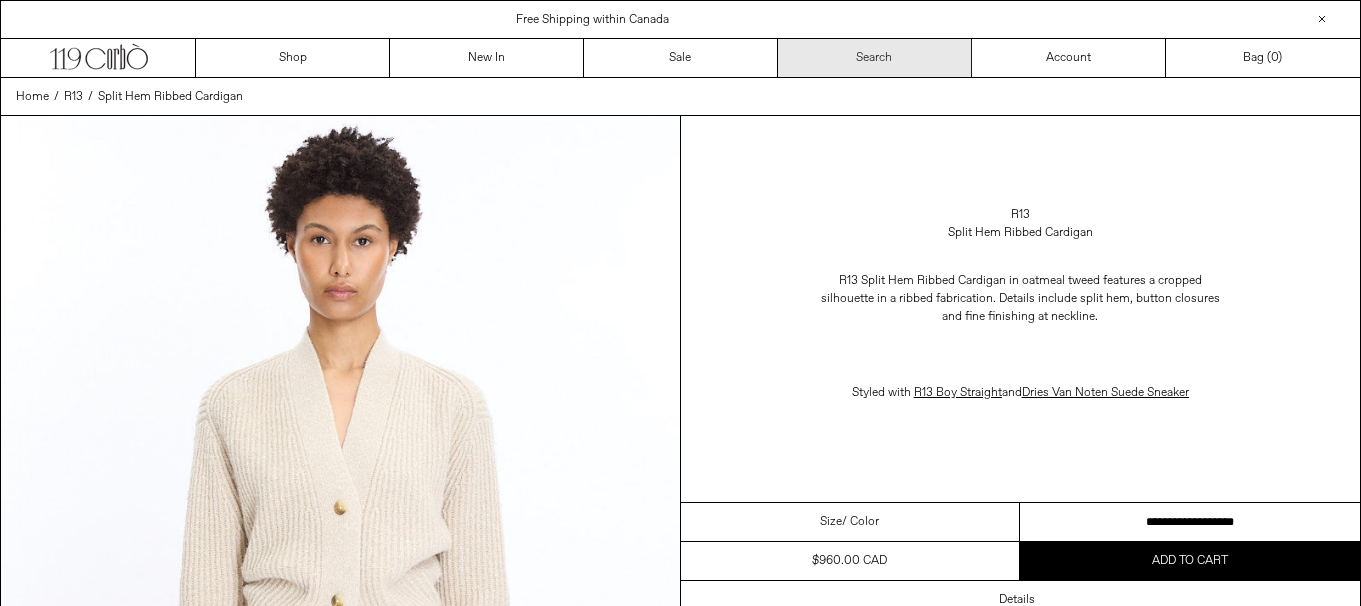 click on "**********" at bounding box center (1190, 522) 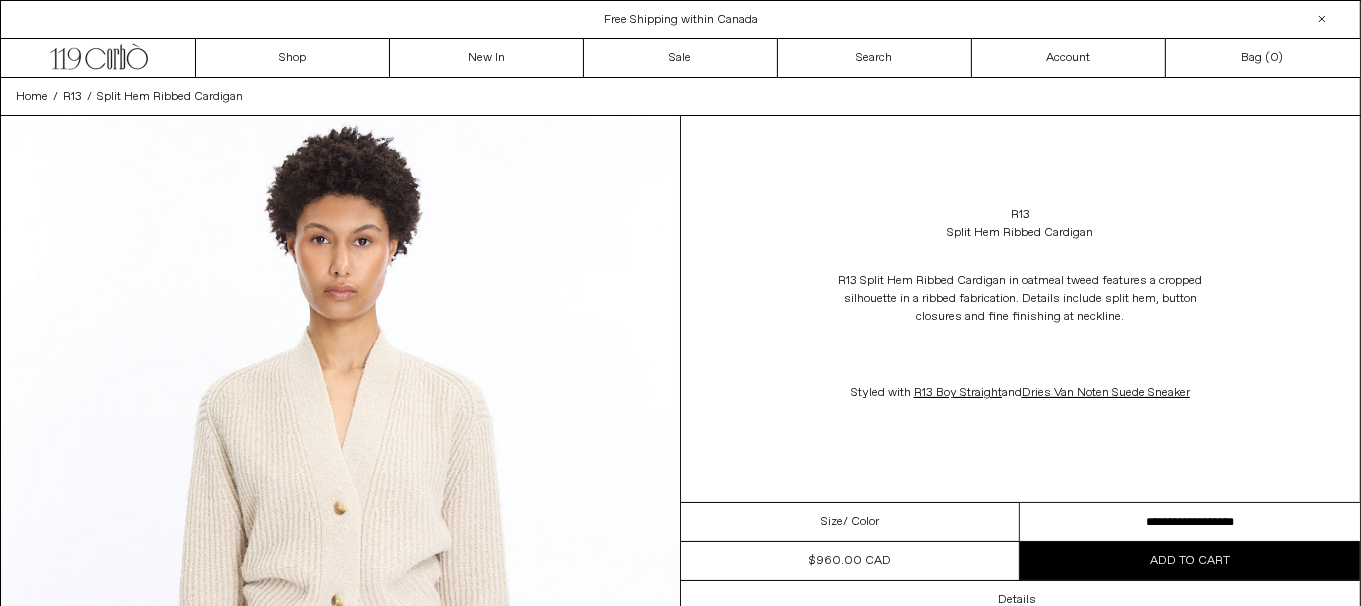 scroll, scrollTop: 0, scrollLeft: 0, axis: both 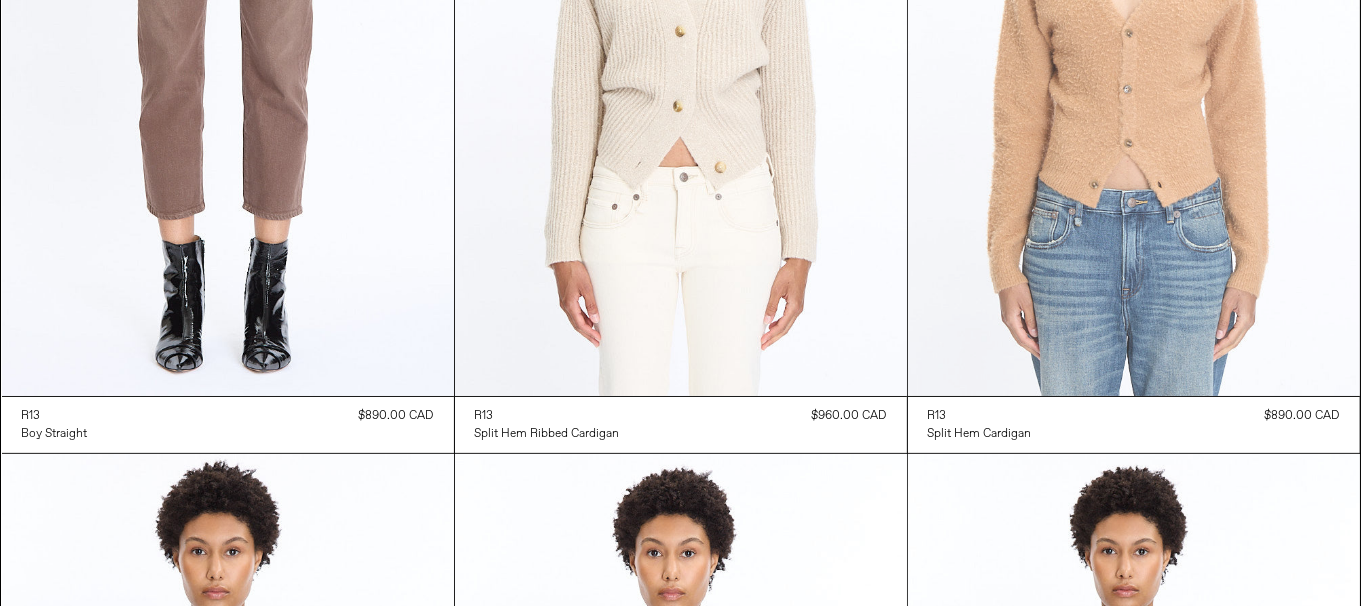 click at bounding box center [1134, 57] 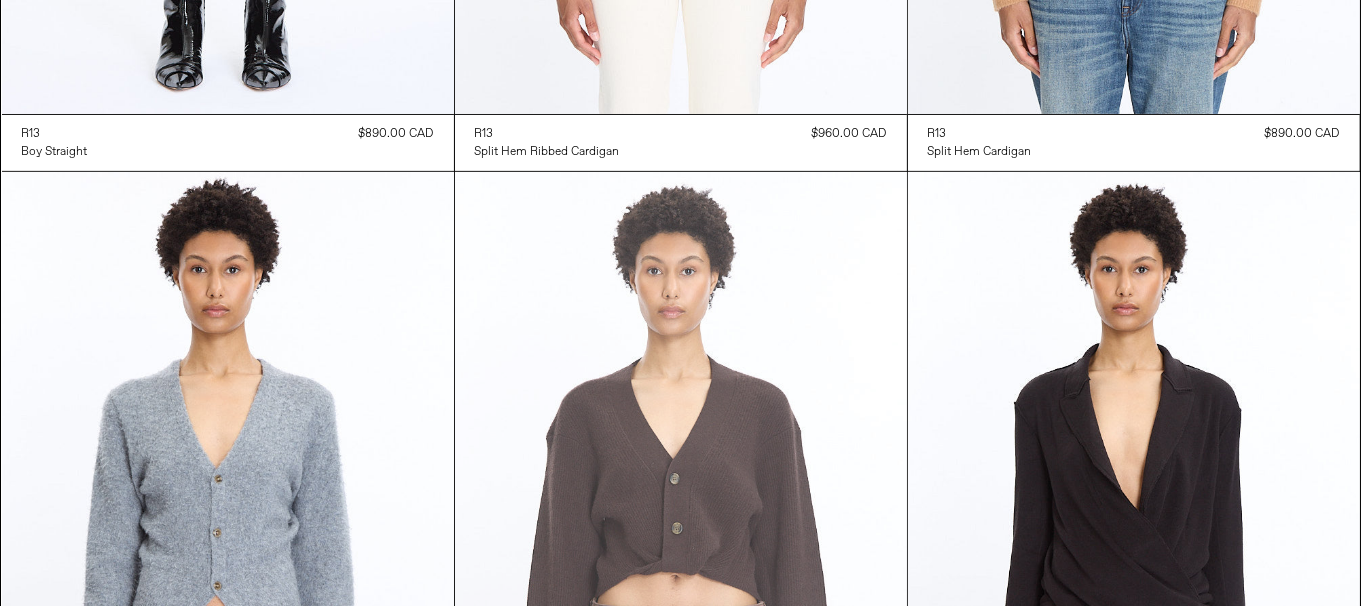scroll, scrollTop: 899, scrollLeft: 0, axis: vertical 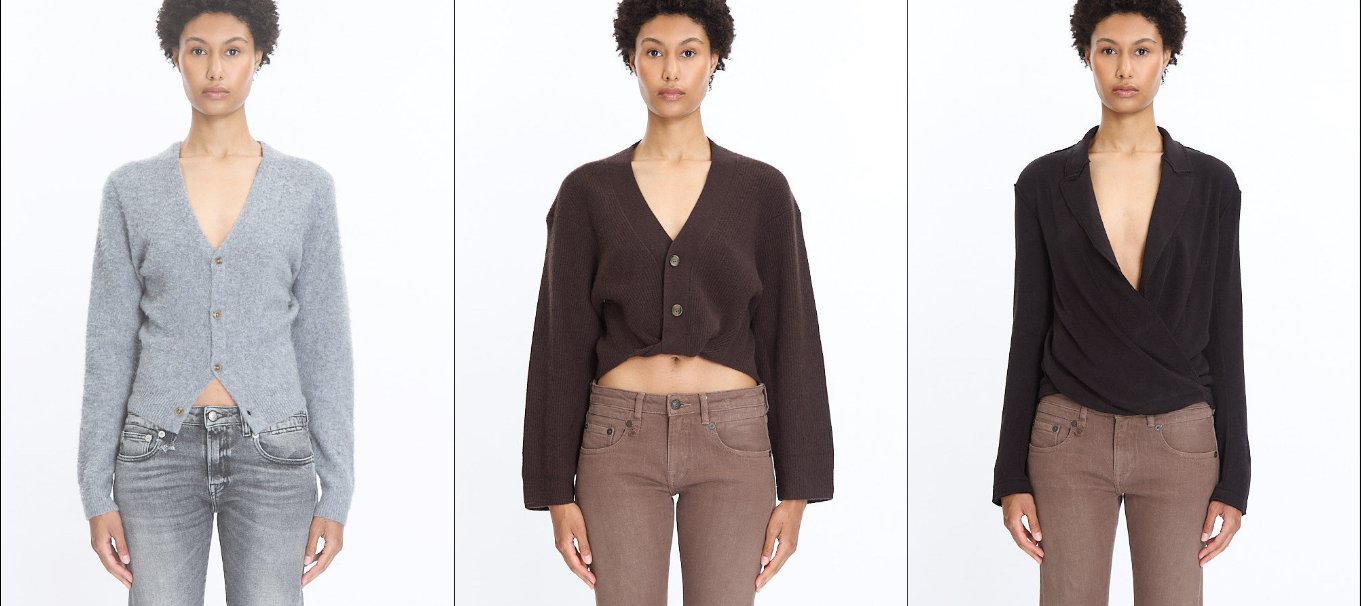 click at bounding box center (228, 293) 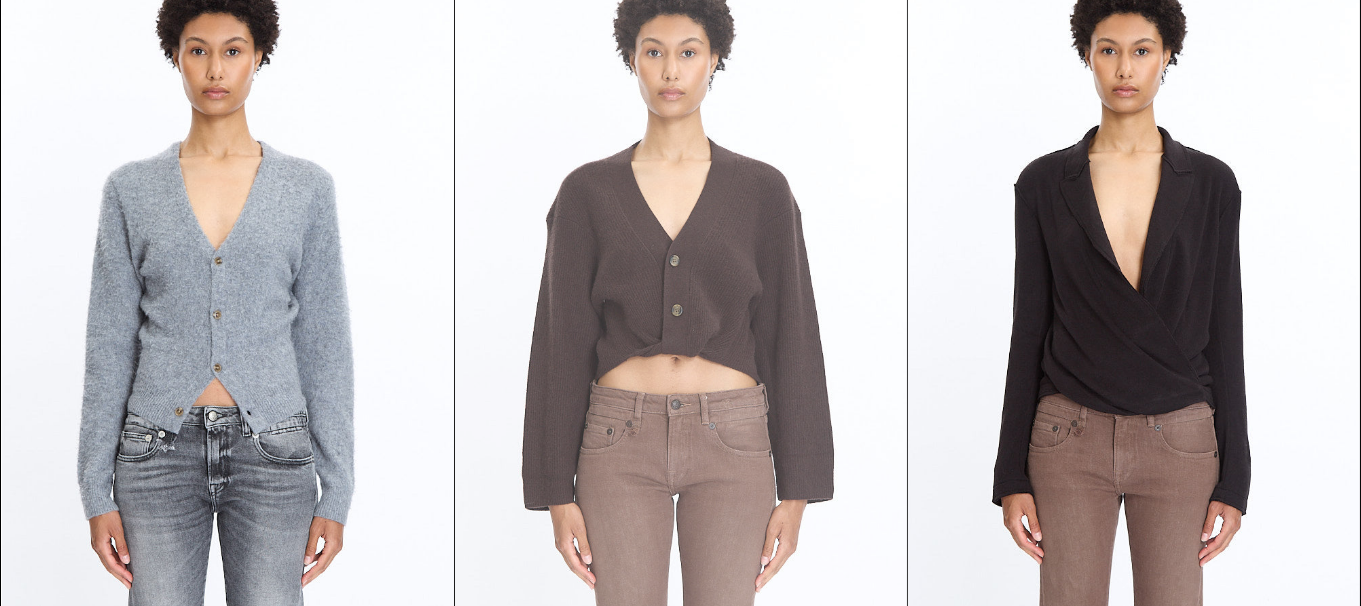 click at bounding box center [681, 293] 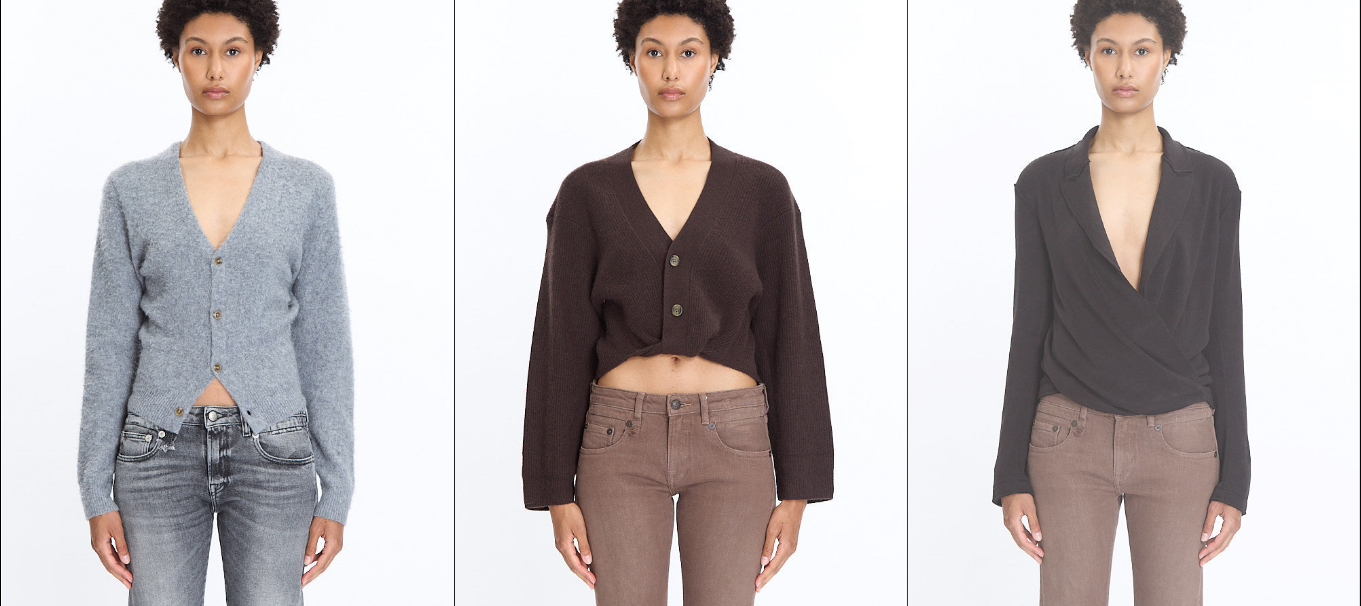 click at bounding box center [1134, 293] 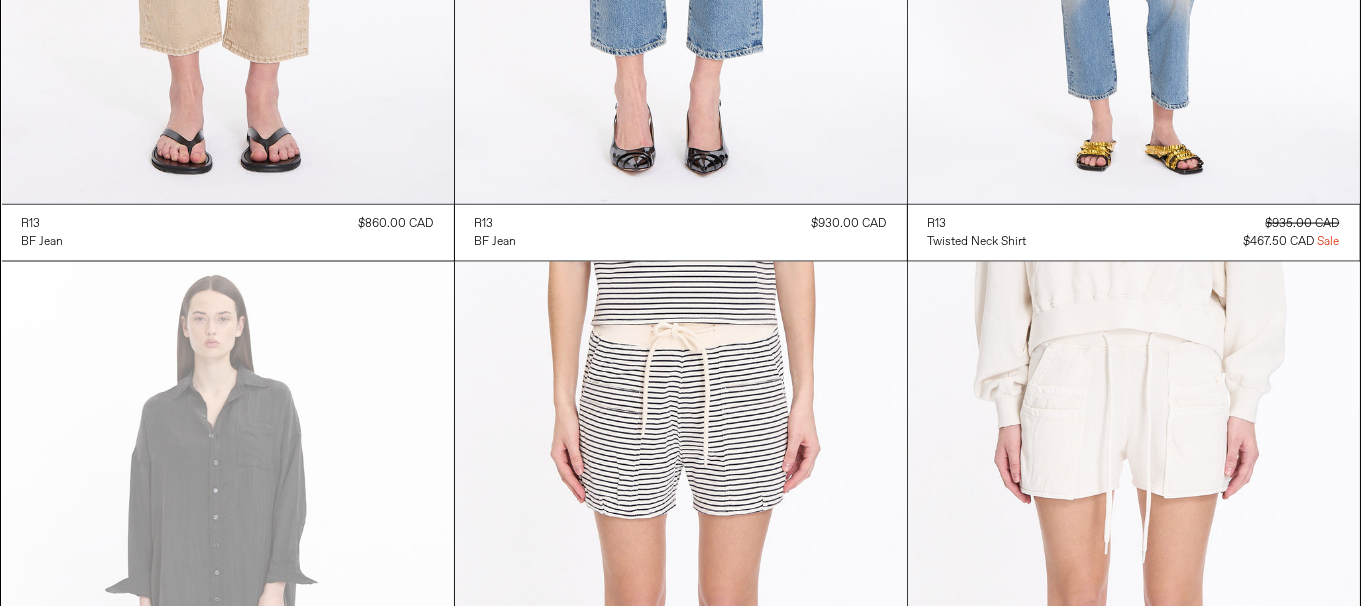 scroll, scrollTop: 2400, scrollLeft: 0, axis: vertical 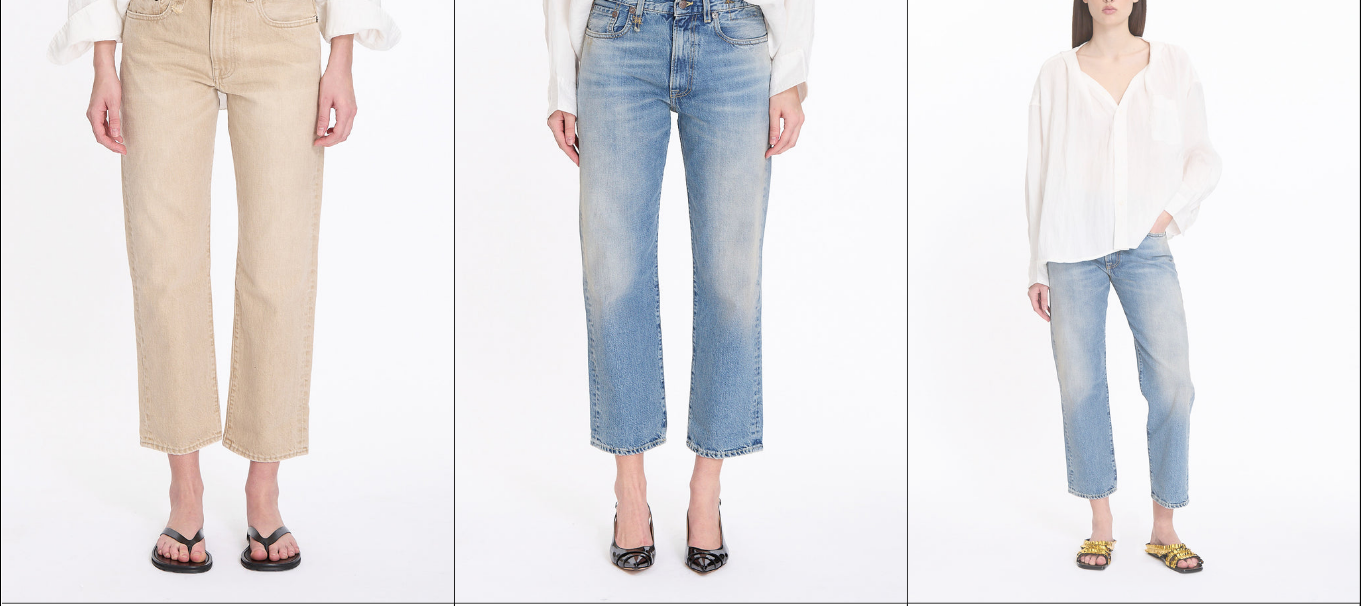 click at bounding box center [1134, 264] 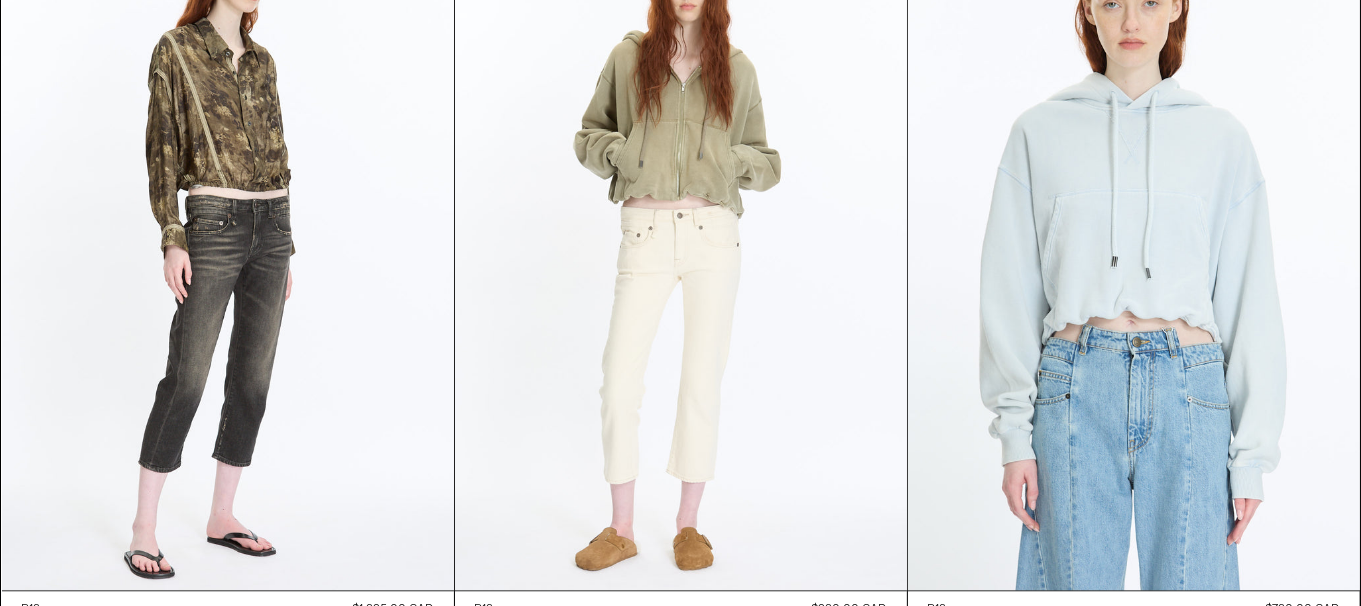 scroll, scrollTop: 4699, scrollLeft: 0, axis: vertical 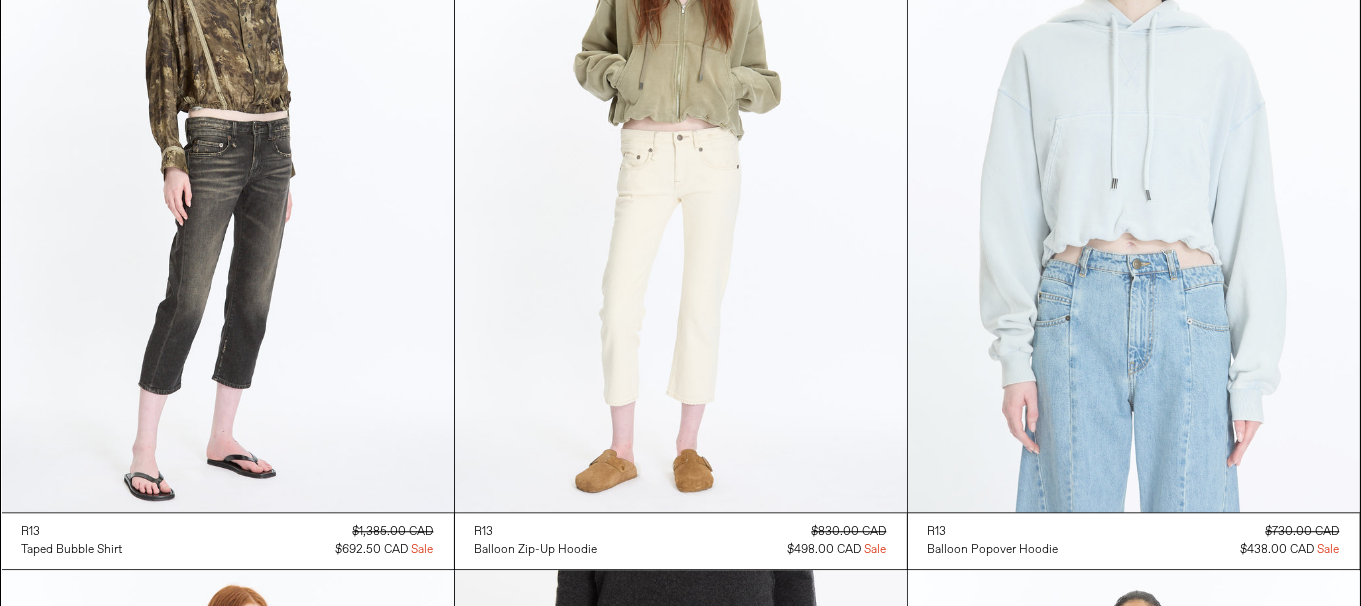 click at bounding box center [1134, 173] 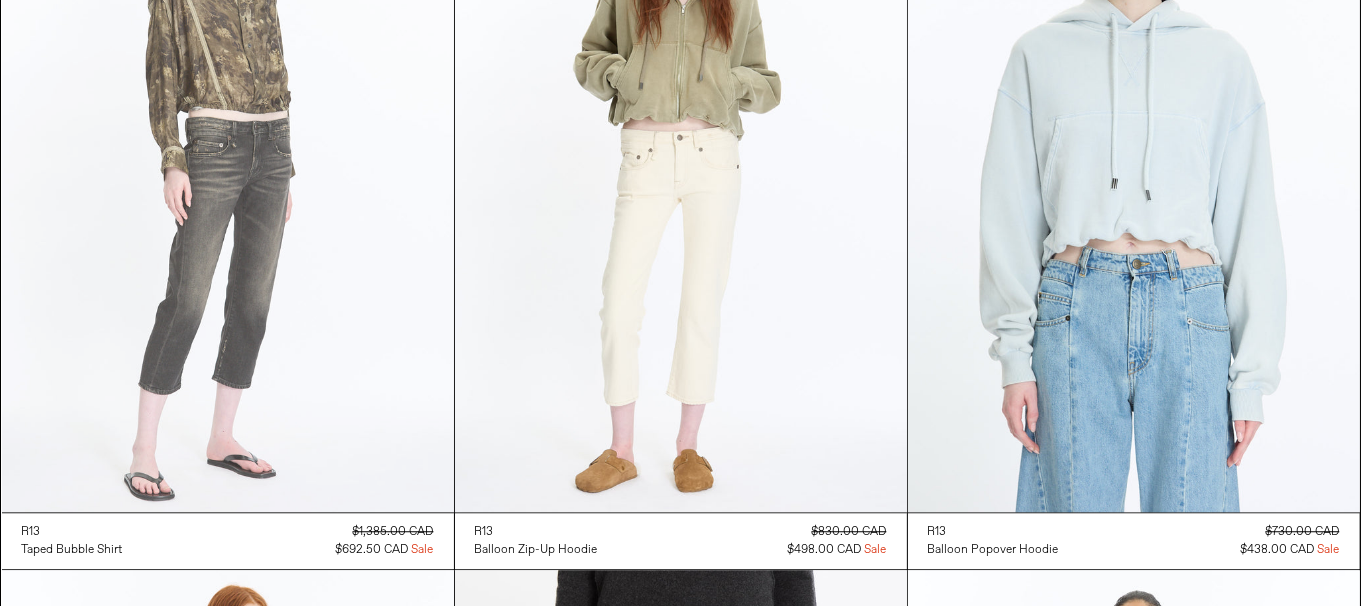 click at bounding box center [228, 173] 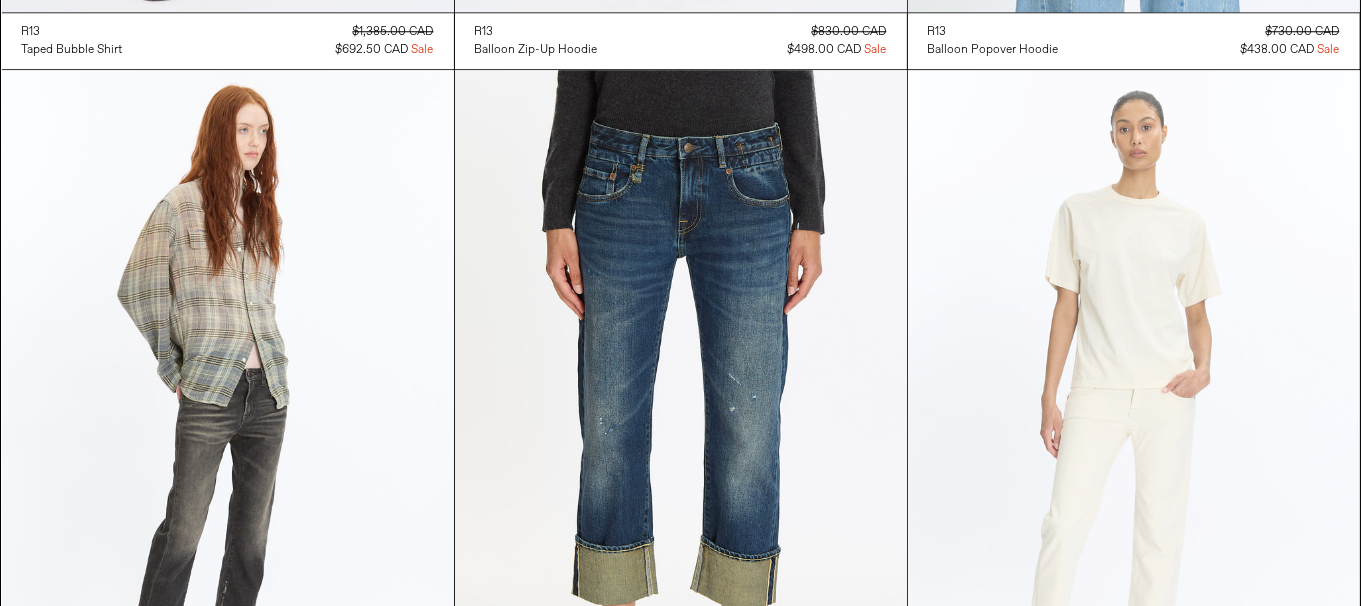 scroll, scrollTop: 5399, scrollLeft: 0, axis: vertical 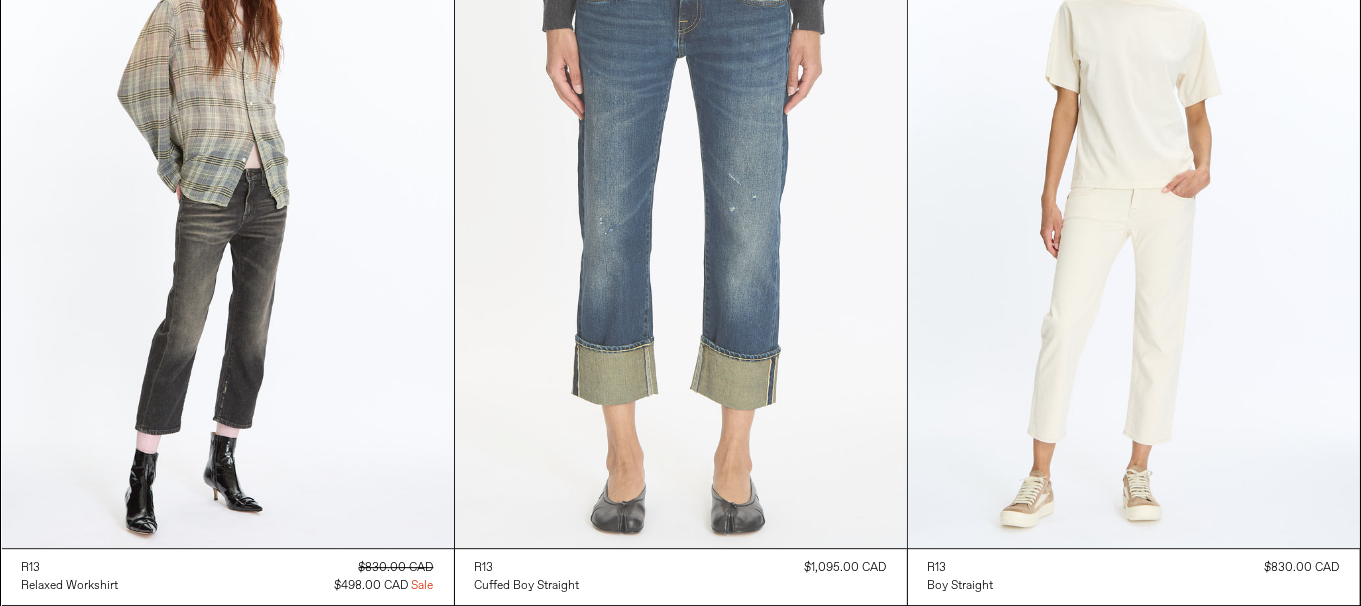 click at bounding box center [681, 209] 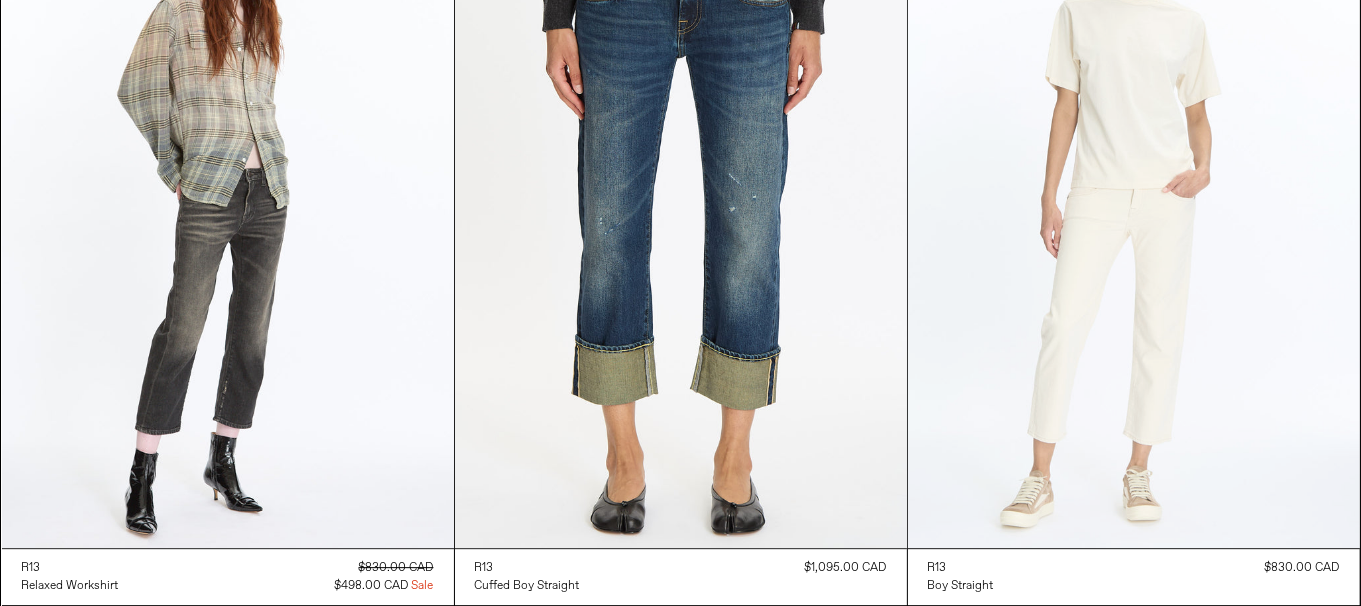 click at bounding box center (1134, 209) 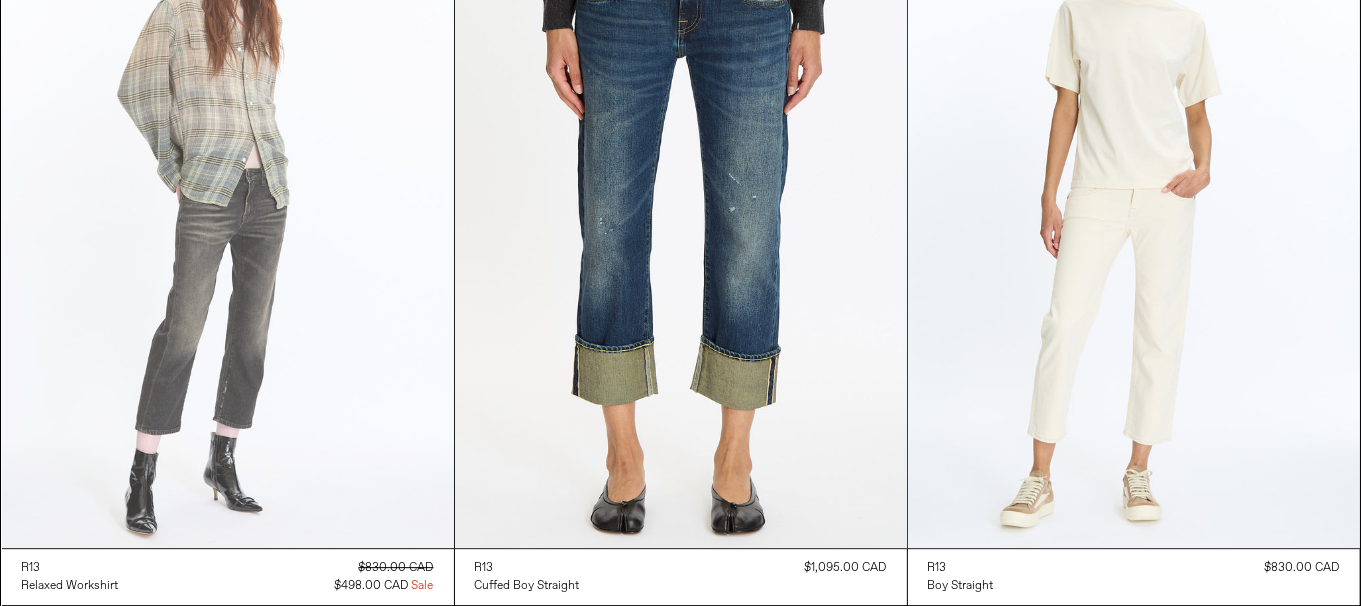 click at bounding box center [228, 209] 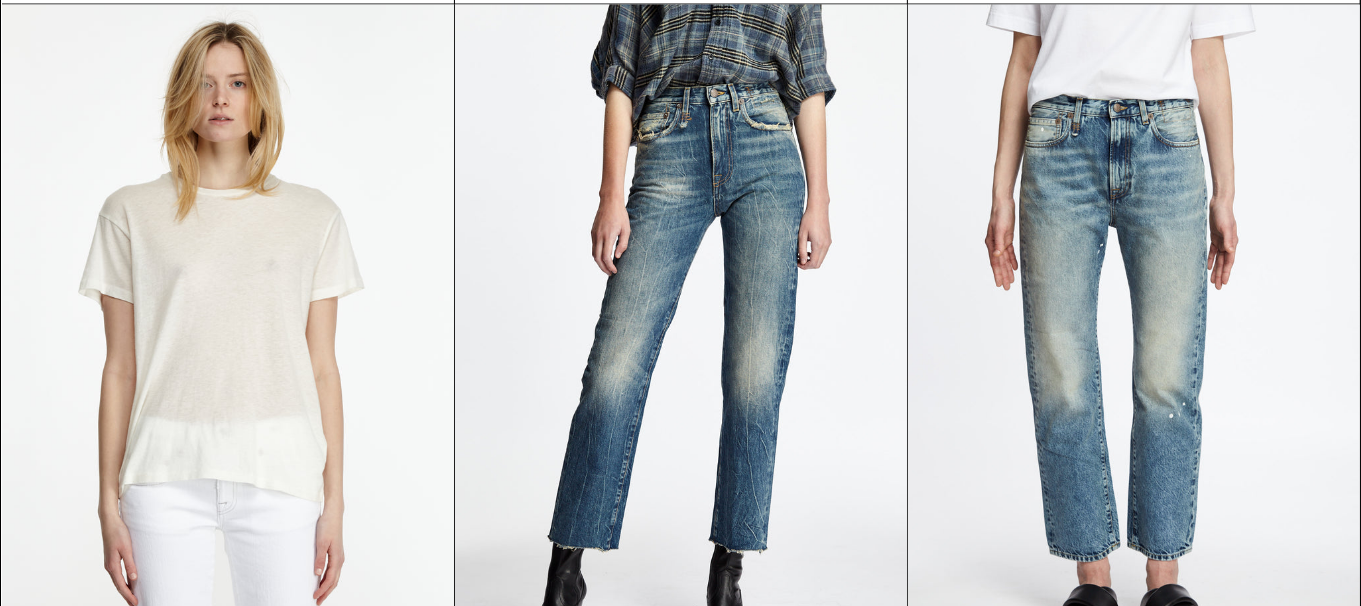 scroll, scrollTop: 10631, scrollLeft: 0, axis: vertical 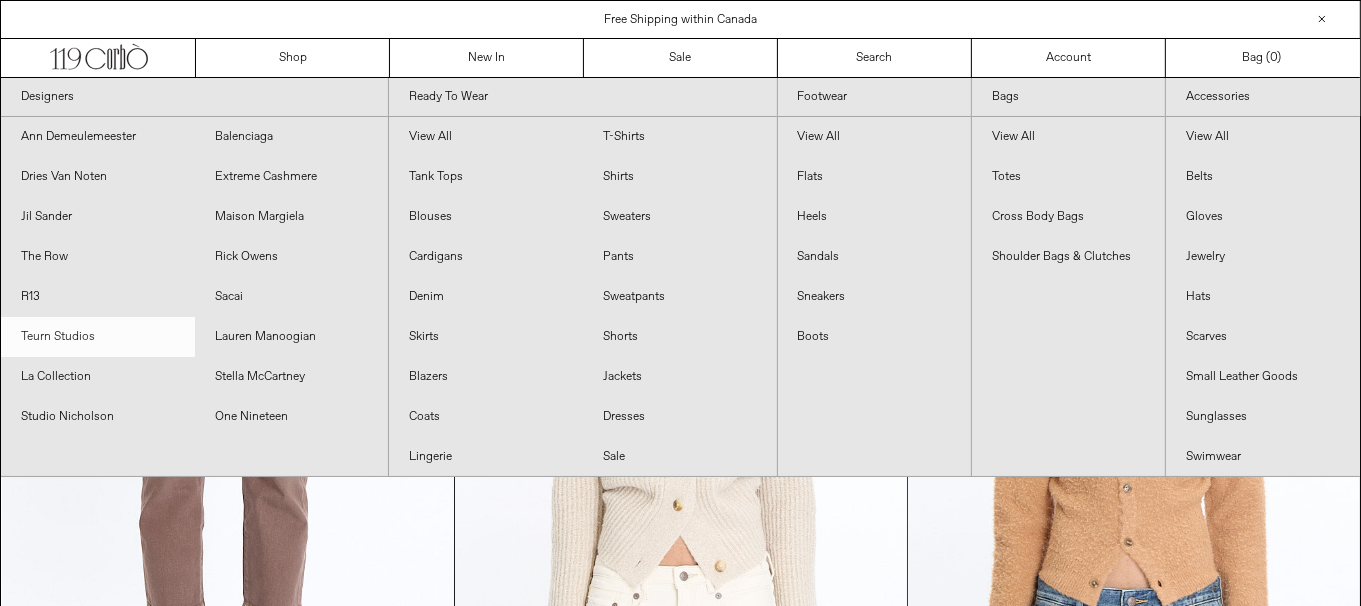 click on "Teurn Studios" at bounding box center (98, 337) 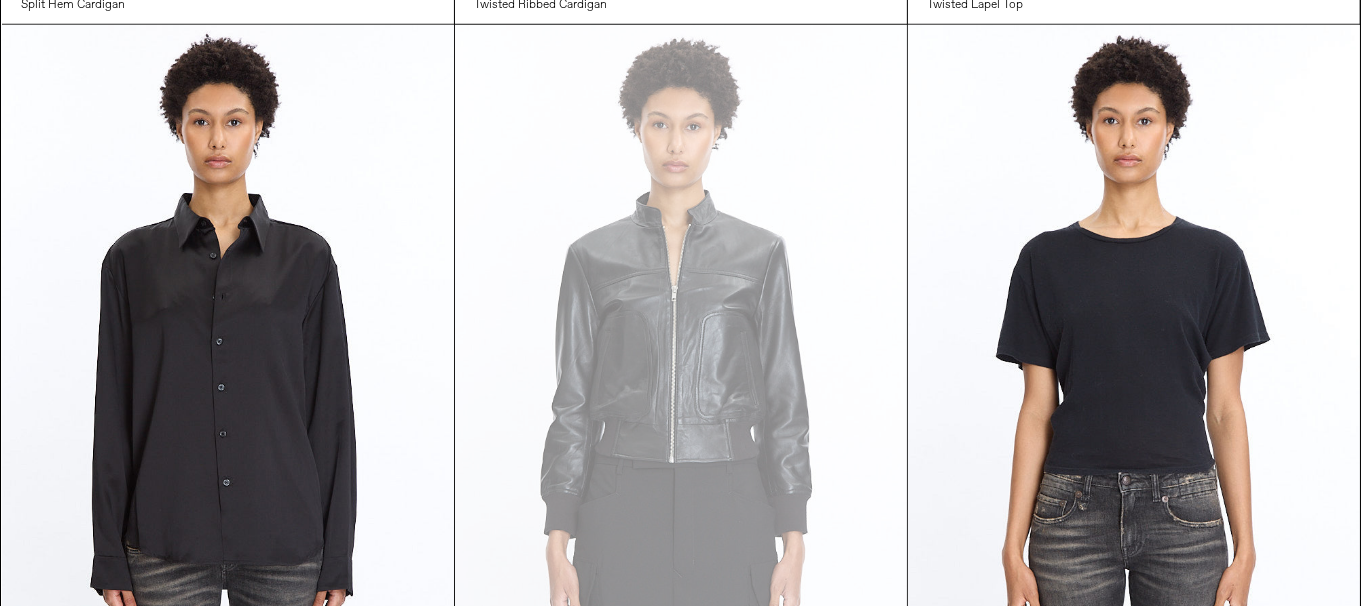 scroll, scrollTop: 1800, scrollLeft: 0, axis: vertical 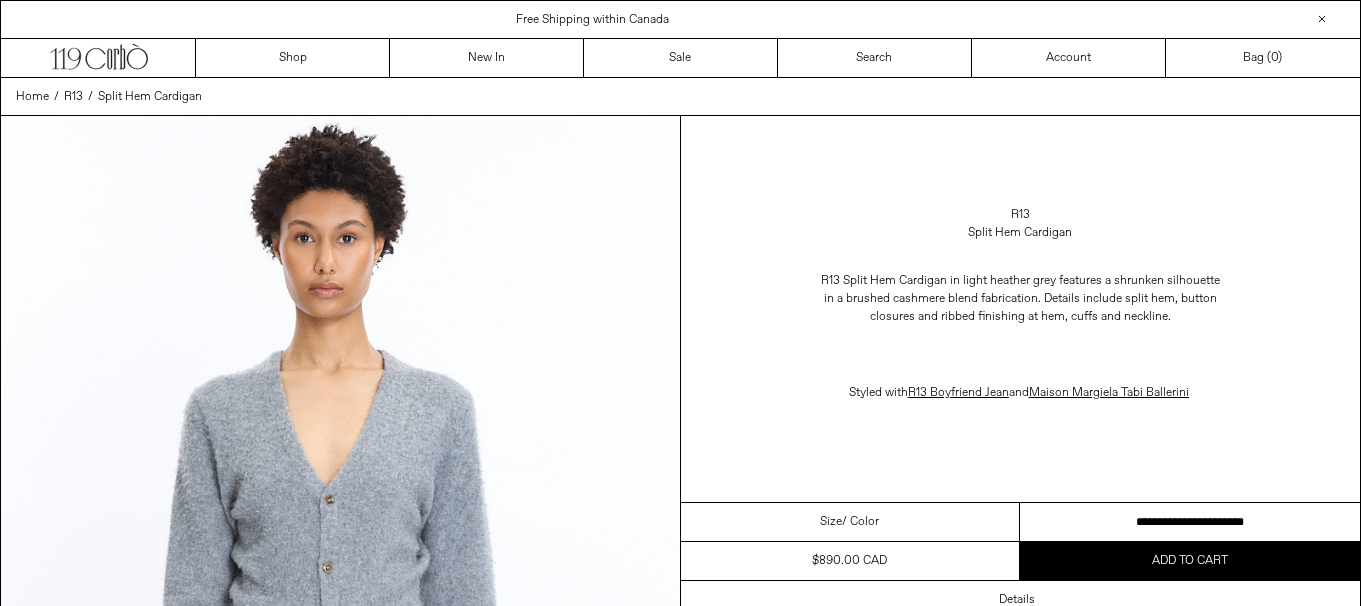 drag, startPoint x: 0, startPoint y: 0, endPoint x: 1144, endPoint y: 329, distance: 1190.3684 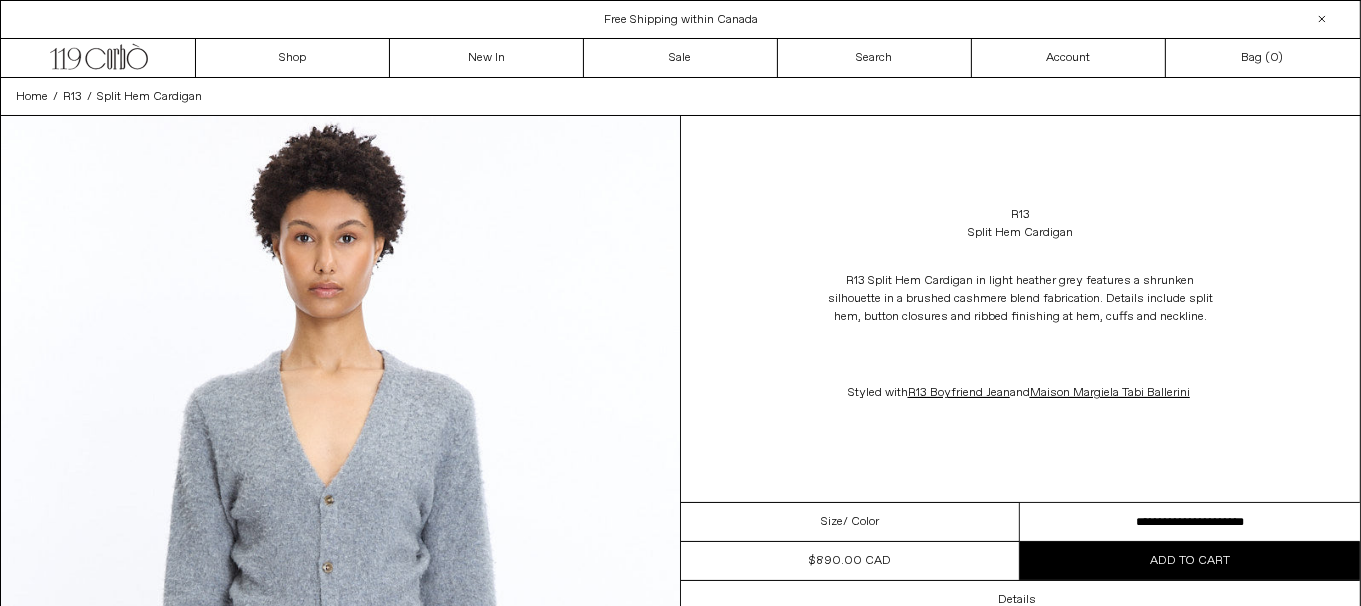 scroll, scrollTop: 0, scrollLeft: 0, axis: both 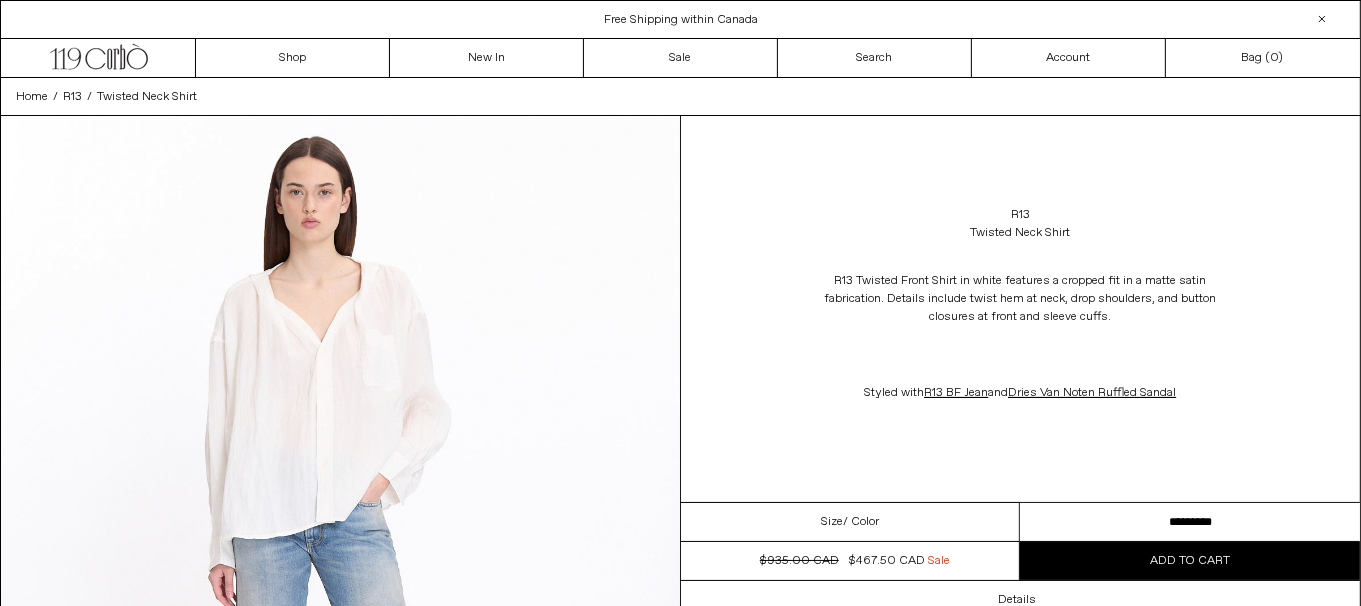 drag, startPoint x: 1195, startPoint y: 523, endPoint x: 1321, endPoint y: 520, distance: 126.035706 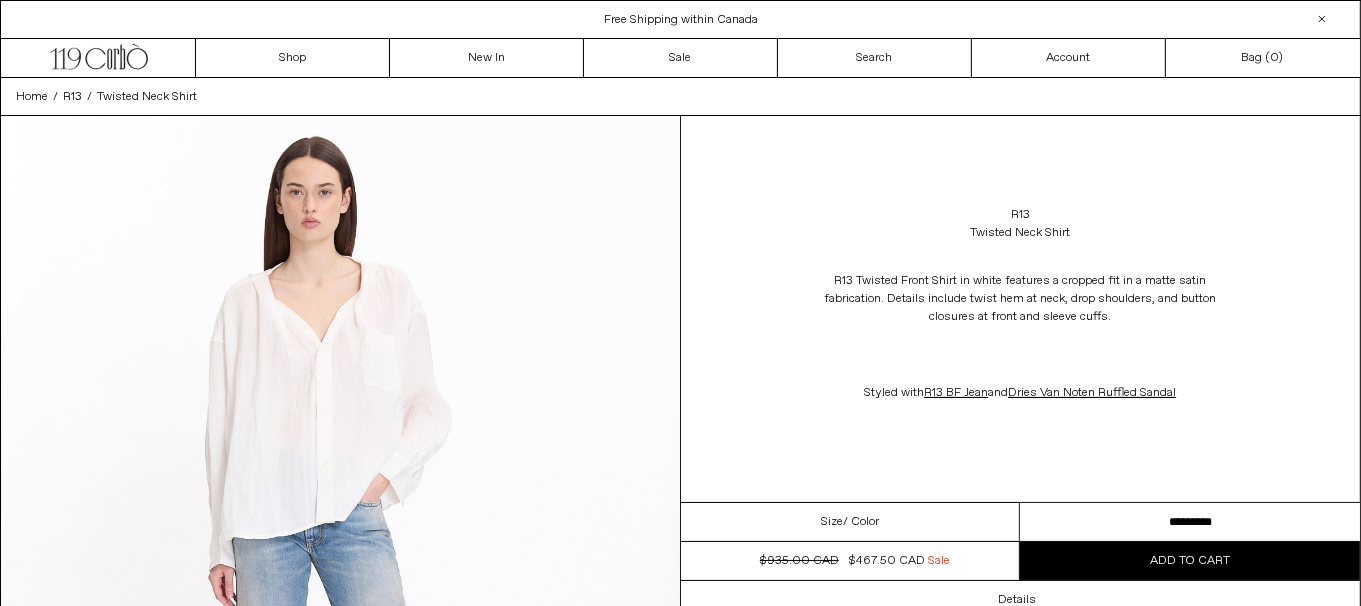 scroll, scrollTop: 0, scrollLeft: 0, axis: both 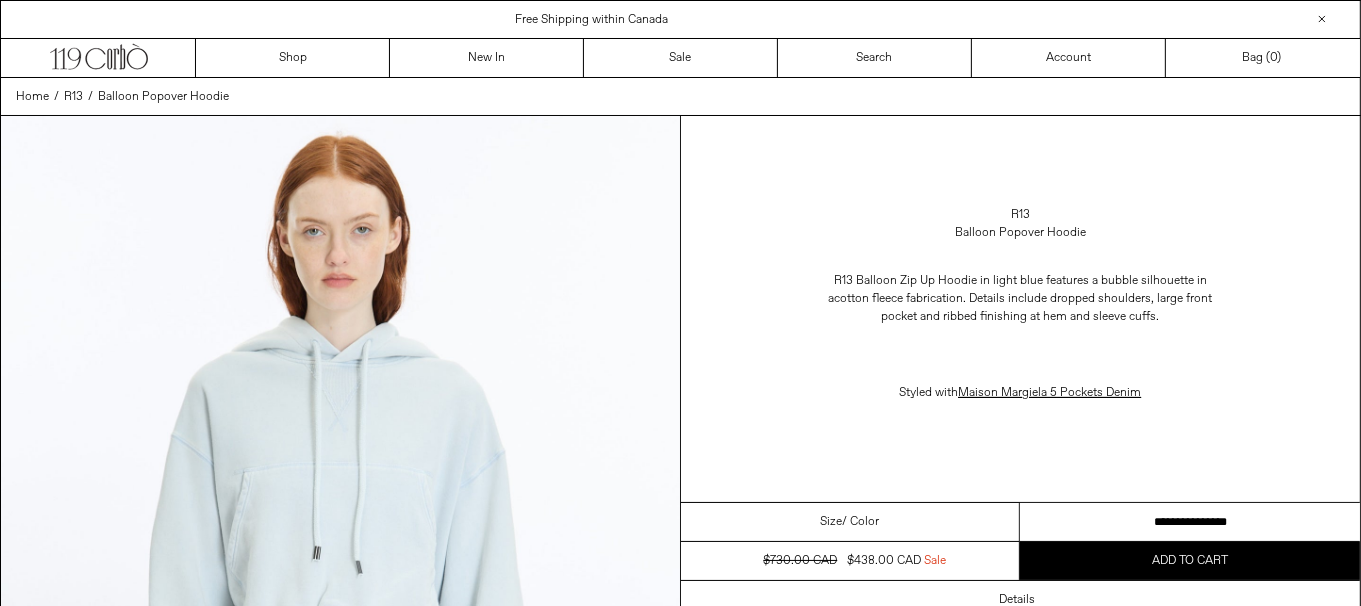 drag, startPoint x: 0, startPoint y: 0, endPoint x: 1241, endPoint y: 517, distance: 1344.3846 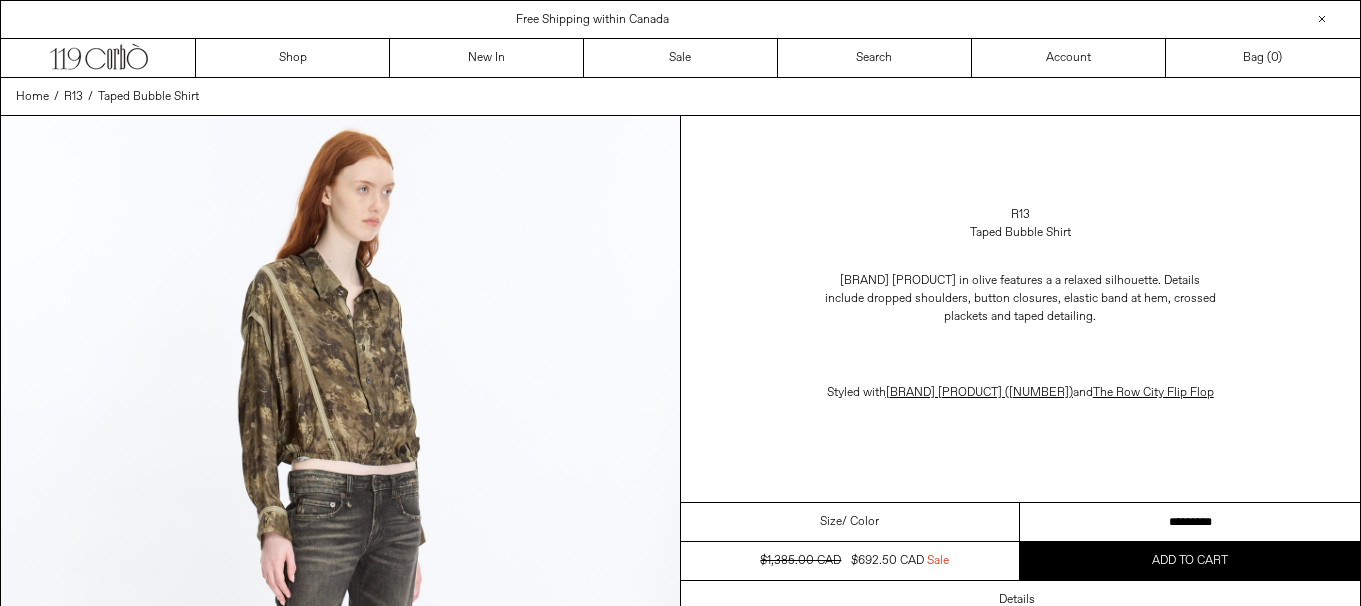 scroll, scrollTop: 0, scrollLeft: 0, axis: both 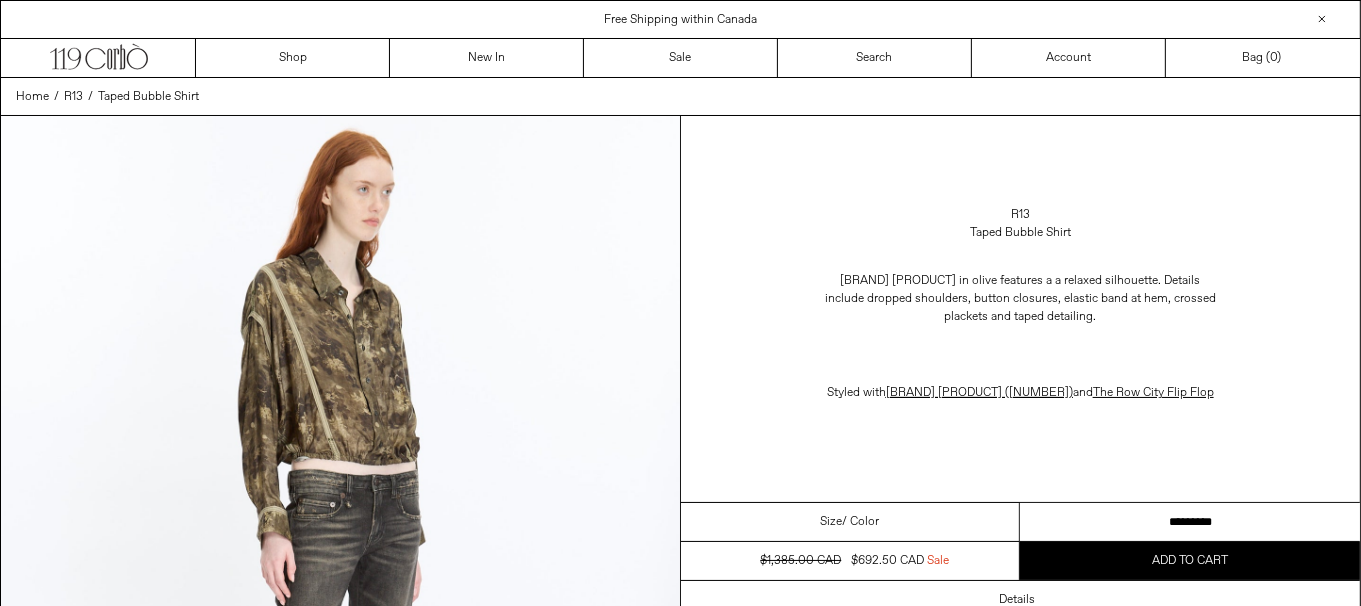 drag, startPoint x: 1236, startPoint y: 528, endPoint x: 1255, endPoint y: 500, distance: 33.83785 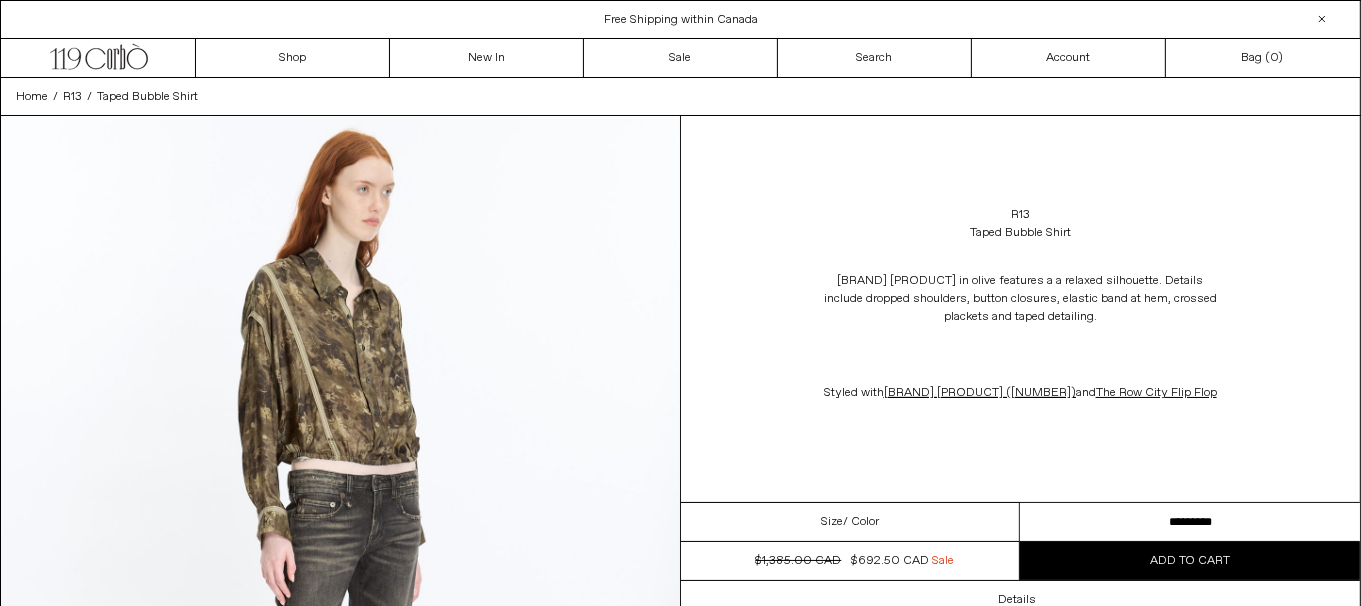scroll, scrollTop: 0, scrollLeft: 0, axis: both 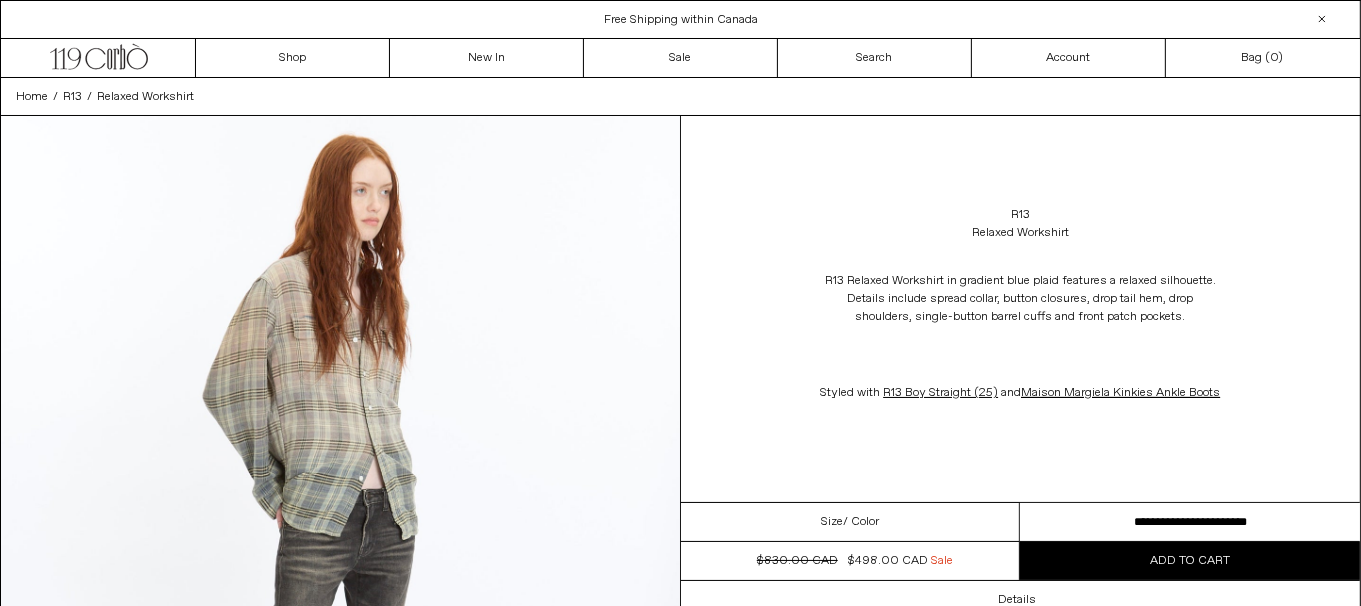 drag, startPoint x: 1200, startPoint y: 535, endPoint x: 1283, endPoint y: 522, distance: 84.0119 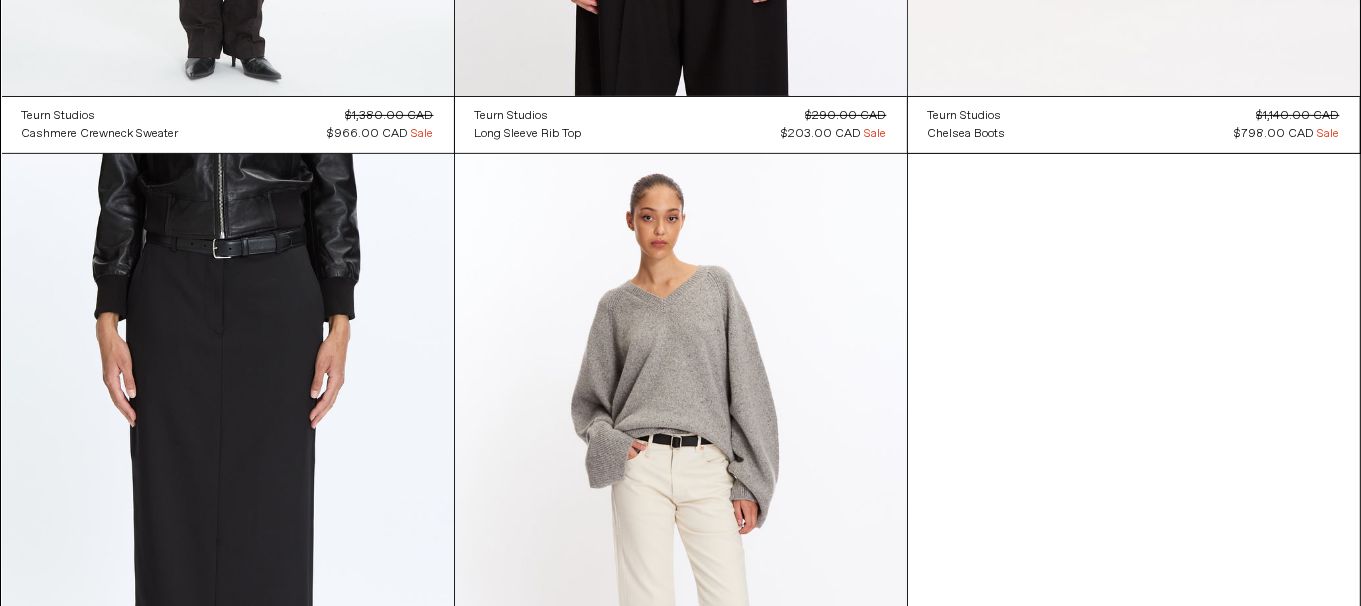 scroll, scrollTop: 0, scrollLeft: 0, axis: both 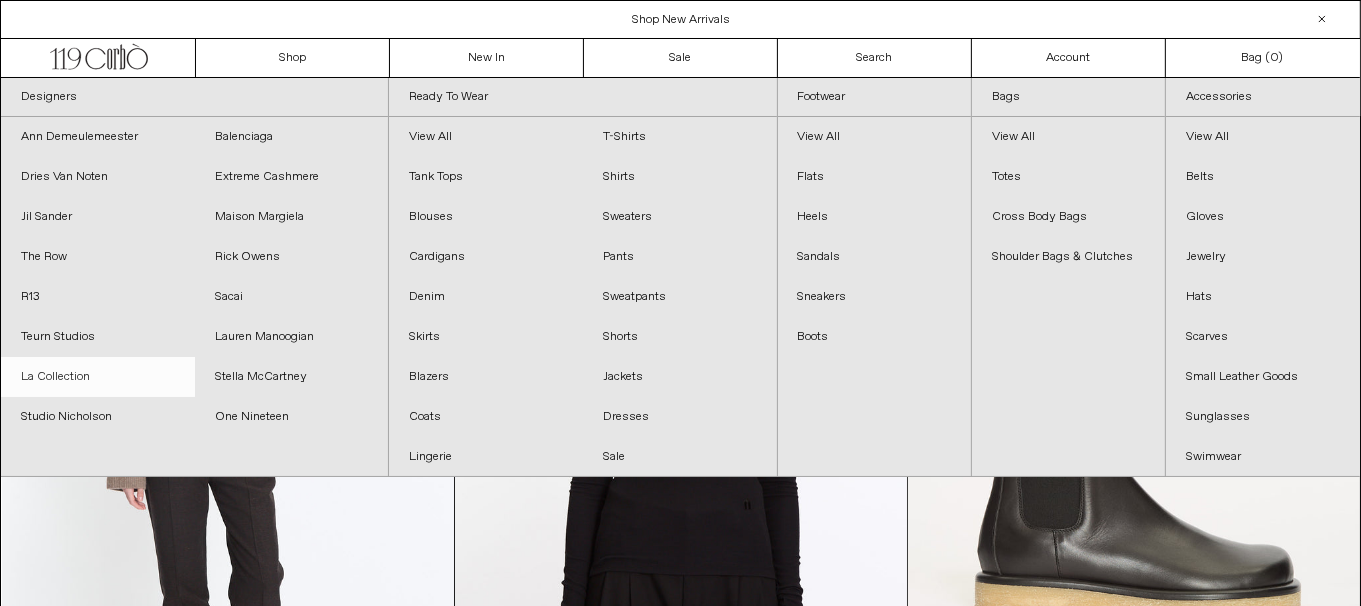 click on "La Collection" at bounding box center (98, 377) 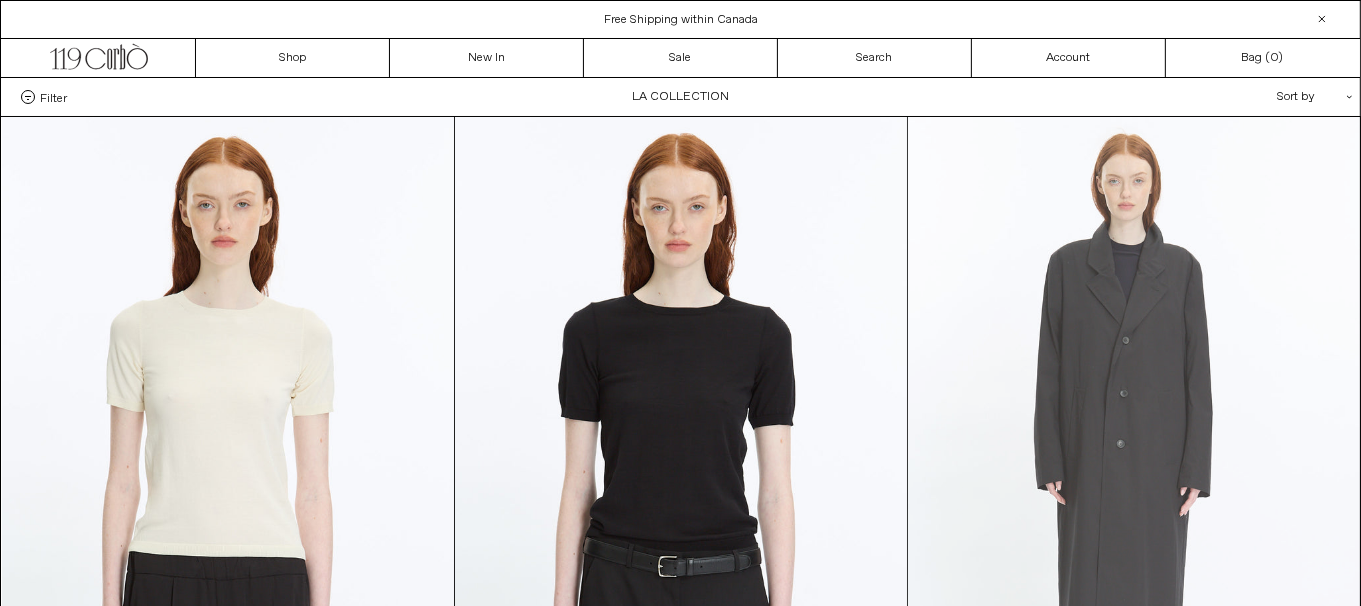 scroll, scrollTop: 0, scrollLeft: 0, axis: both 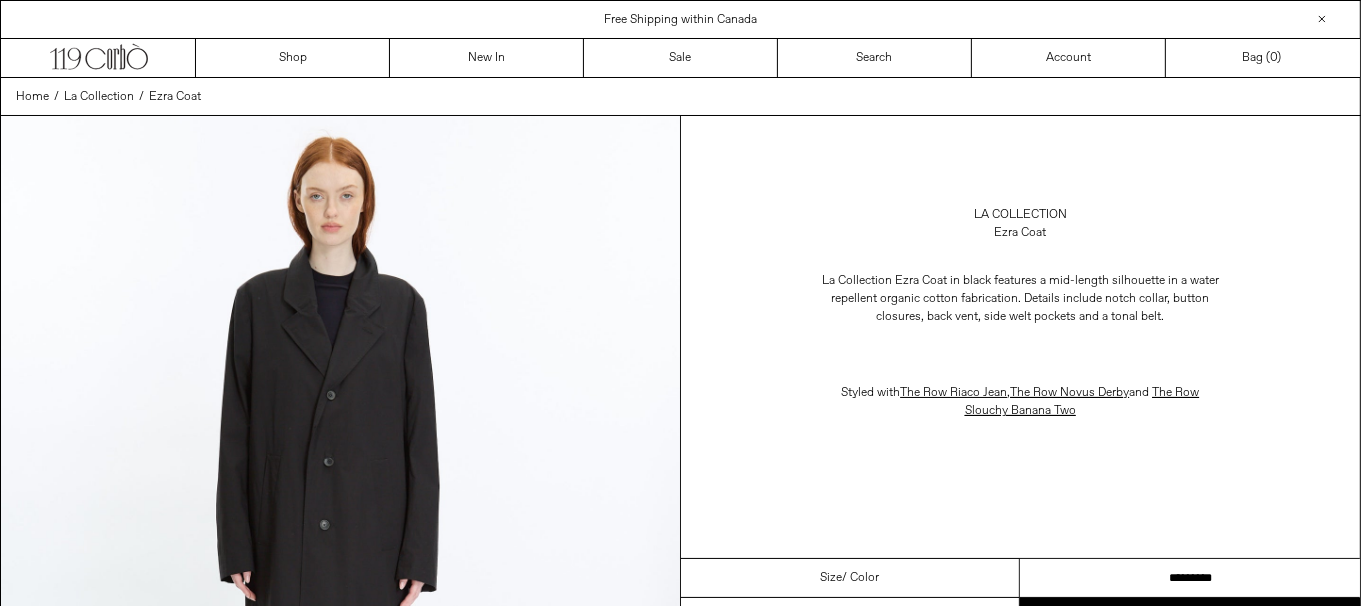 click on "**********" at bounding box center (1190, 578) 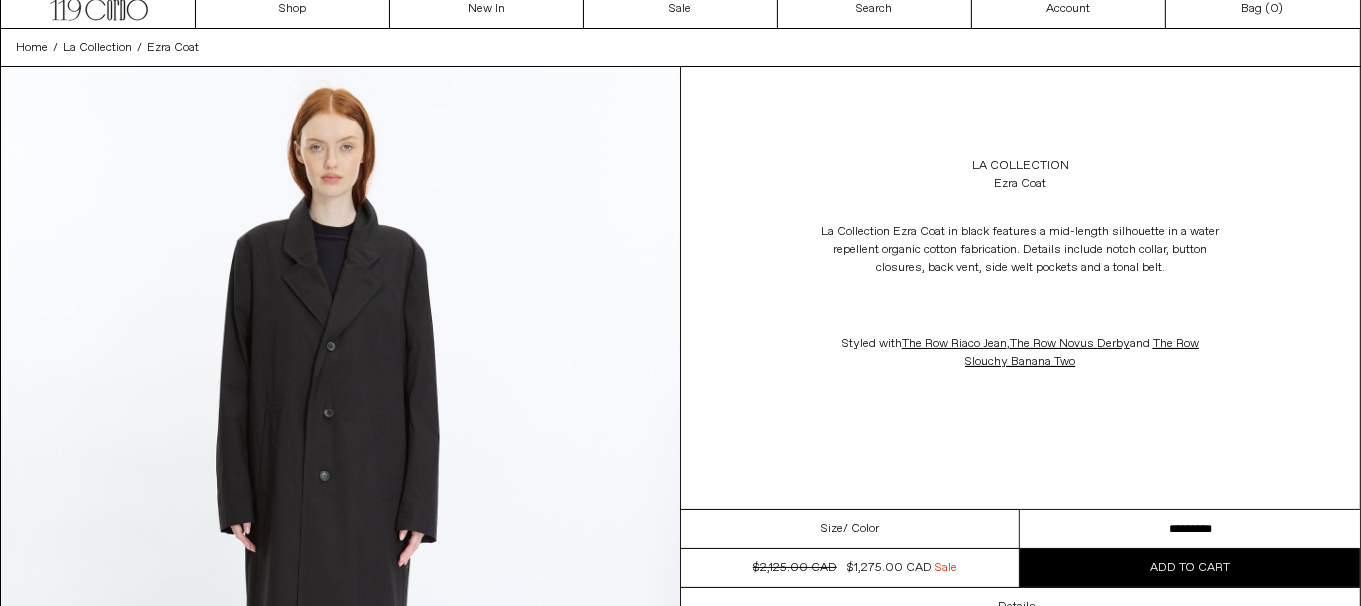 scroll, scrollTop: 0, scrollLeft: 0, axis: both 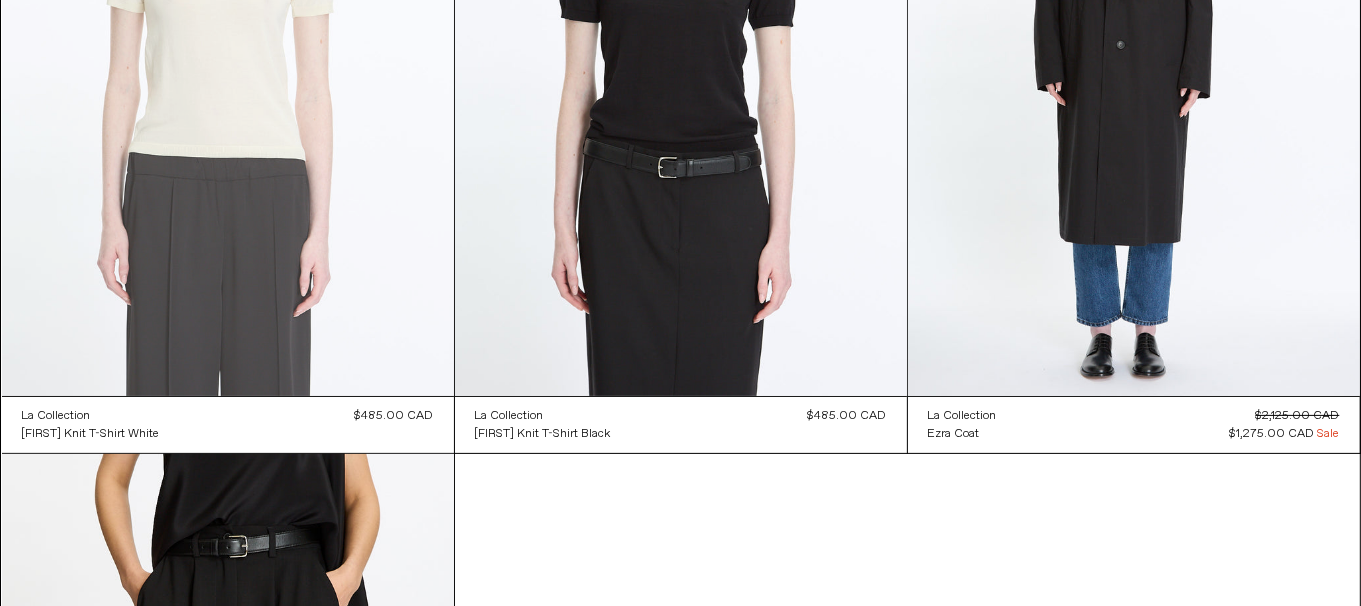 click at bounding box center [228, 57] 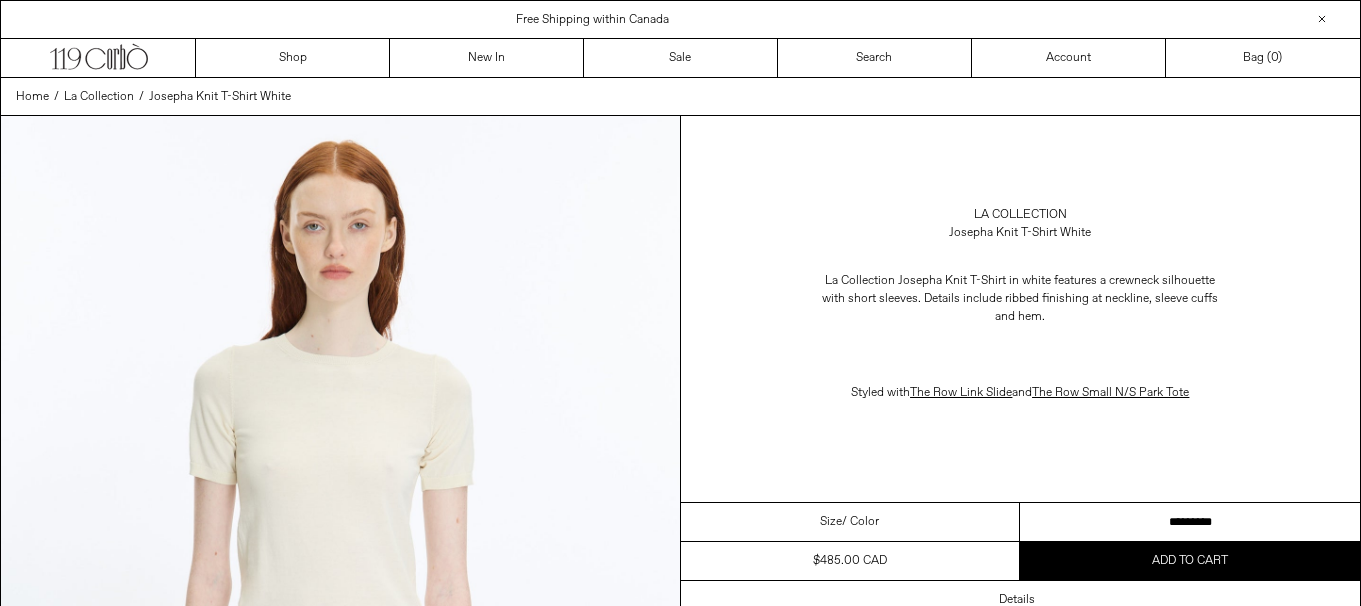 scroll, scrollTop: 0, scrollLeft: 0, axis: both 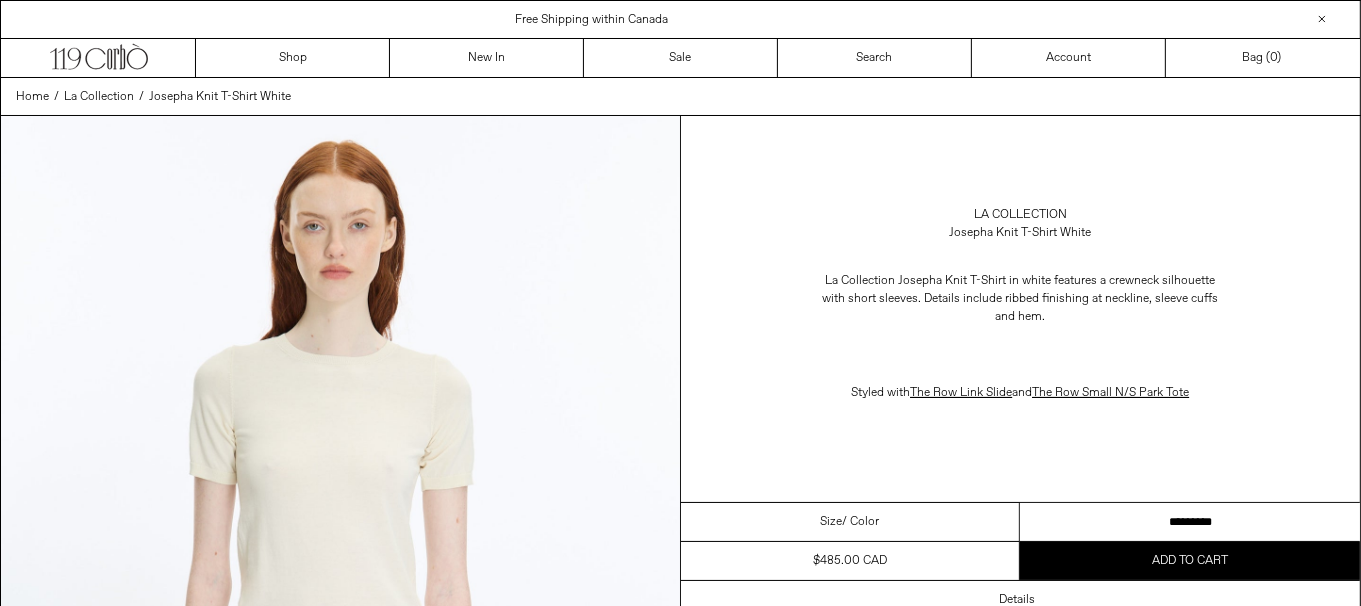 drag, startPoint x: 0, startPoint y: 0, endPoint x: 1131, endPoint y: 505, distance: 1238.6227 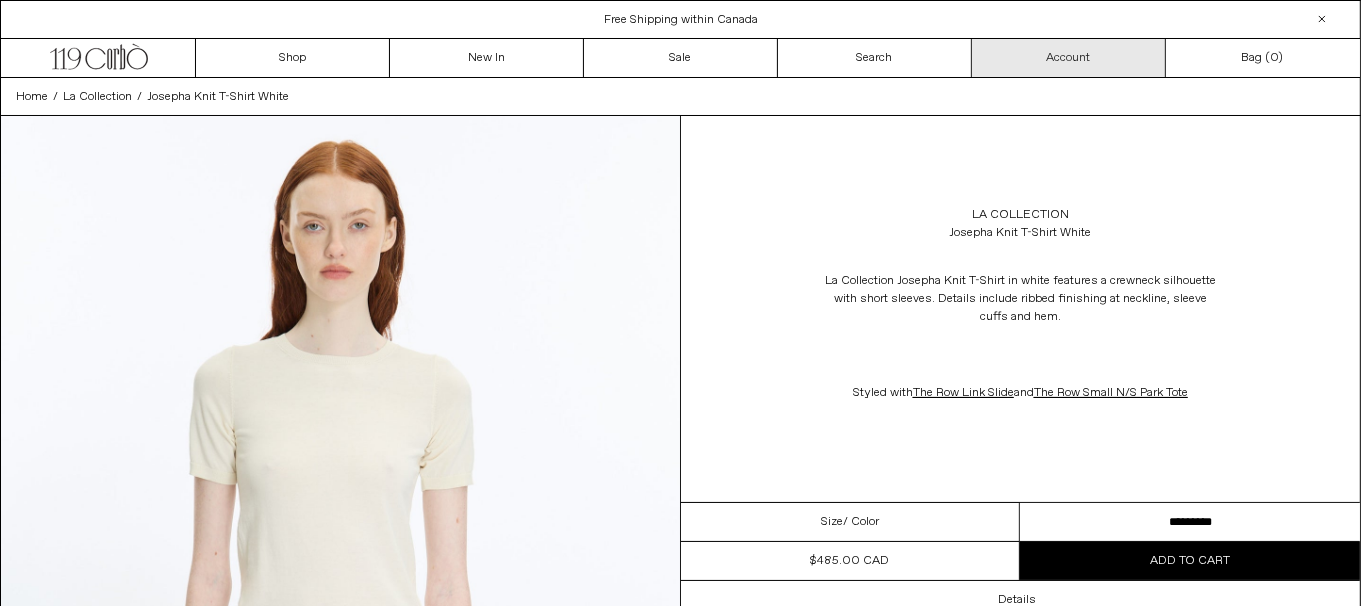 scroll, scrollTop: 0, scrollLeft: 0, axis: both 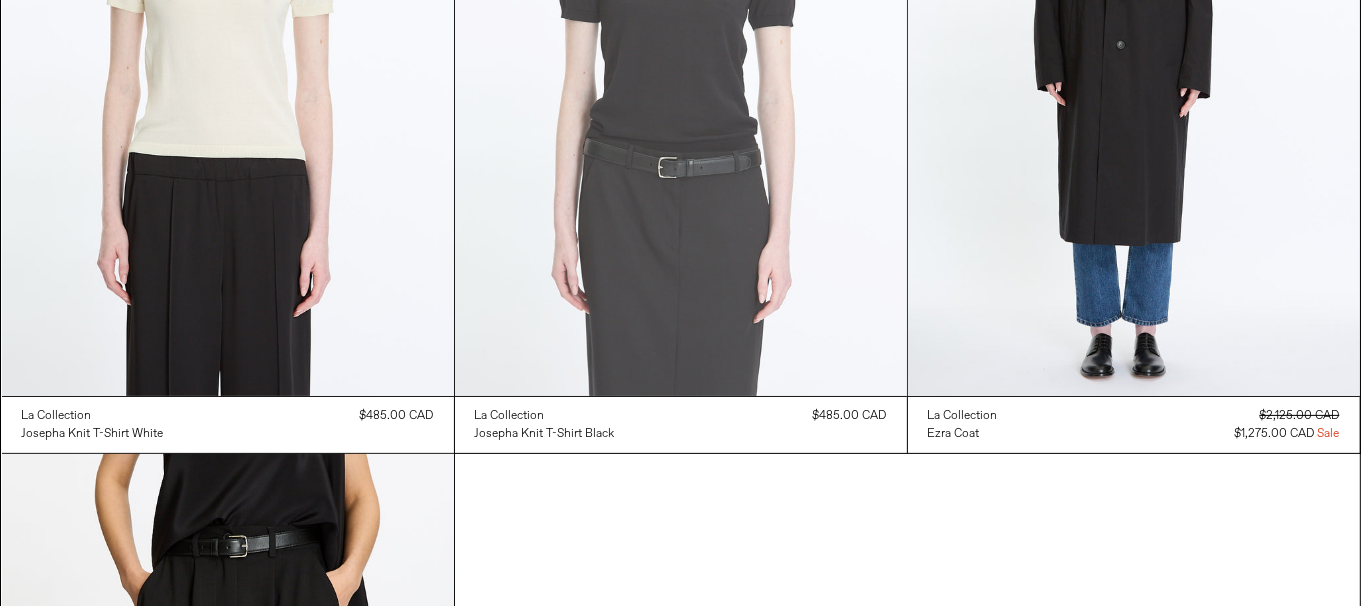 click at bounding box center [681, 57] 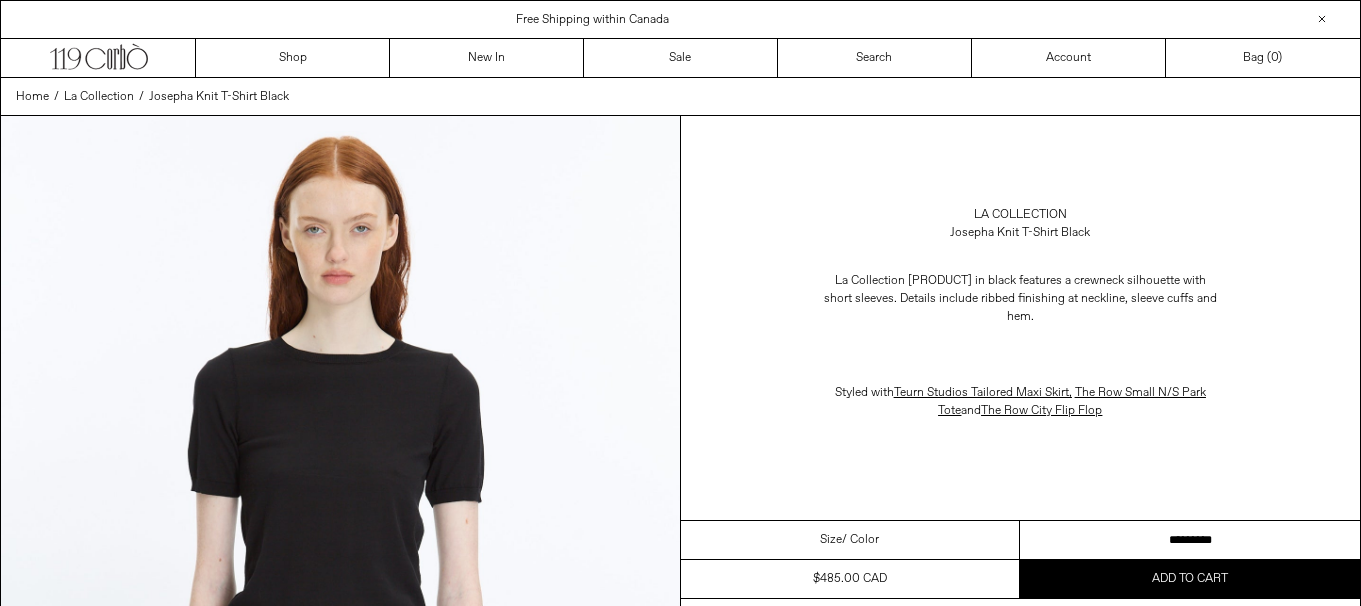 scroll, scrollTop: 0, scrollLeft: 0, axis: both 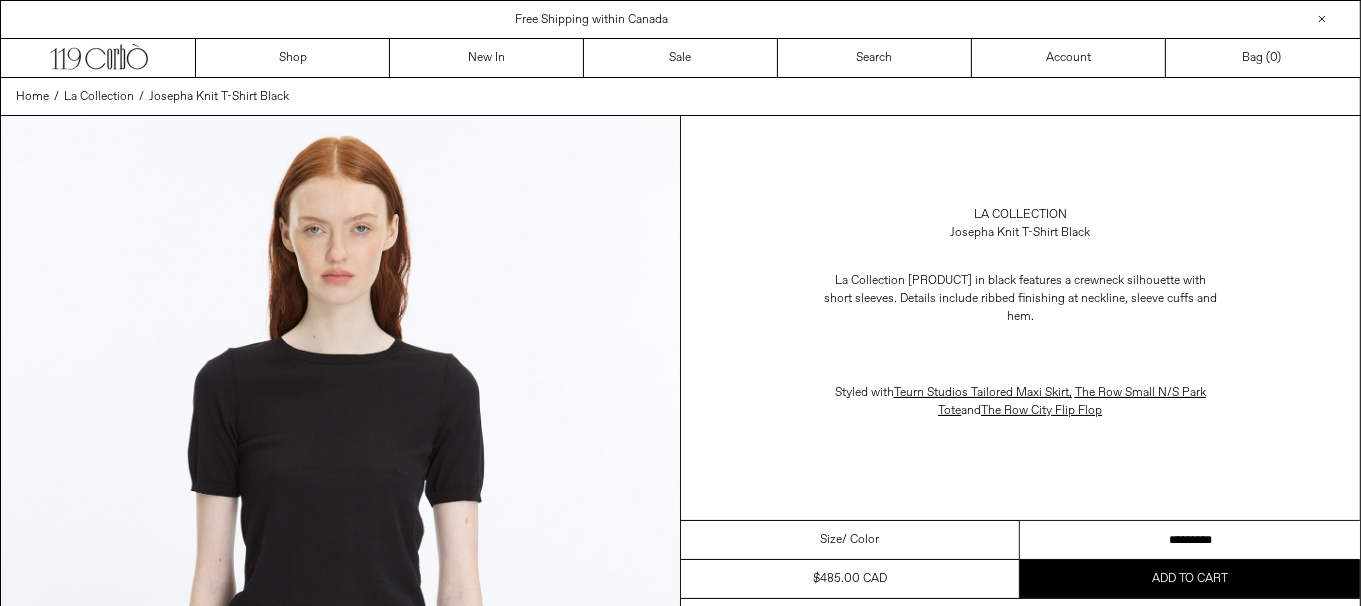 click on "**********" at bounding box center (1190, 540) 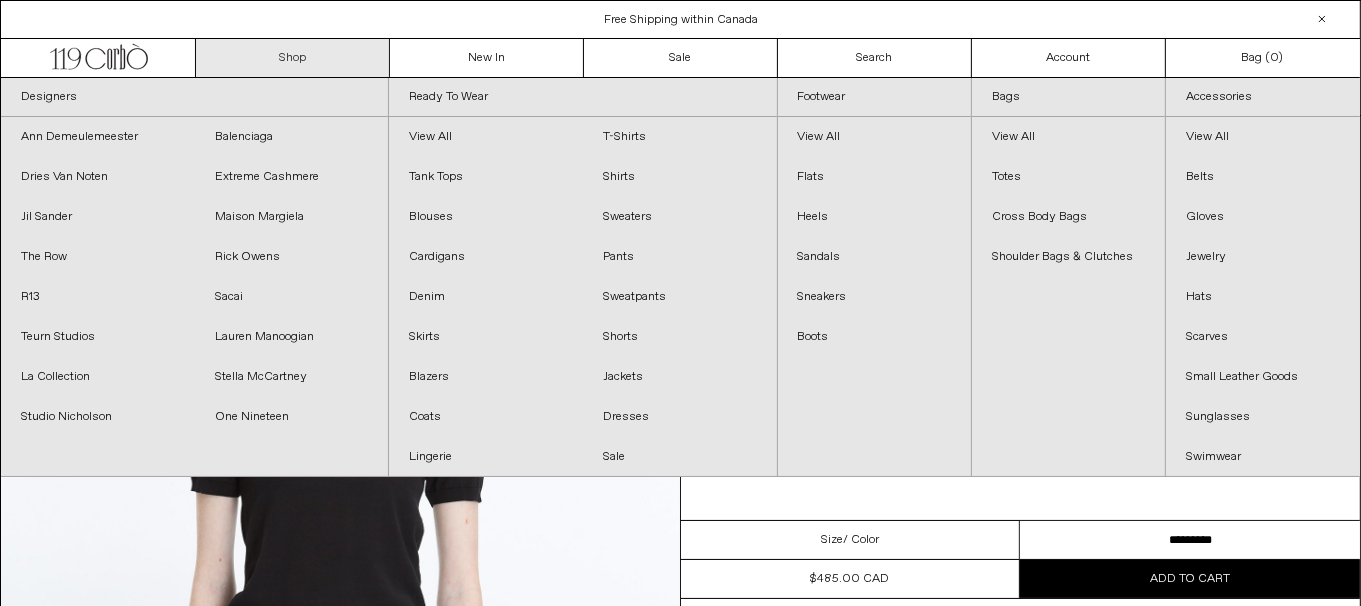 scroll, scrollTop: 0, scrollLeft: 0, axis: both 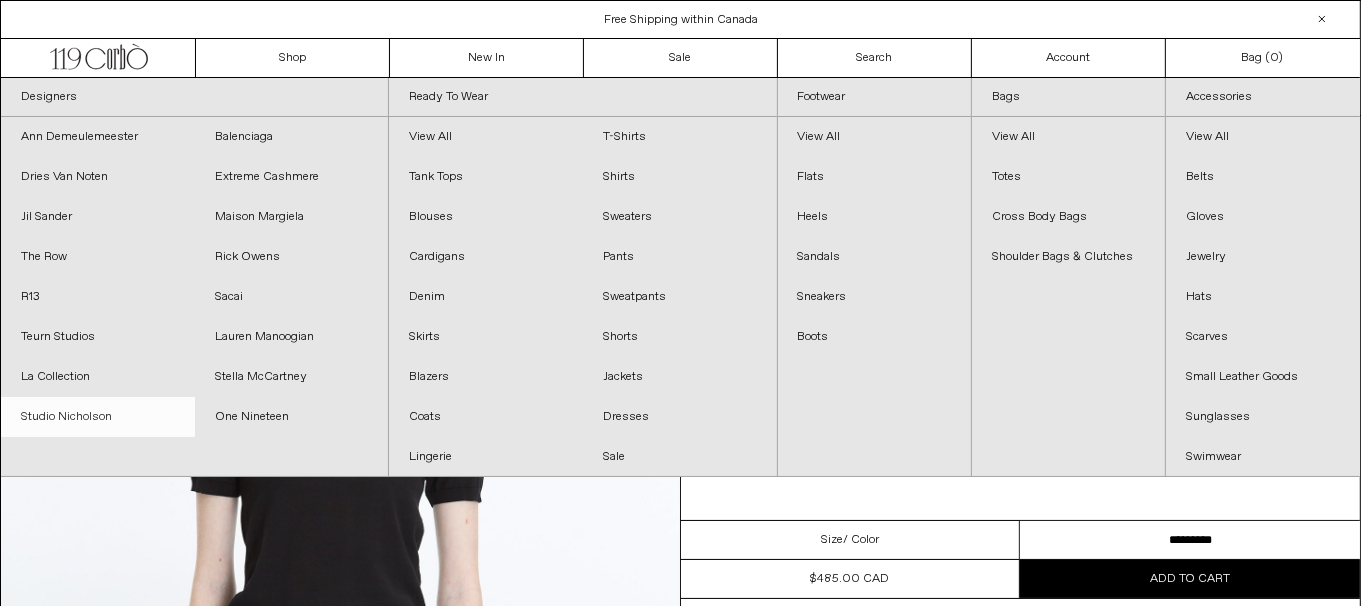 click on "Studio Nicholson" at bounding box center (98, 417) 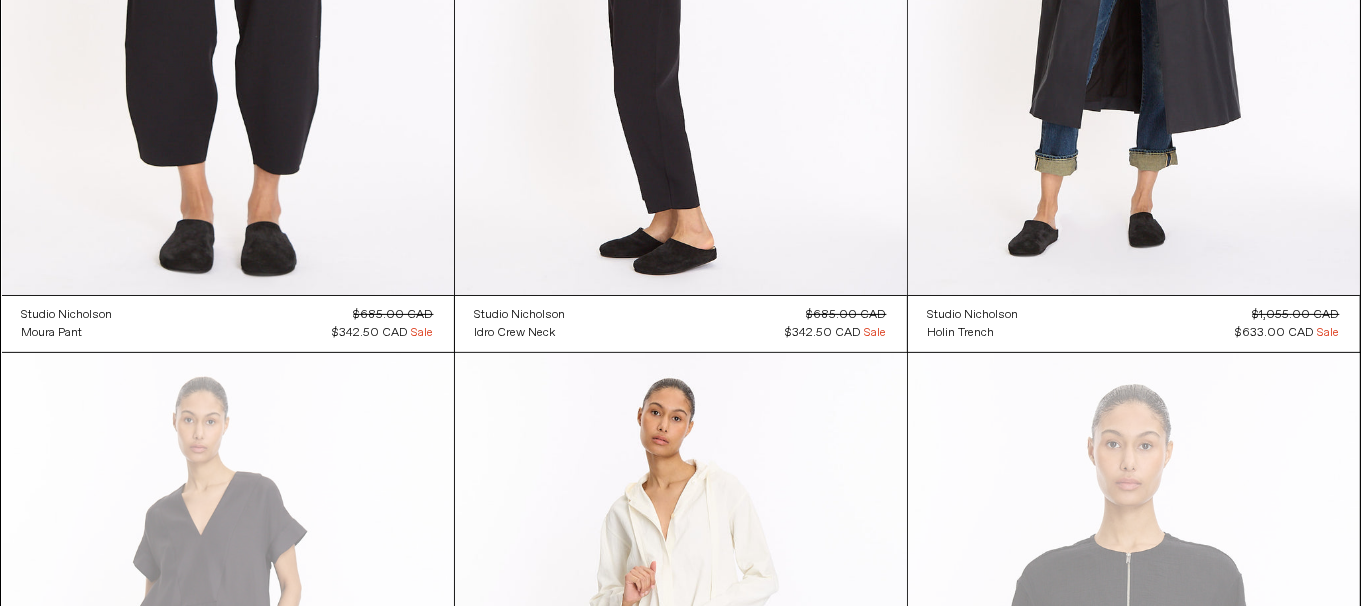 scroll, scrollTop: 0, scrollLeft: 0, axis: both 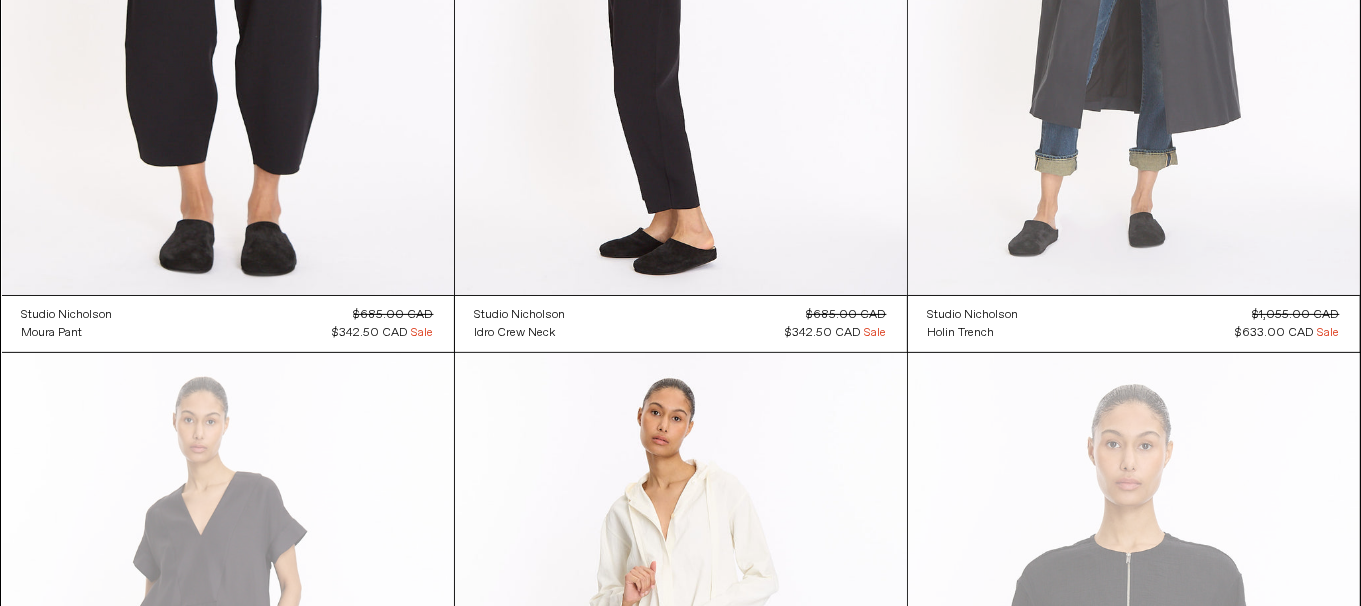 click at bounding box center [1134, -44] 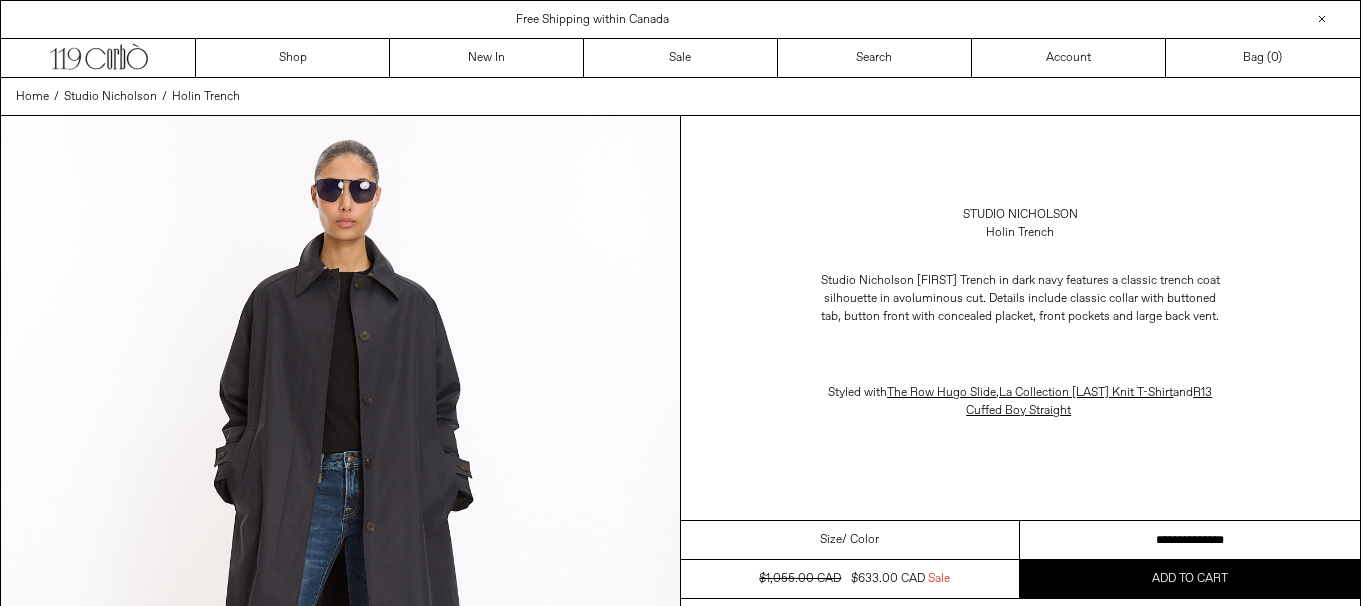 scroll, scrollTop: 0, scrollLeft: 0, axis: both 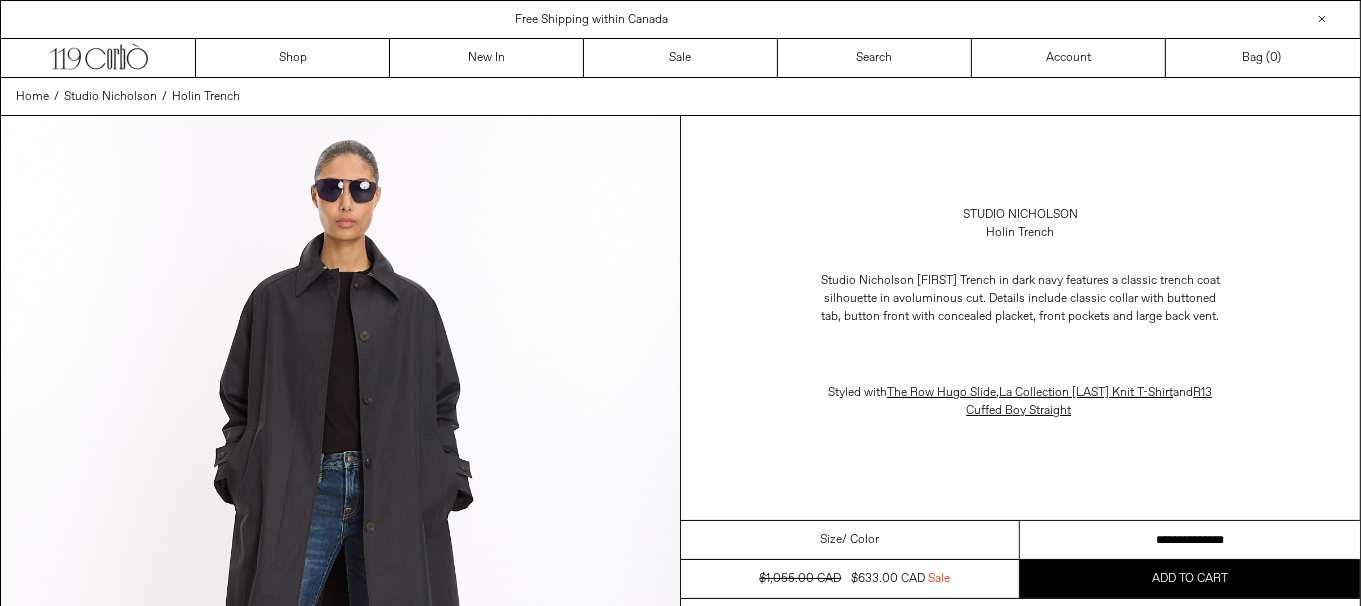 drag, startPoint x: 1165, startPoint y: 561, endPoint x: 1298, endPoint y: 554, distance: 133.18408 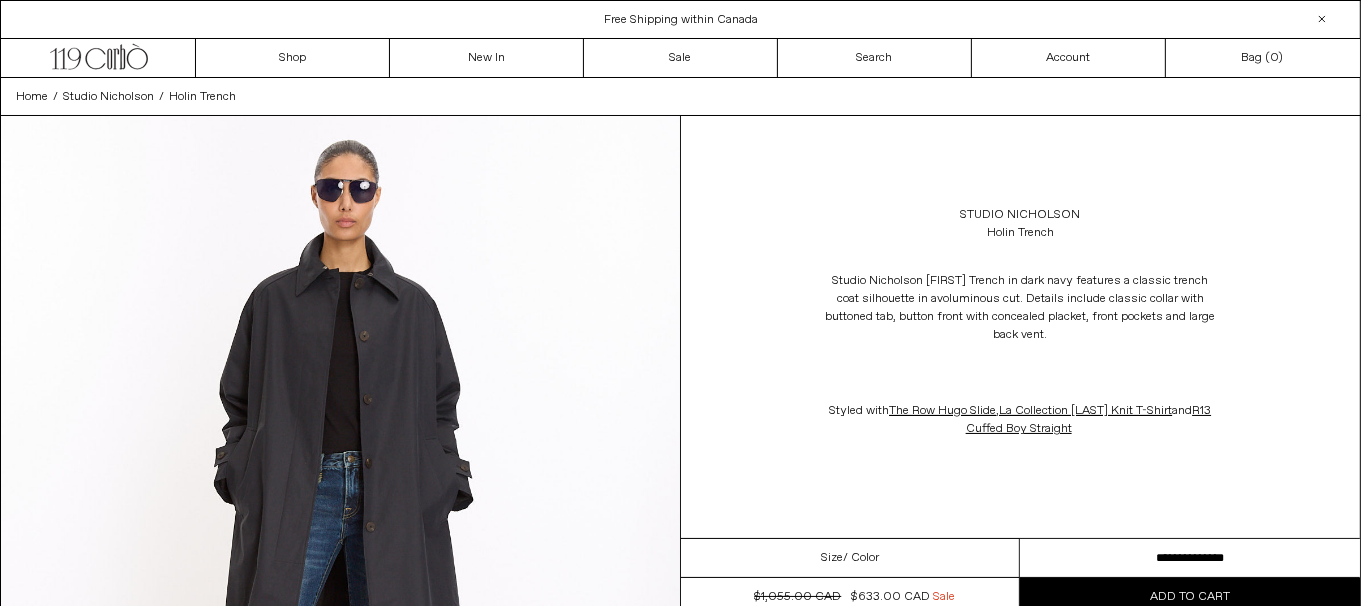 scroll, scrollTop: 0, scrollLeft: 0, axis: both 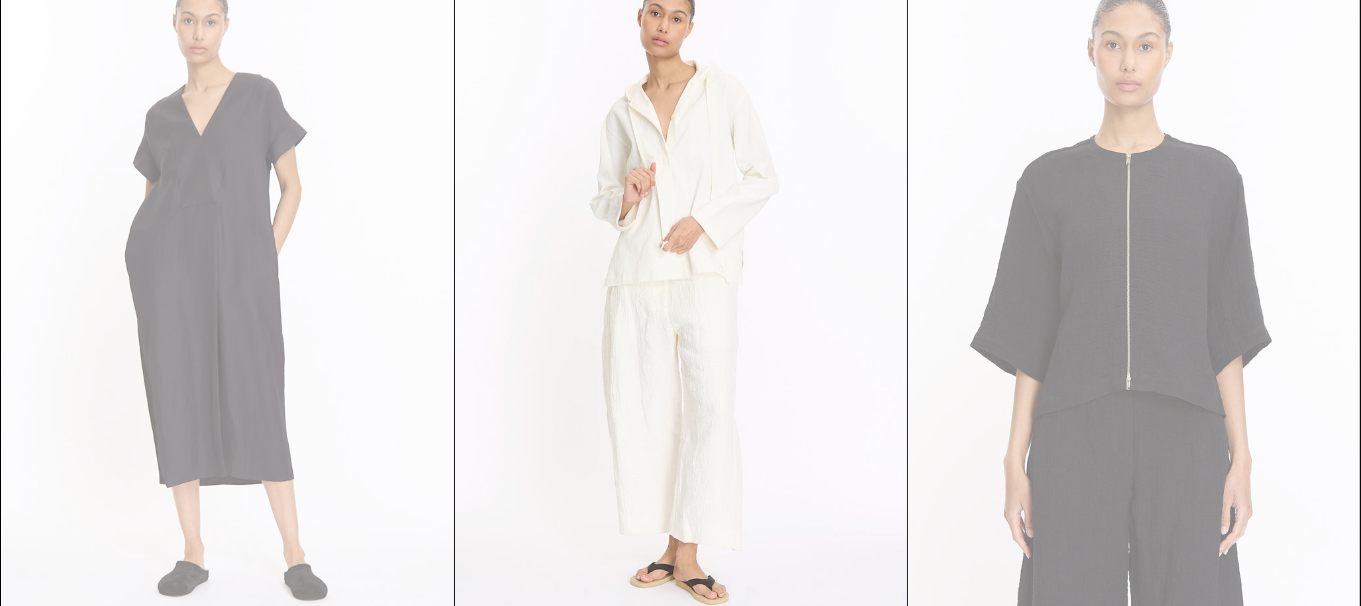 click at bounding box center (681, 293) 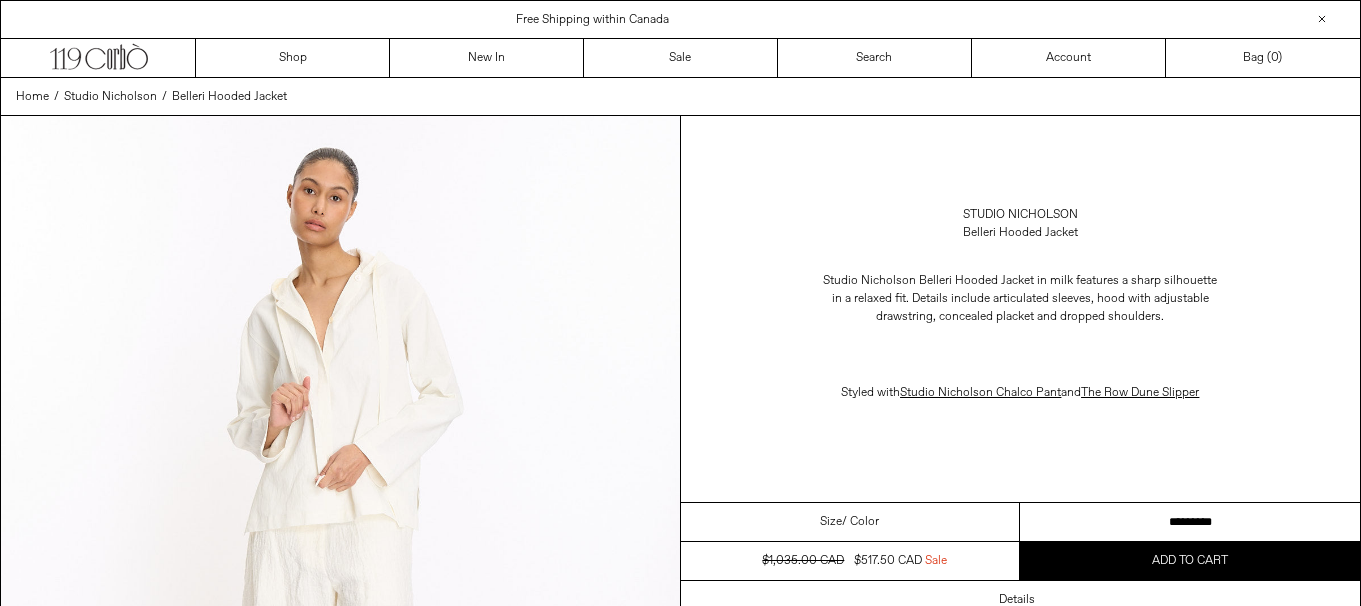 scroll, scrollTop: 0, scrollLeft: 0, axis: both 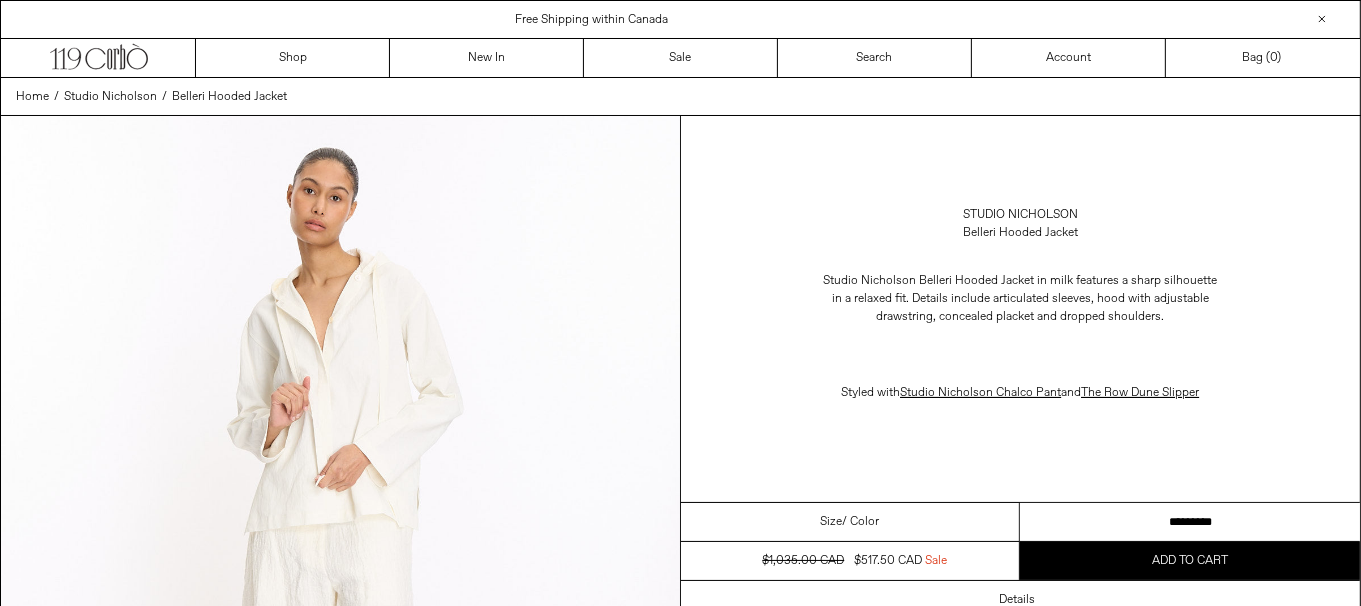 click on "**********" at bounding box center (1190, 522) 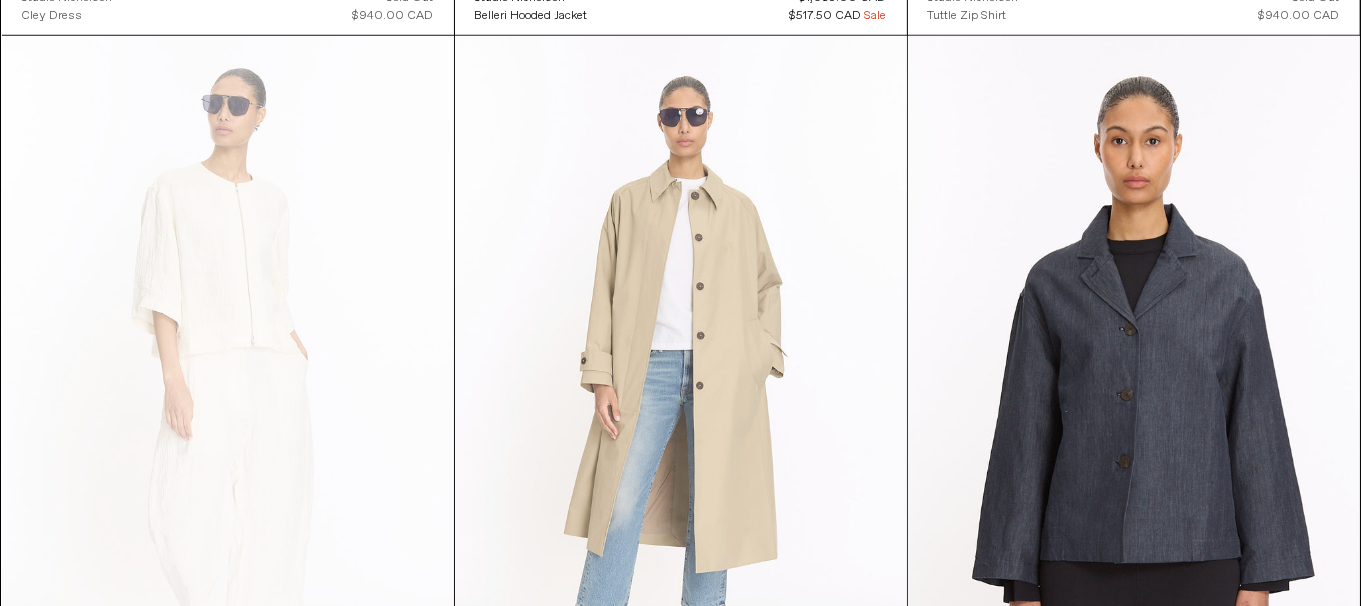 scroll, scrollTop: 1700, scrollLeft: 0, axis: vertical 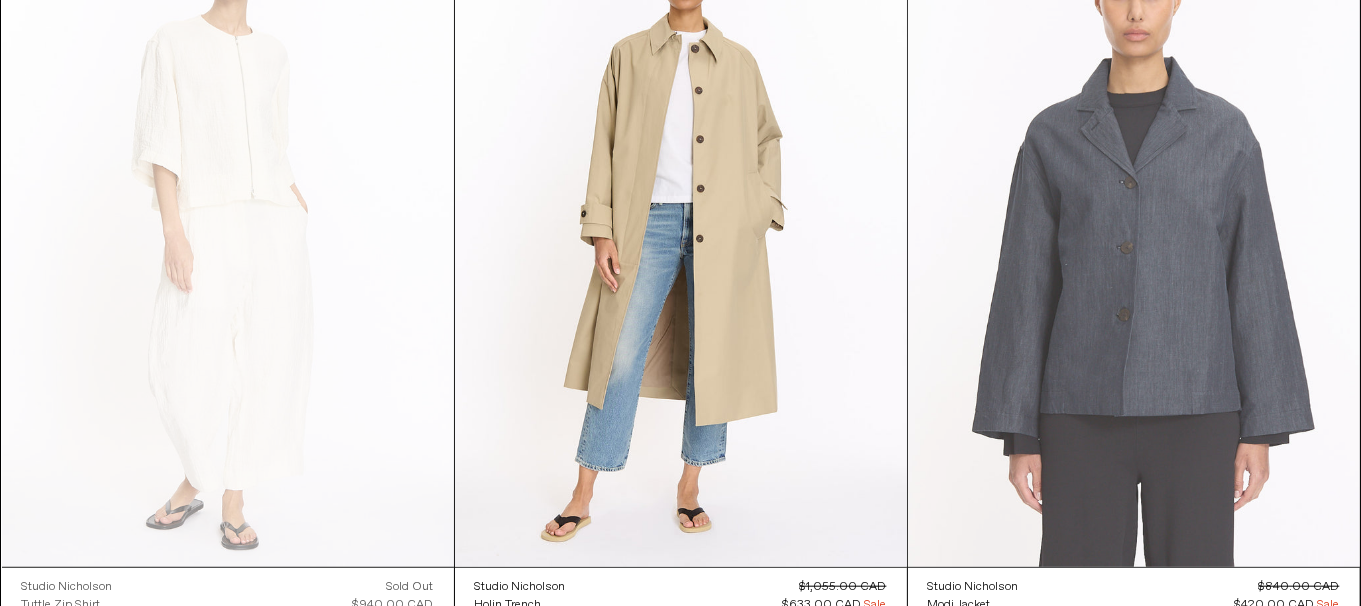 click at bounding box center [1134, 228] 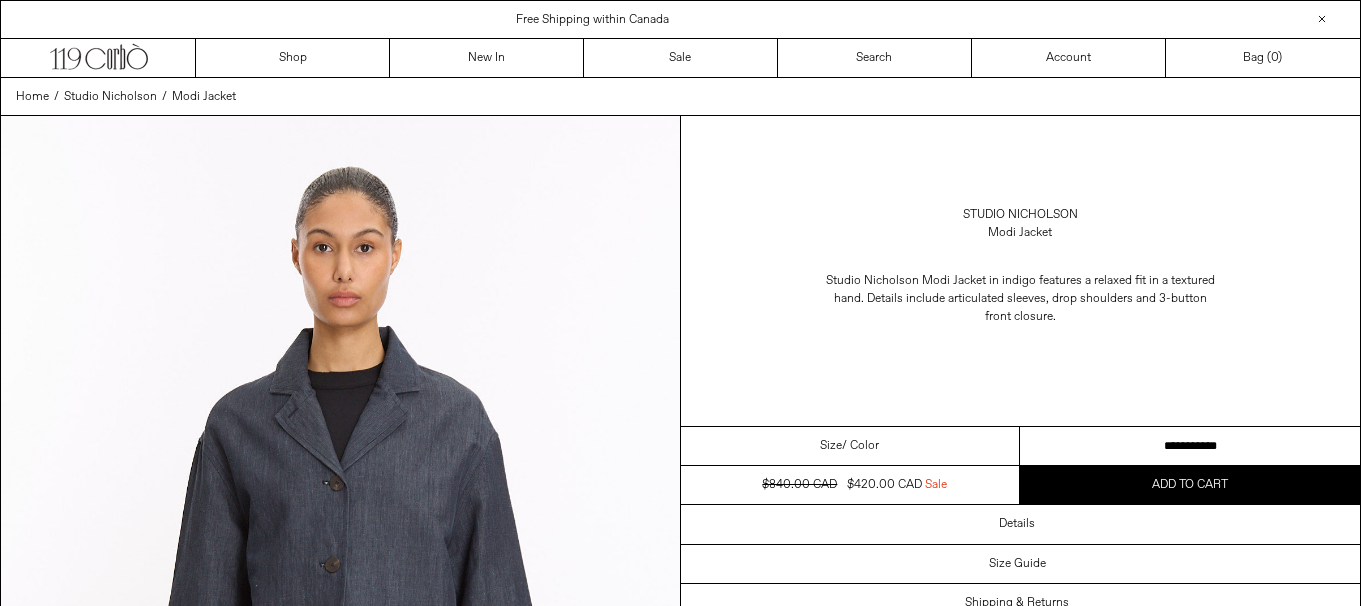 scroll, scrollTop: 0, scrollLeft: 0, axis: both 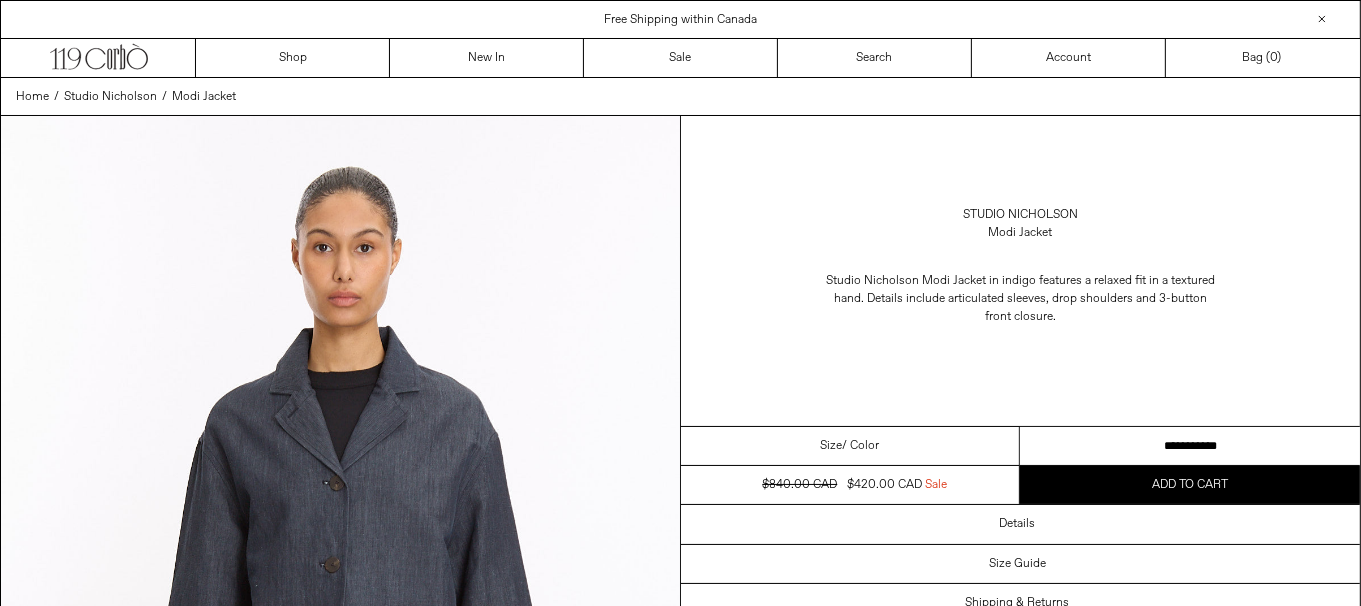 drag, startPoint x: 1205, startPoint y: 432, endPoint x: 1028, endPoint y: 35, distance: 434.66998 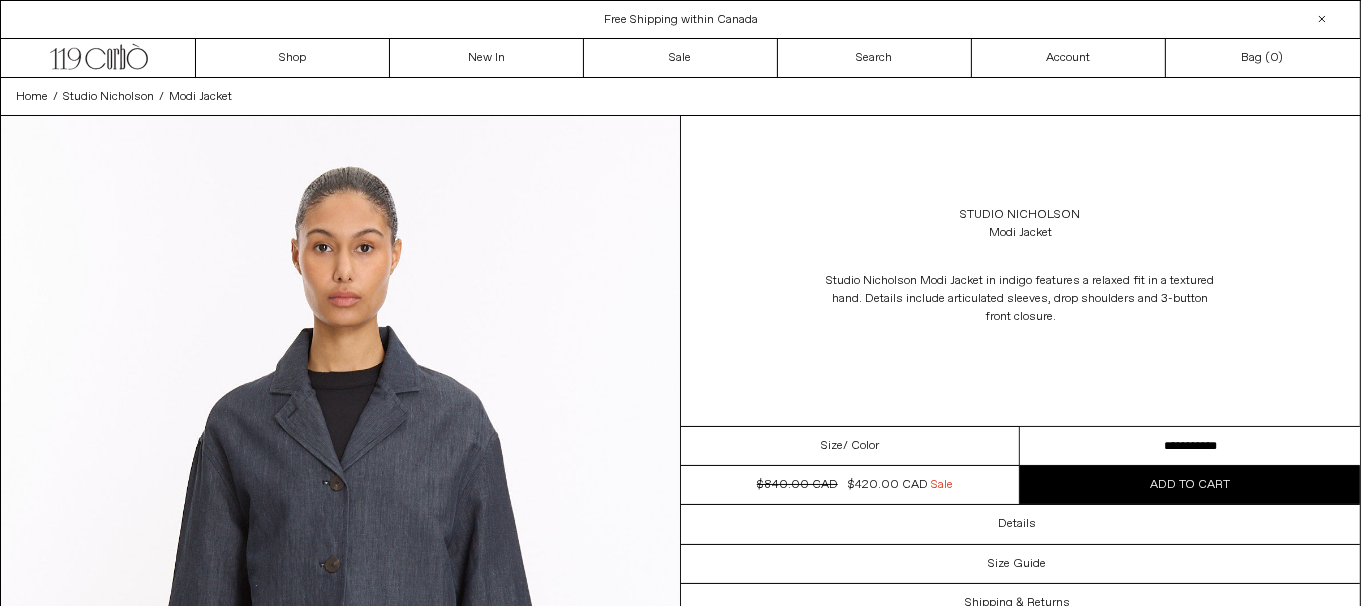 scroll, scrollTop: 0, scrollLeft: 0, axis: both 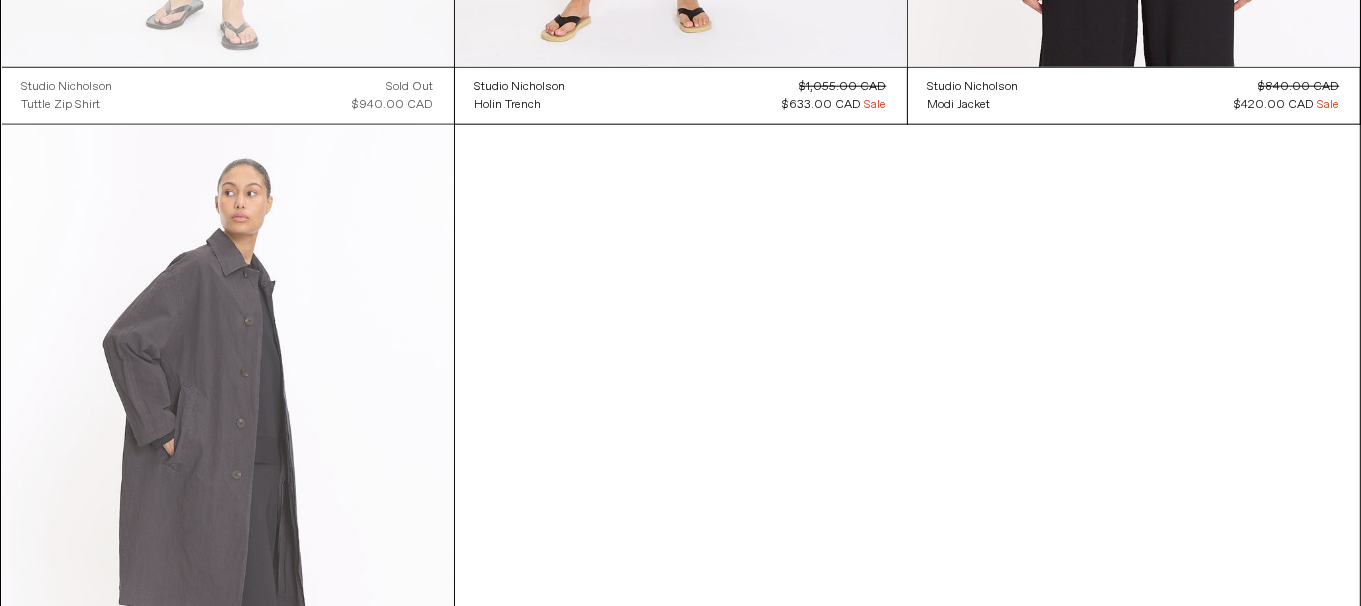 click at bounding box center [228, 464] 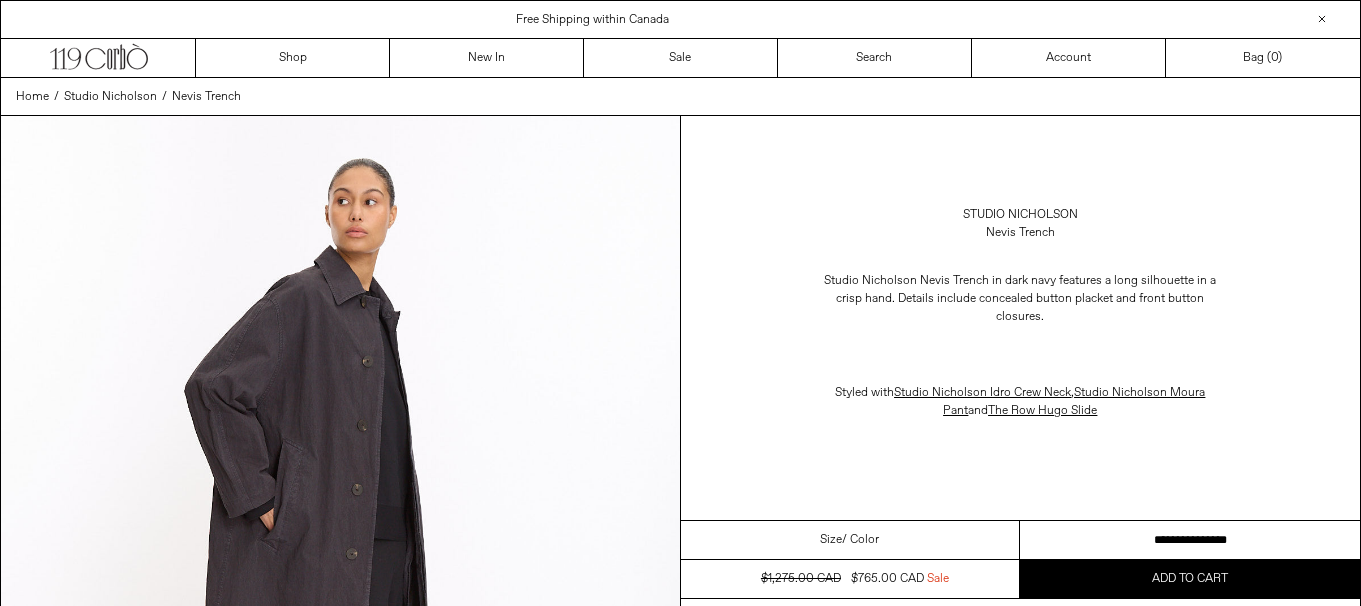 scroll, scrollTop: 0, scrollLeft: 0, axis: both 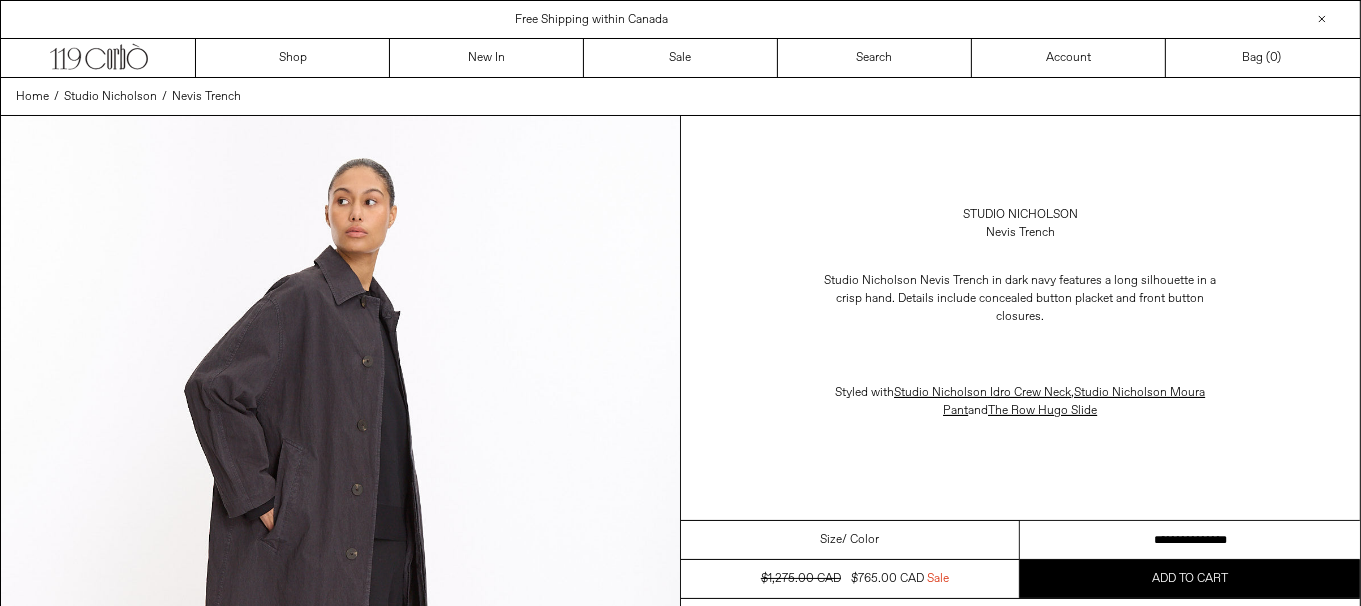 drag, startPoint x: 1144, startPoint y: 543, endPoint x: 1176, endPoint y: 541, distance: 32.06244 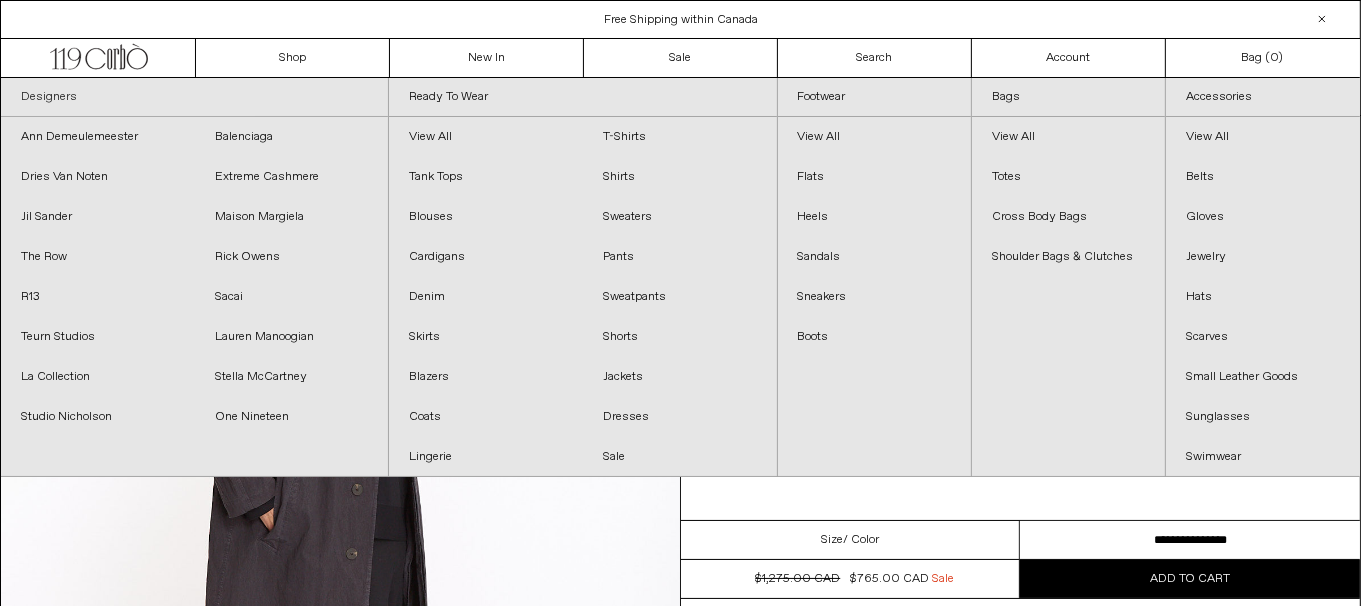 scroll, scrollTop: 0, scrollLeft: 0, axis: both 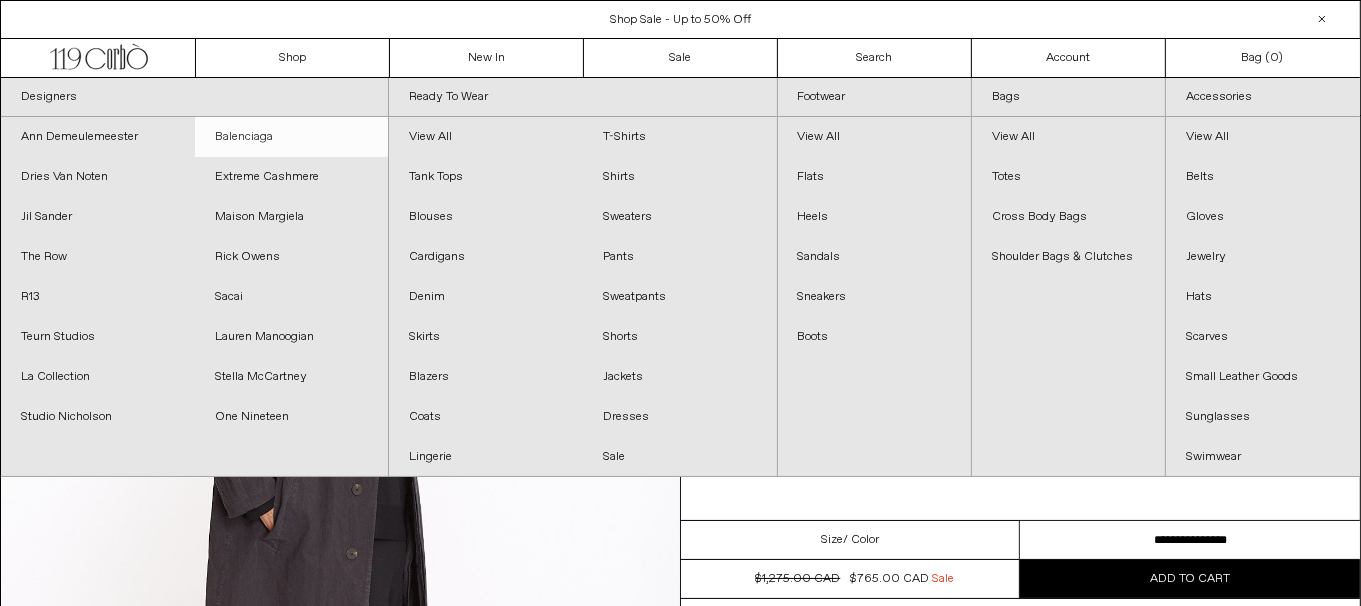 click on "Balenciaga" at bounding box center (292, 137) 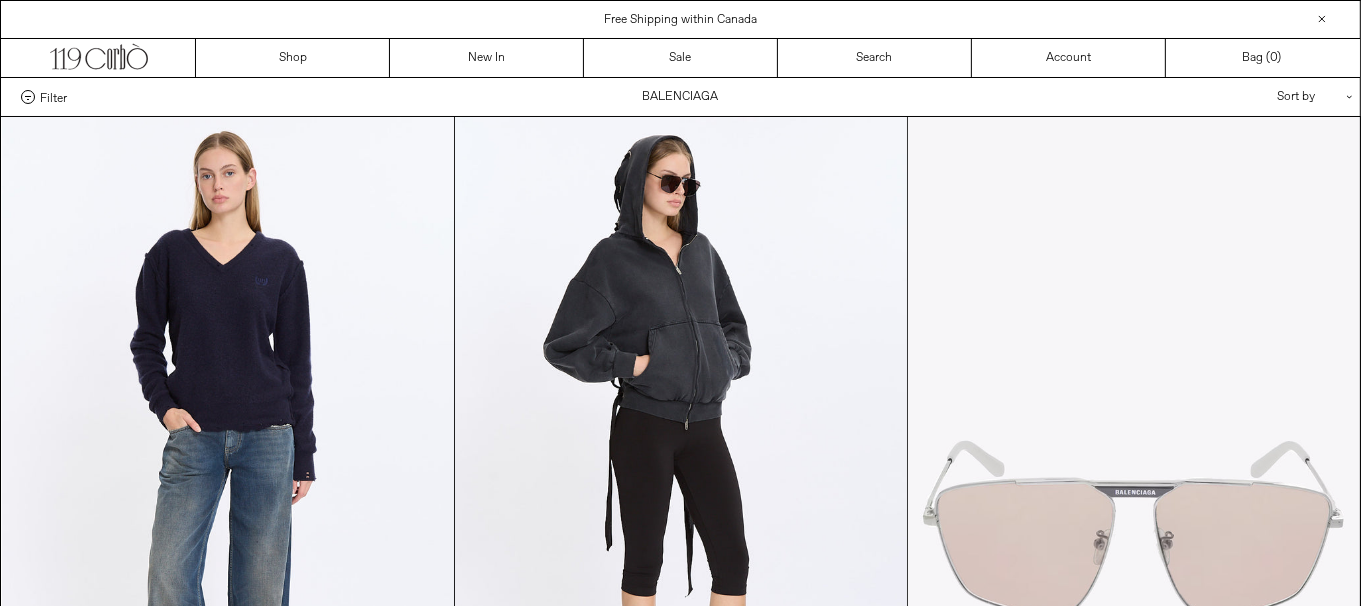 scroll, scrollTop: 300, scrollLeft: 0, axis: vertical 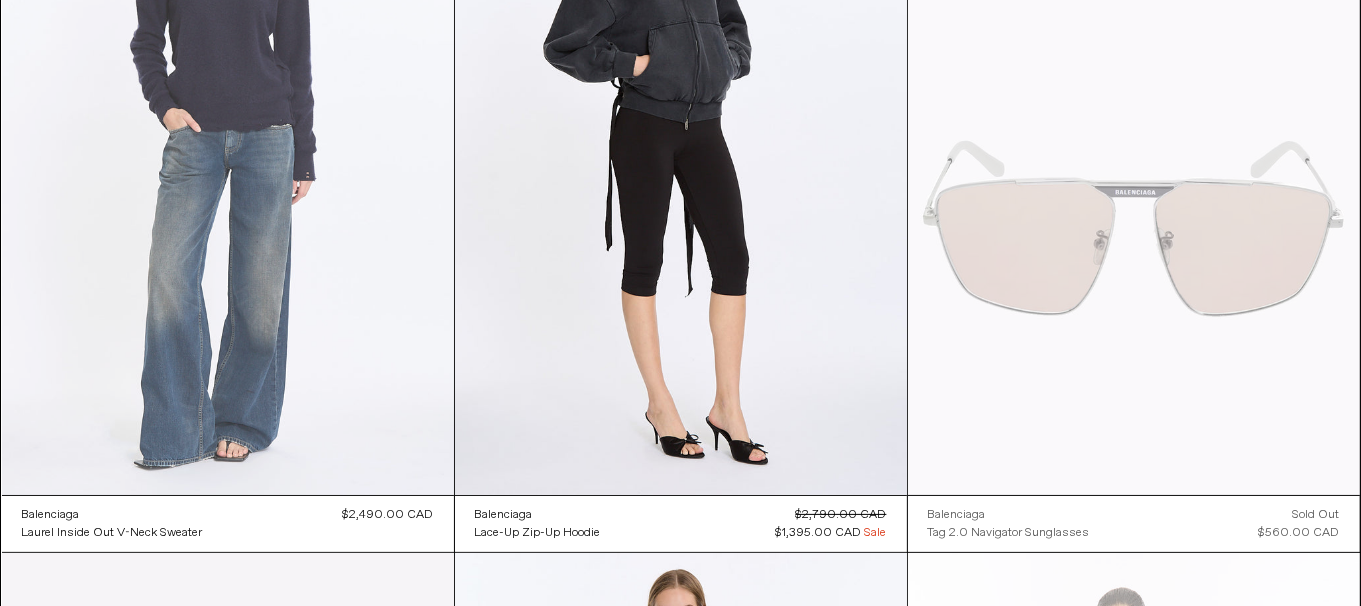 click at bounding box center (228, 156) 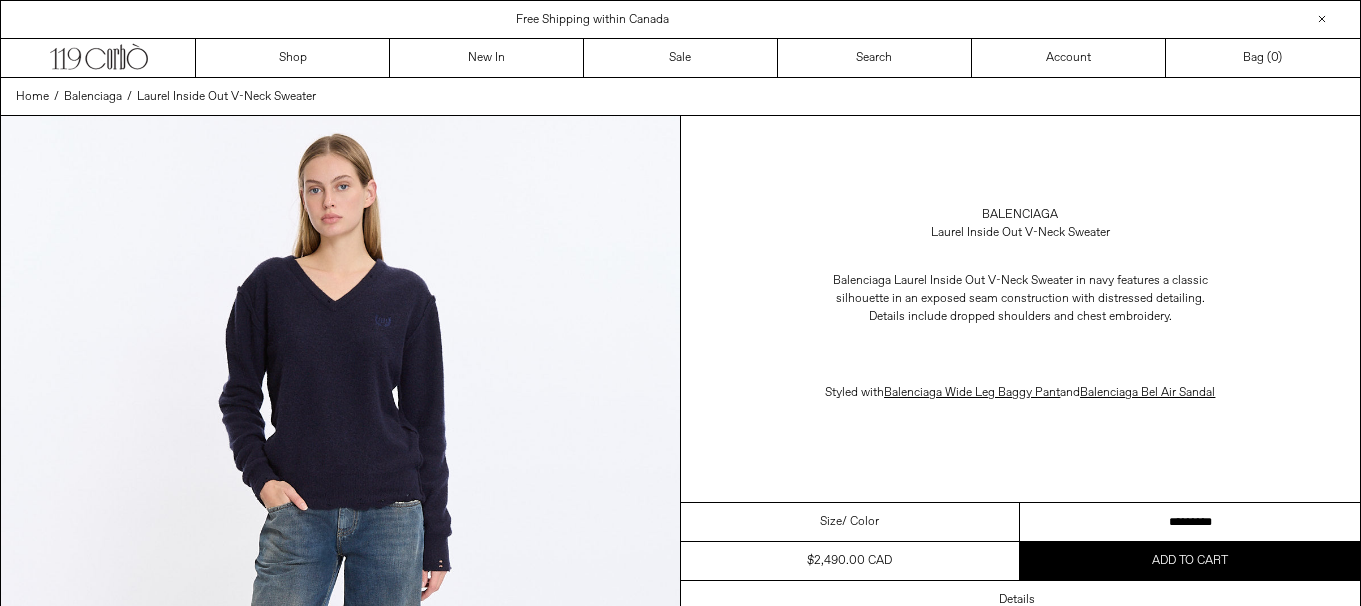 scroll, scrollTop: 0, scrollLeft: 0, axis: both 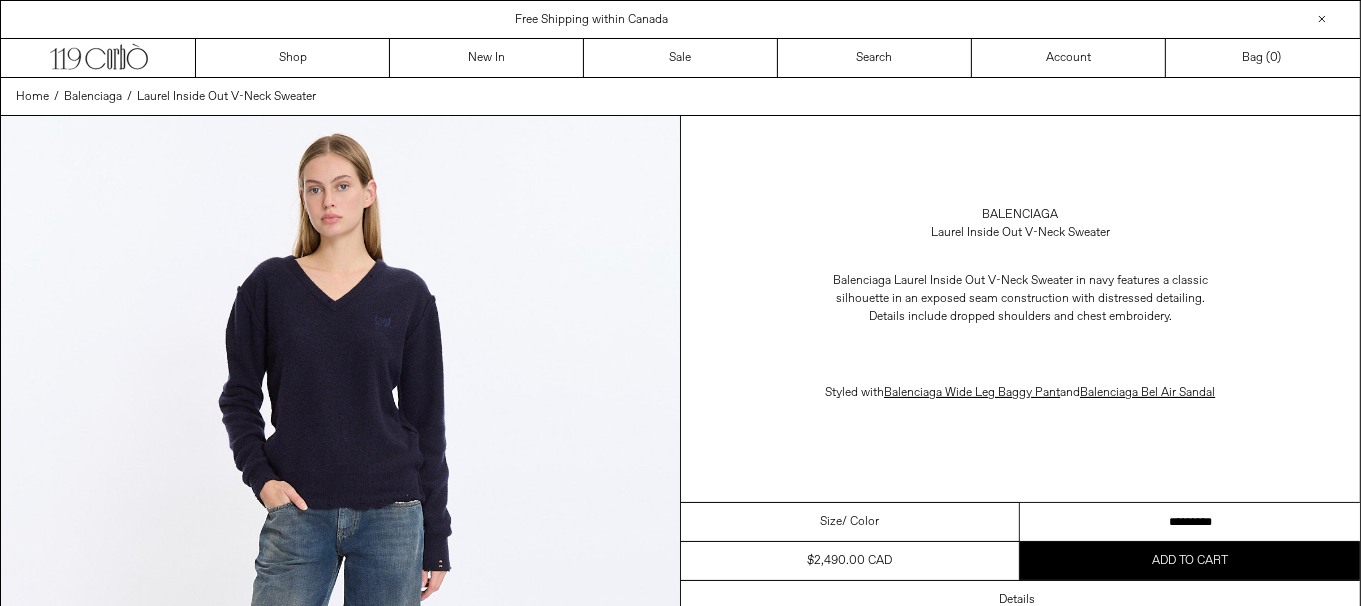 click on "[CREDIT CARD]
[CREDIT CARD]
[CREDIT CARD]" at bounding box center [1190, 522] 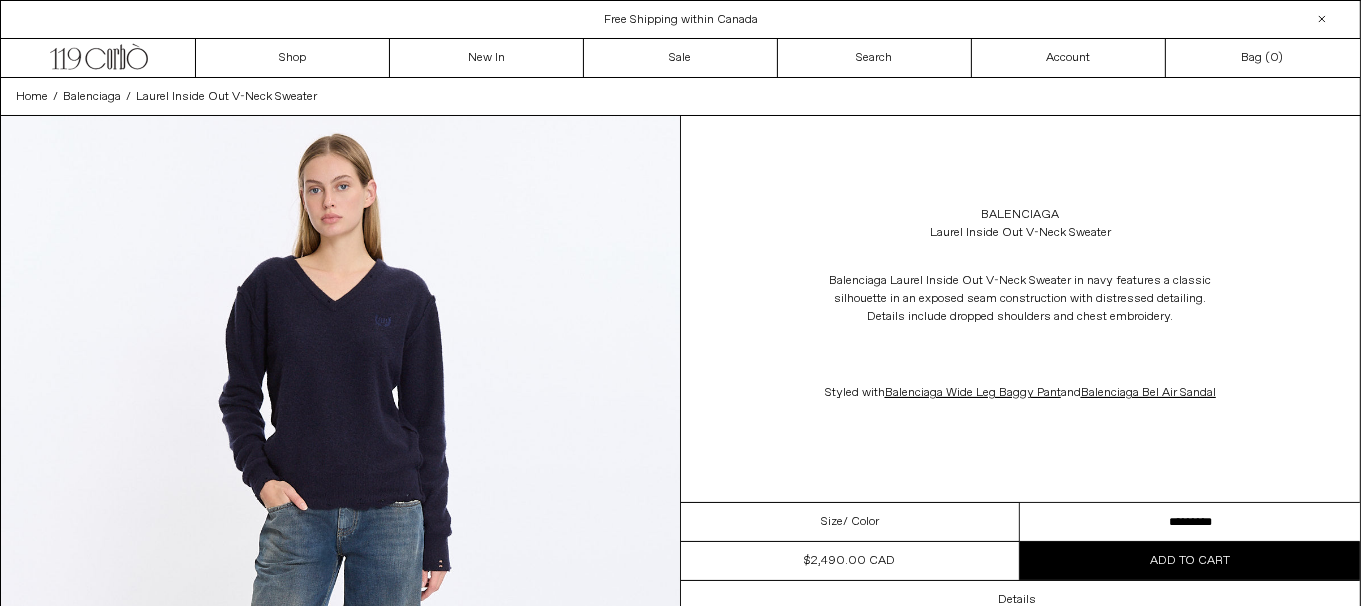scroll, scrollTop: 0, scrollLeft: 0, axis: both 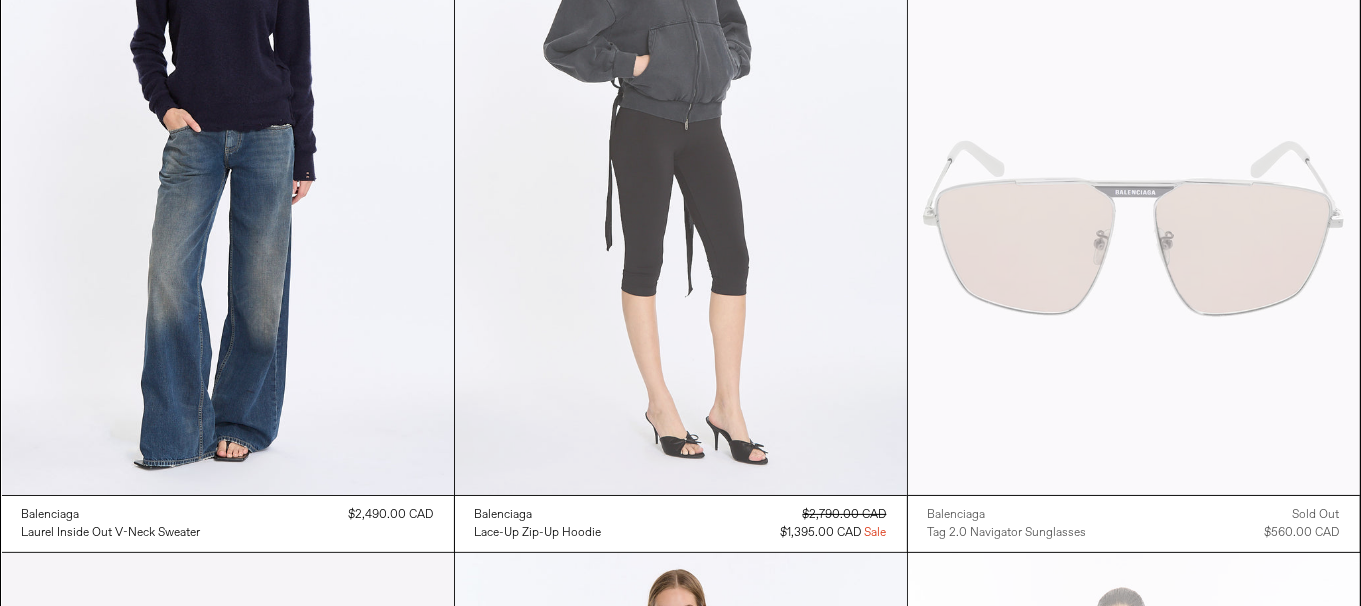click at bounding box center [681, 156] 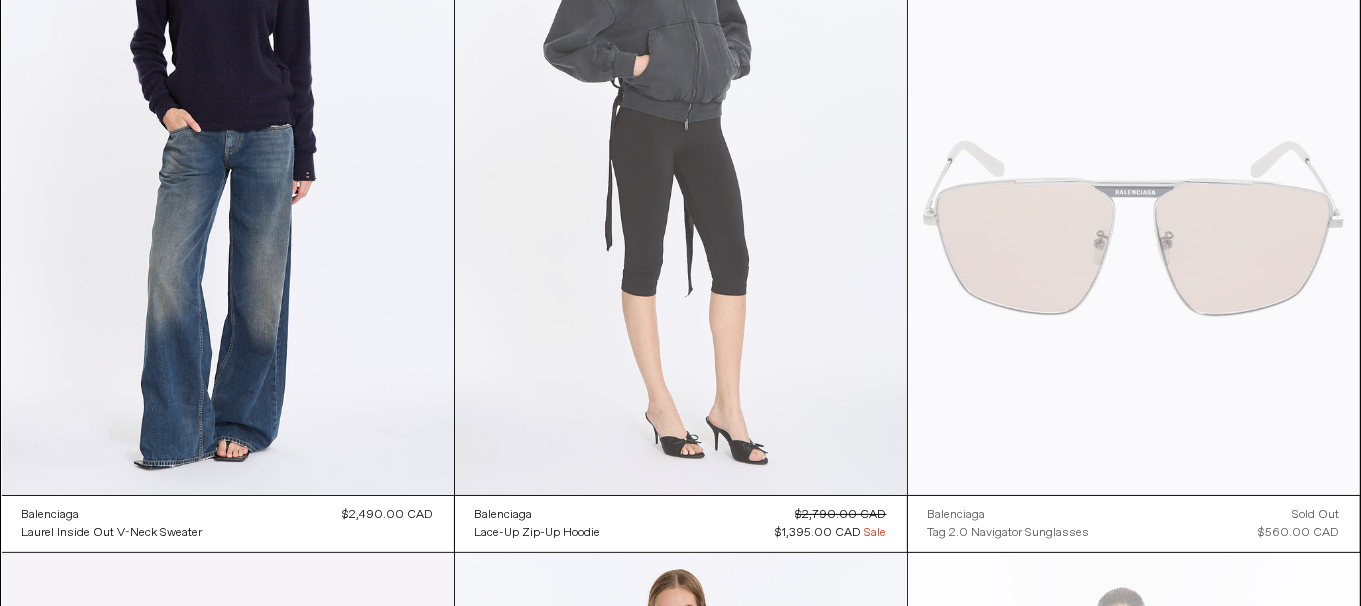click at bounding box center [681, 156] 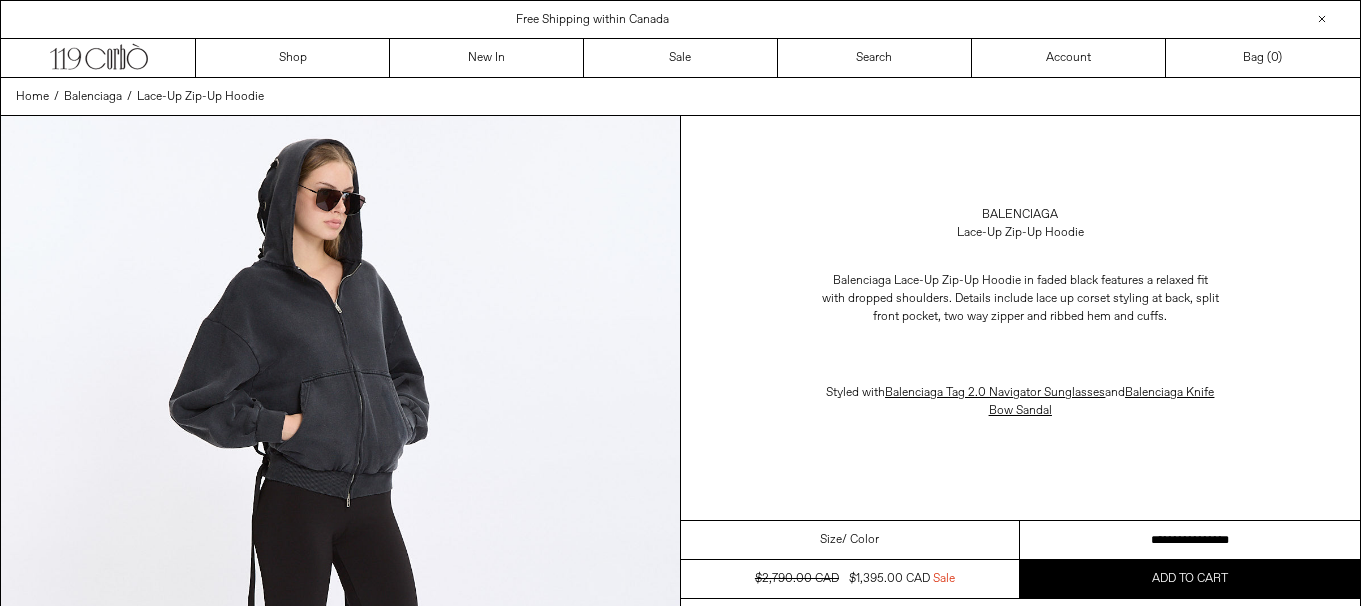 scroll, scrollTop: 0, scrollLeft: 0, axis: both 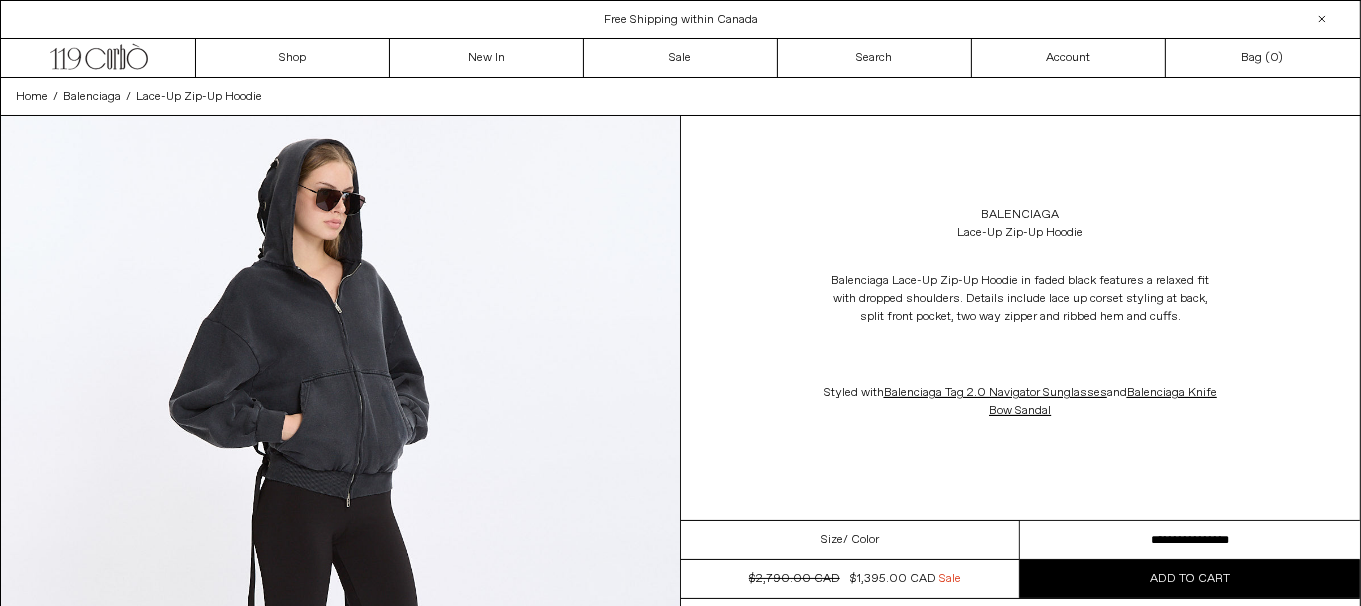 drag, startPoint x: 1202, startPoint y: 530, endPoint x: 1257, endPoint y: 551, distance: 58.872746 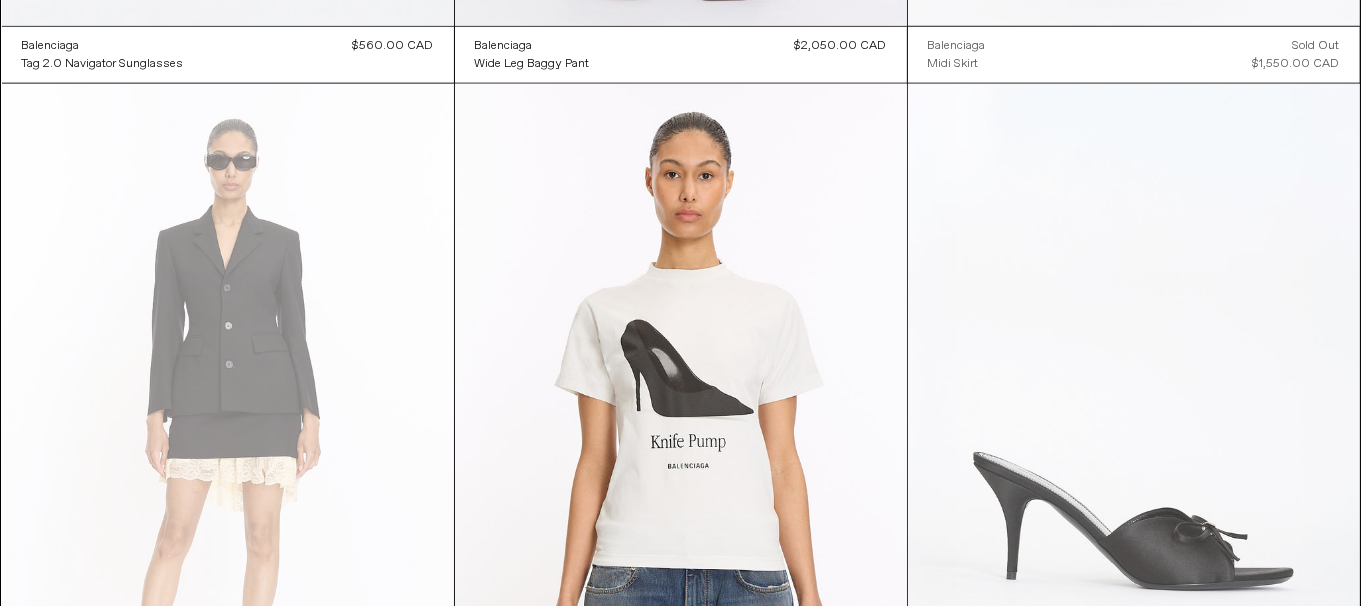 scroll, scrollTop: 2490, scrollLeft: 0, axis: vertical 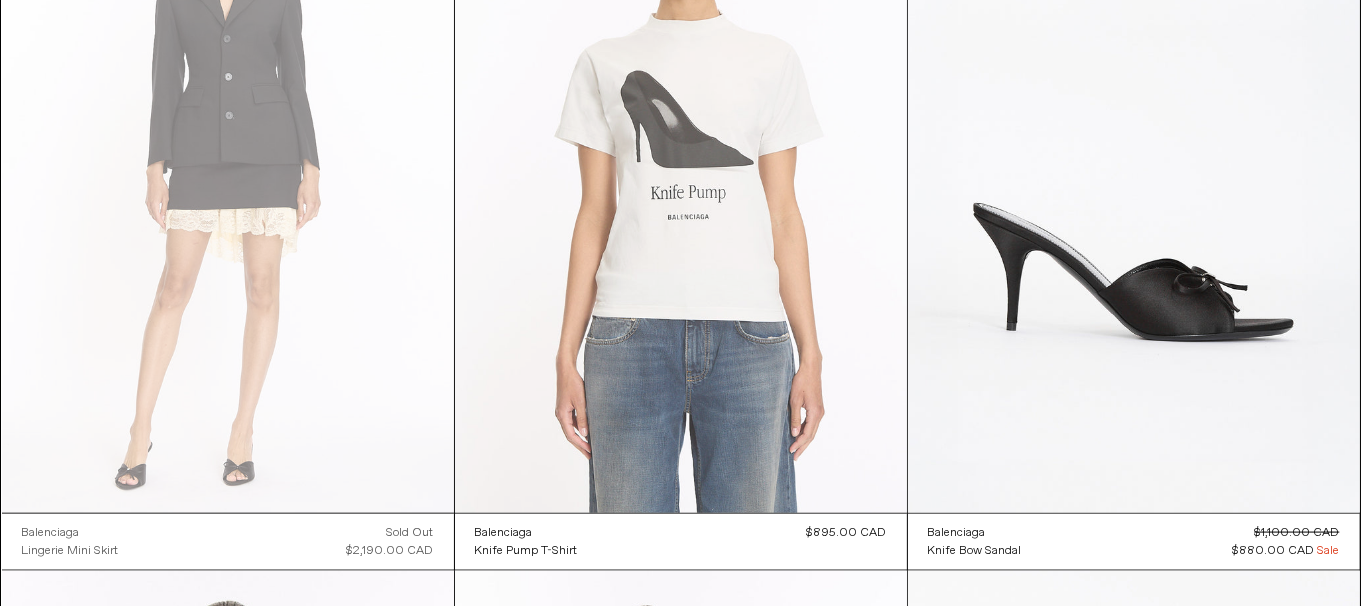 click at bounding box center (681, 174) 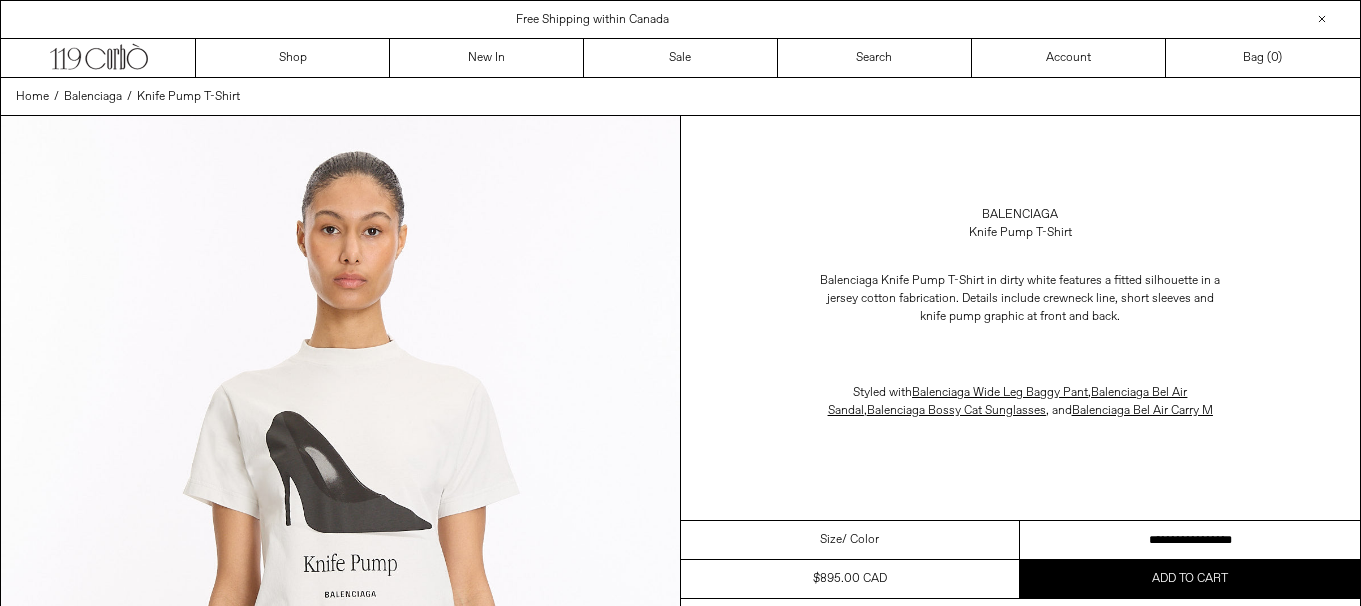 scroll, scrollTop: 0, scrollLeft: 0, axis: both 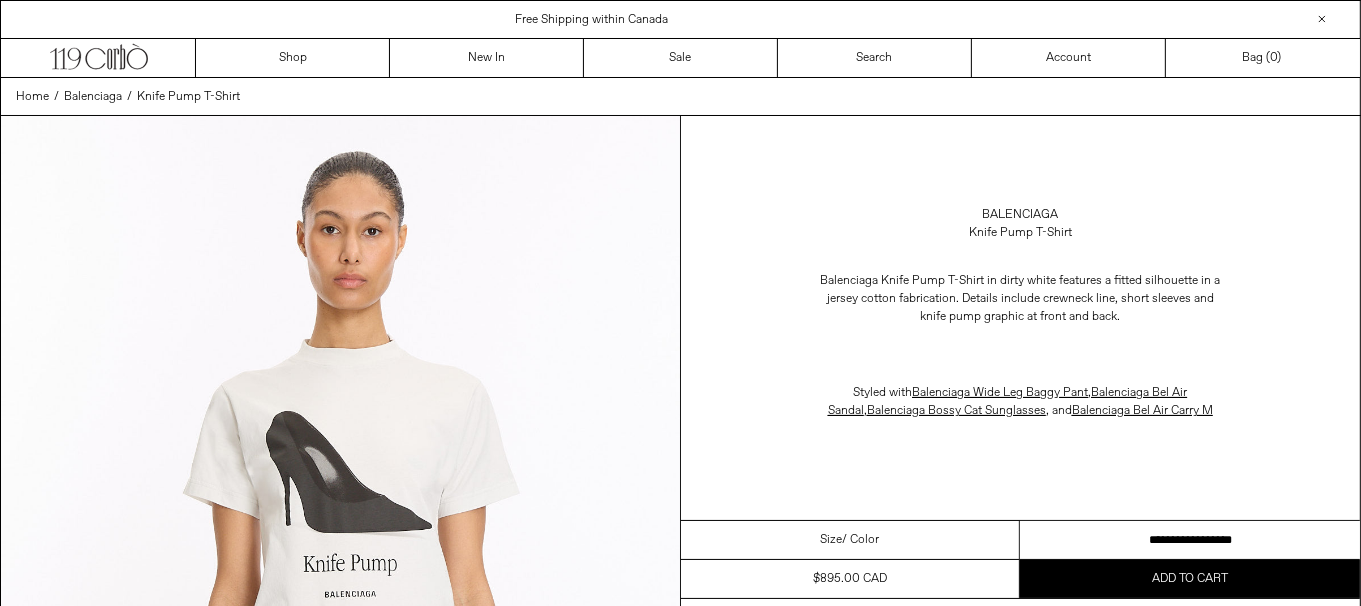 drag, startPoint x: 1262, startPoint y: 535, endPoint x: 1374, endPoint y: 401, distance: 174.64249 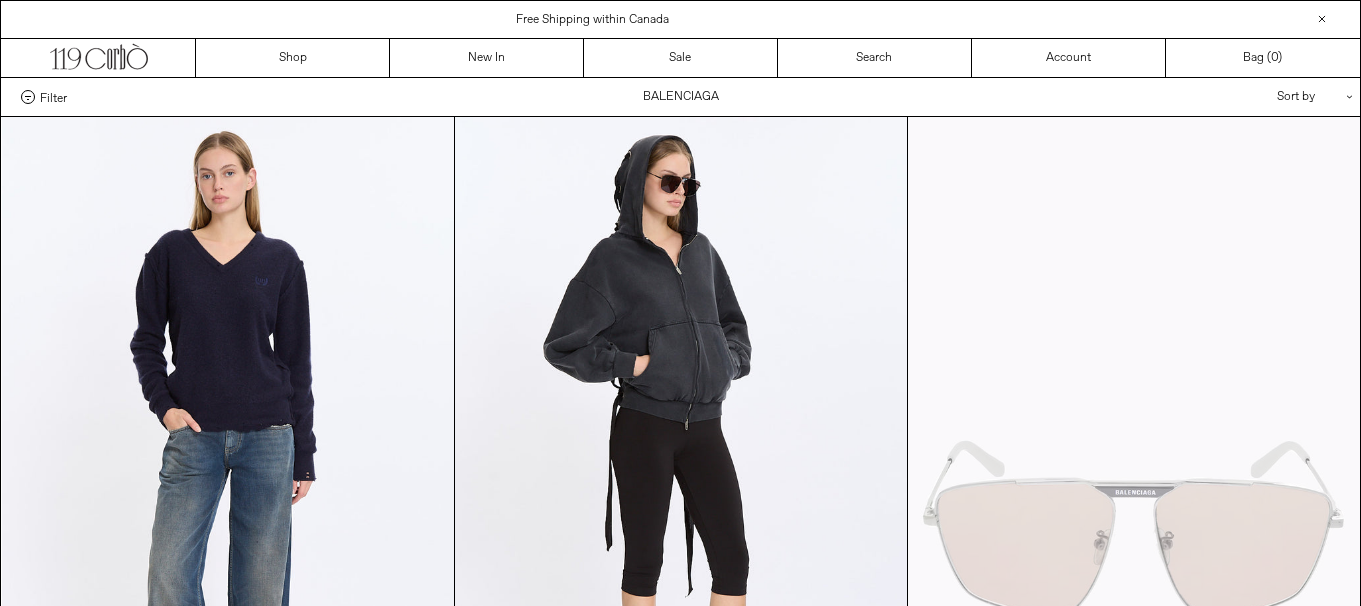 scroll, scrollTop: 2490, scrollLeft: 0, axis: vertical 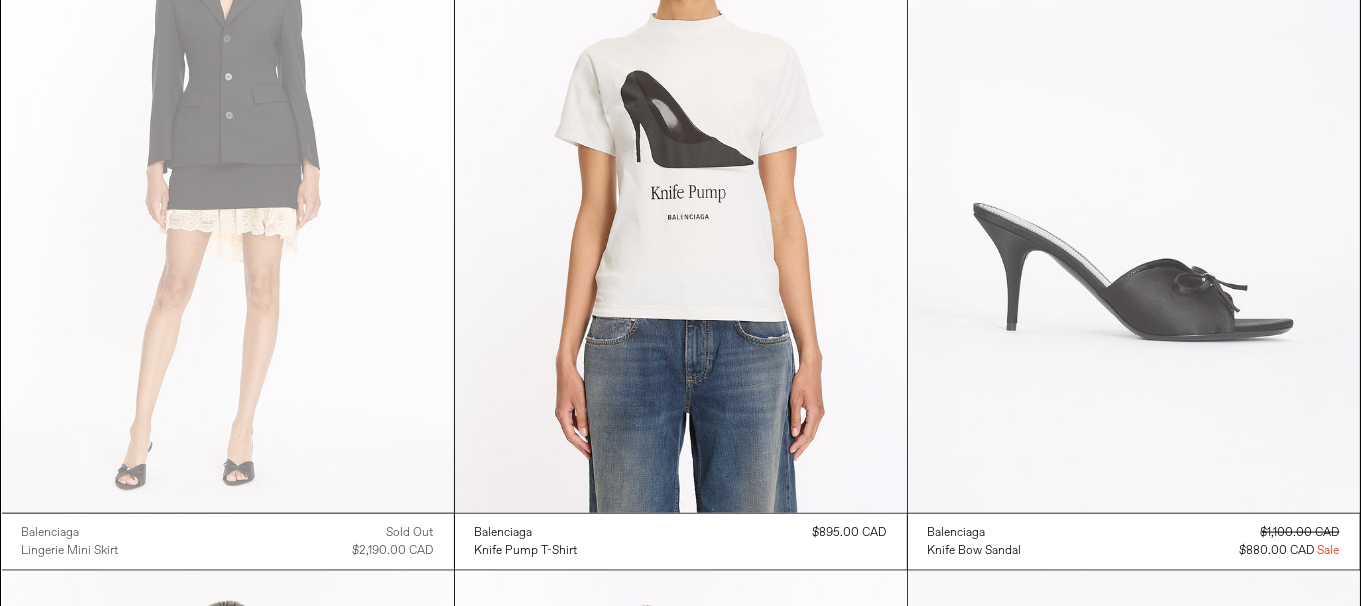 click at bounding box center (1134, 174) 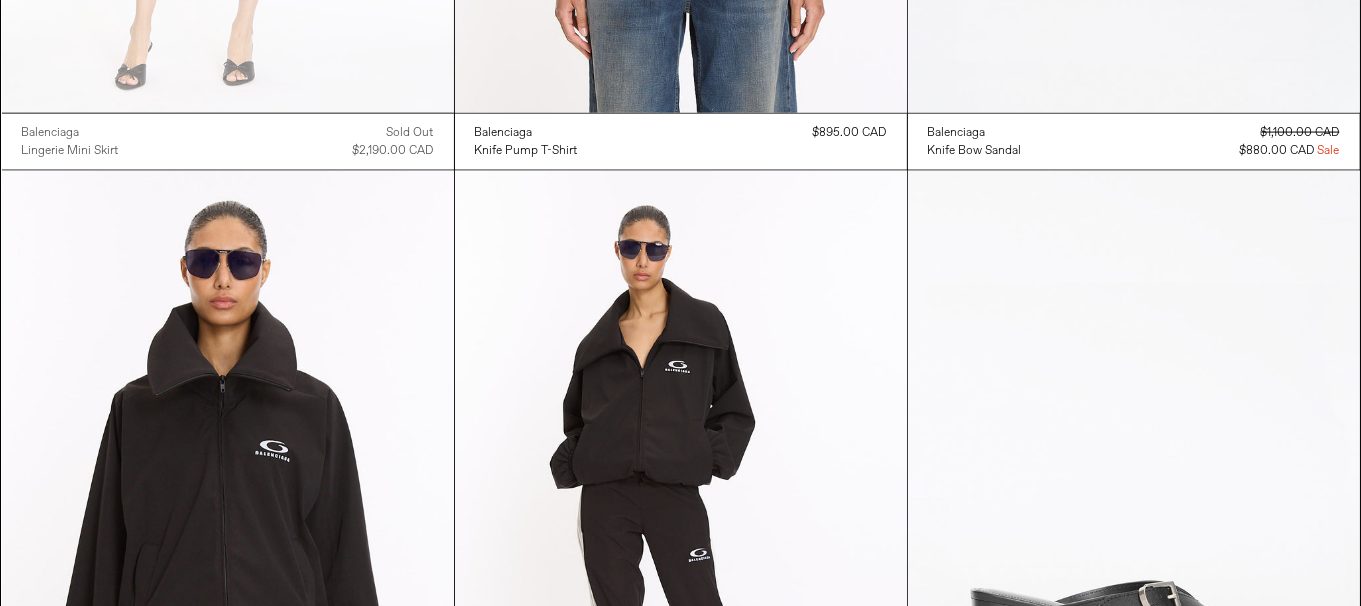 scroll, scrollTop: 3190, scrollLeft: 0, axis: vertical 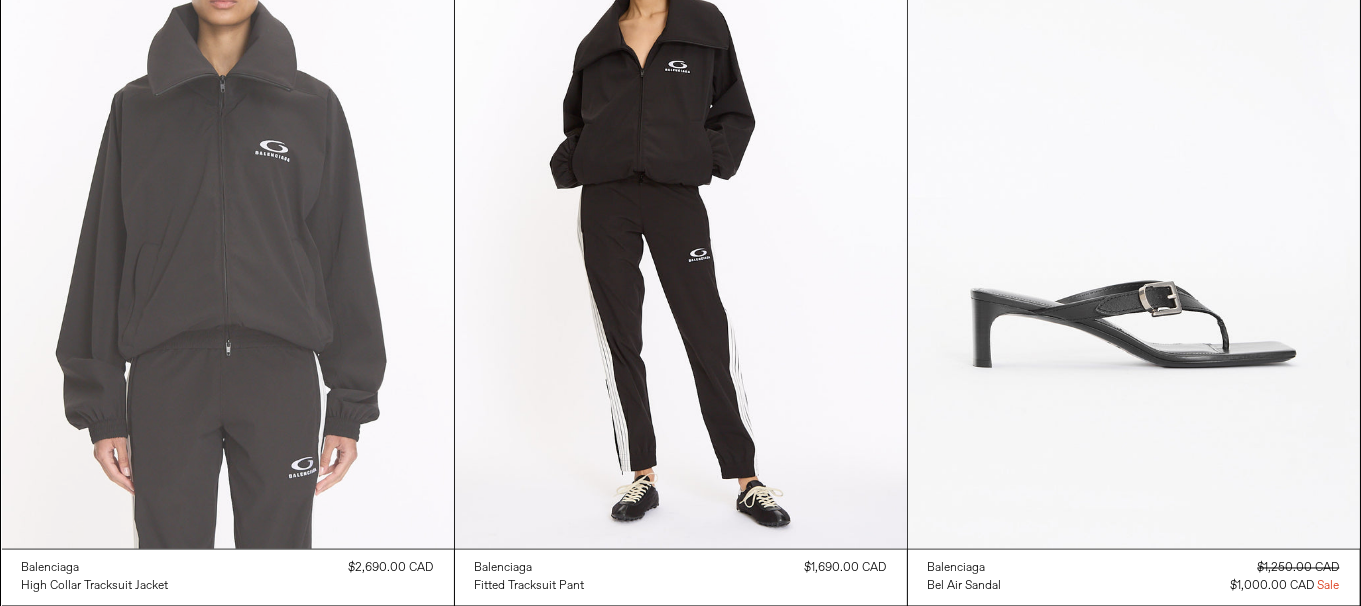 click at bounding box center (228, 210) 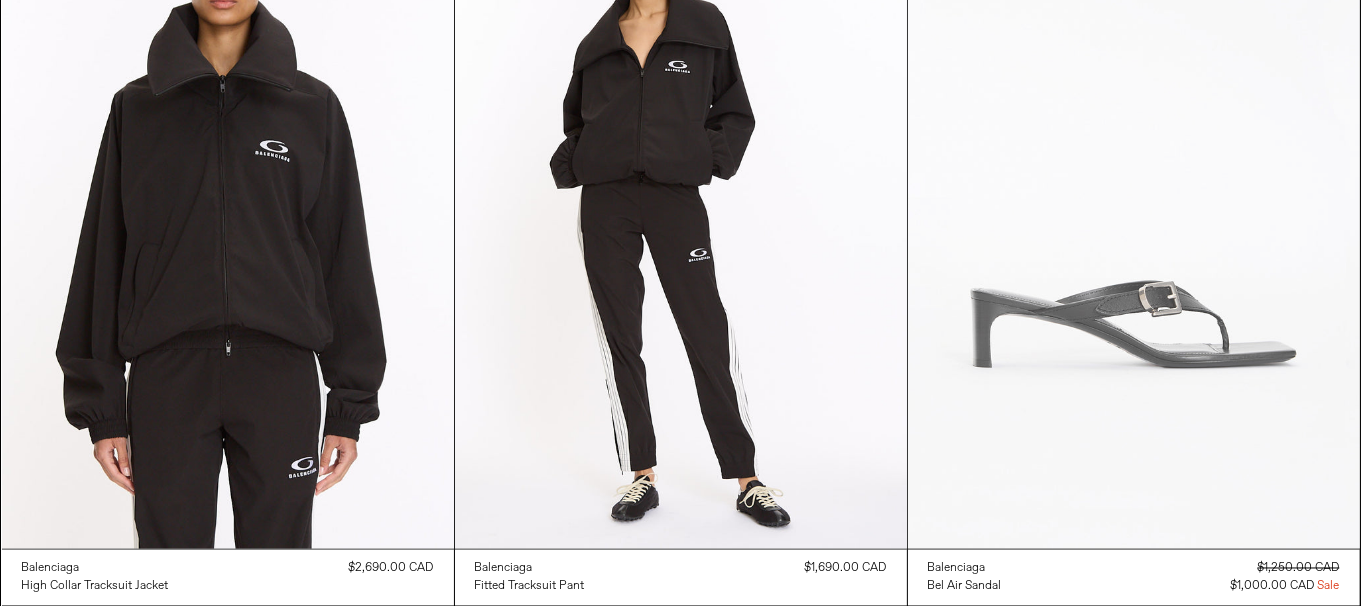 click at bounding box center (1134, 210) 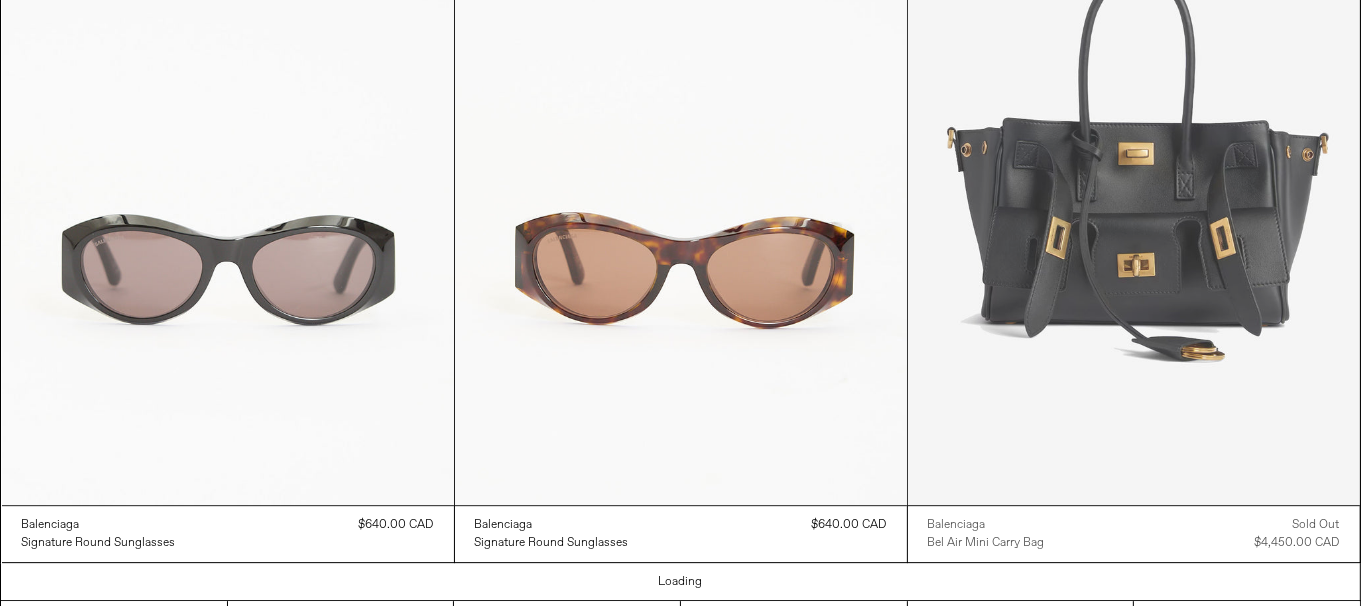 scroll, scrollTop: 5515, scrollLeft: 0, axis: vertical 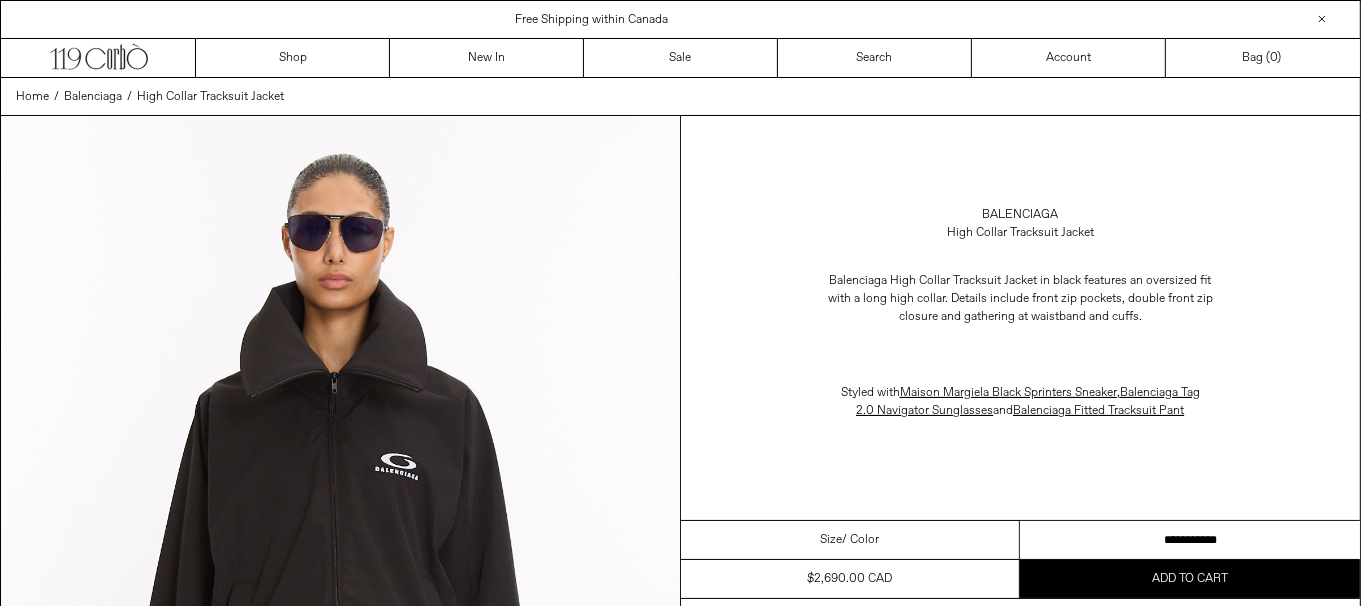 drag, startPoint x: 1110, startPoint y: 536, endPoint x: 1115, endPoint y: 524, distance: 13 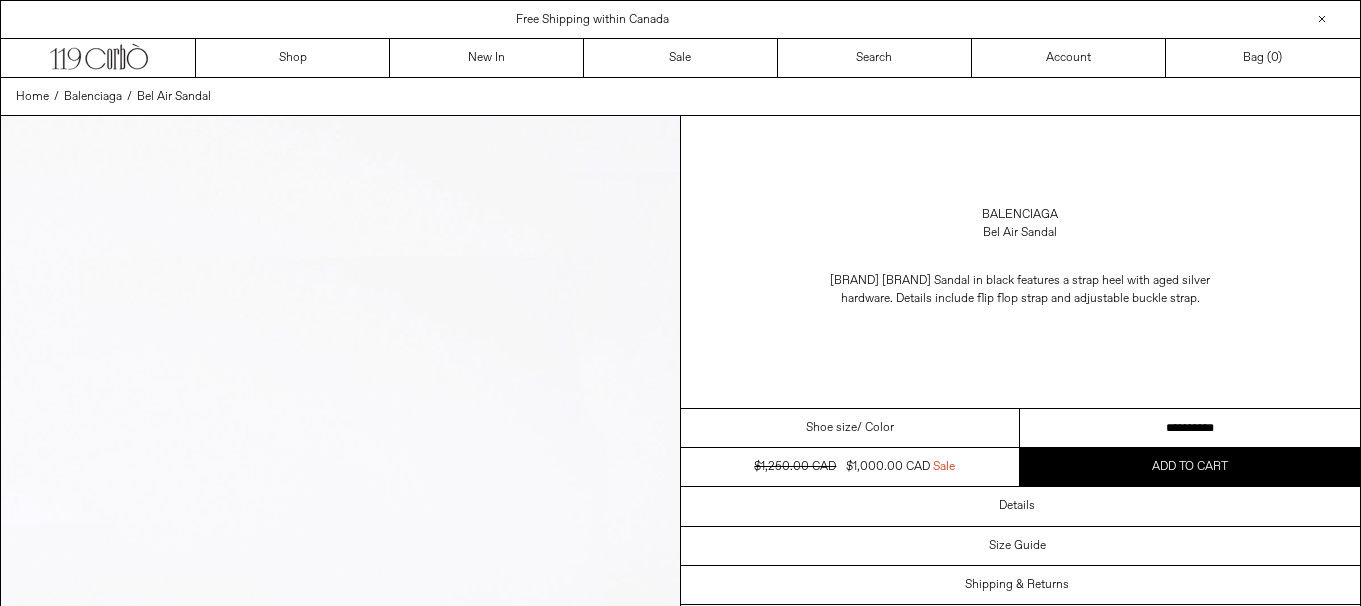 scroll, scrollTop: 0, scrollLeft: 0, axis: both 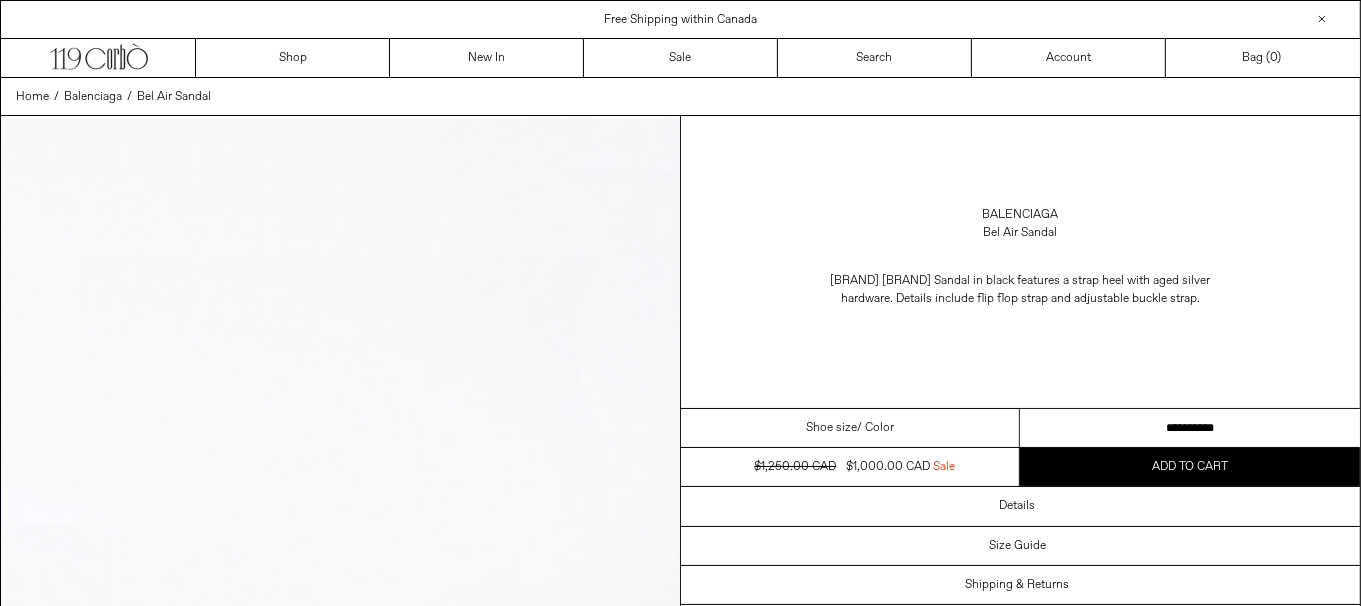 click on "**********" at bounding box center [1190, 428] 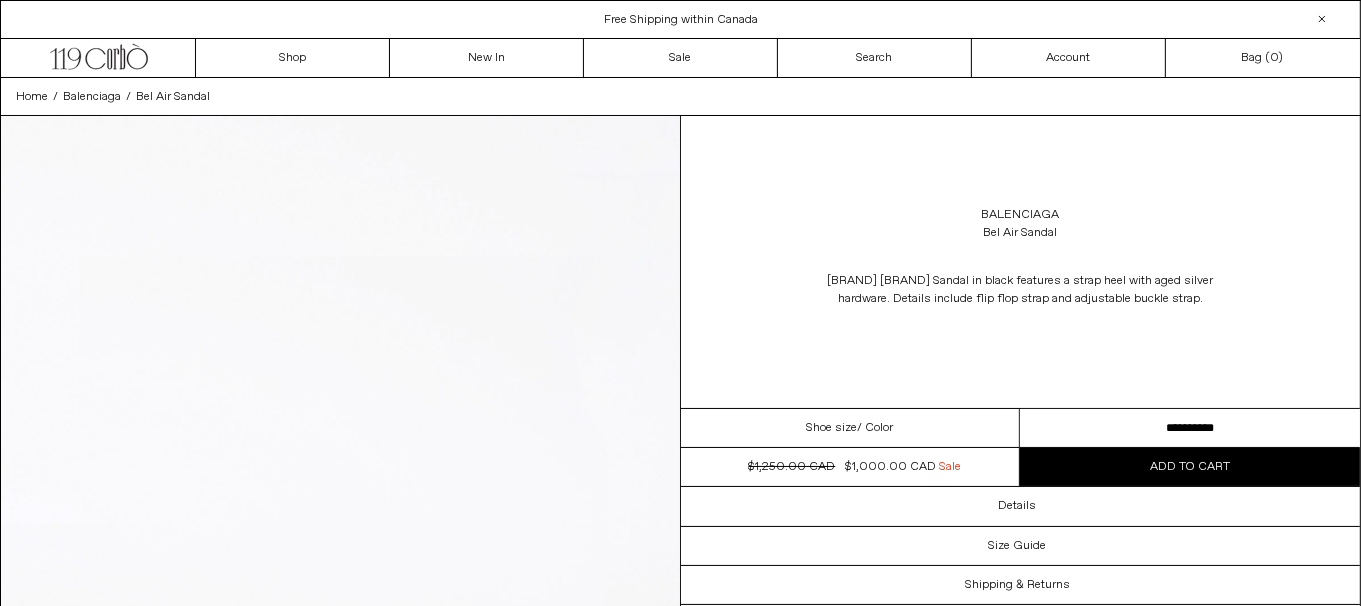 scroll, scrollTop: 0, scrollLeft: 0, axis: both 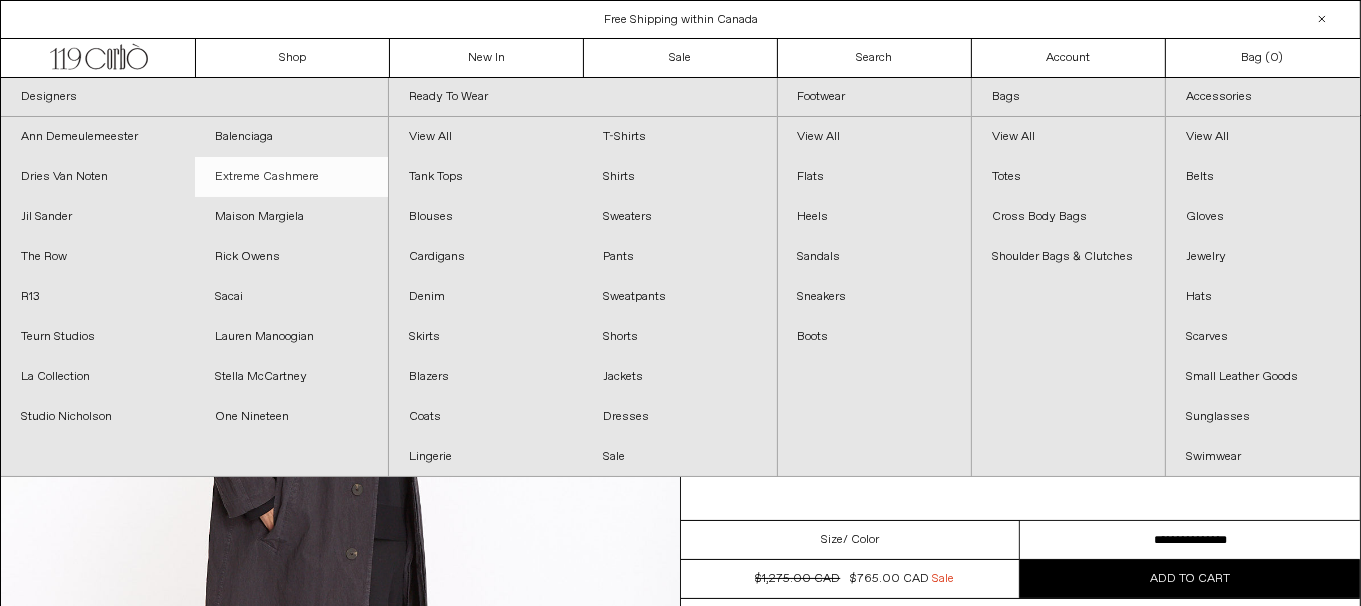 click on "Extreme Cashmere" at bounding box center (292, 177) 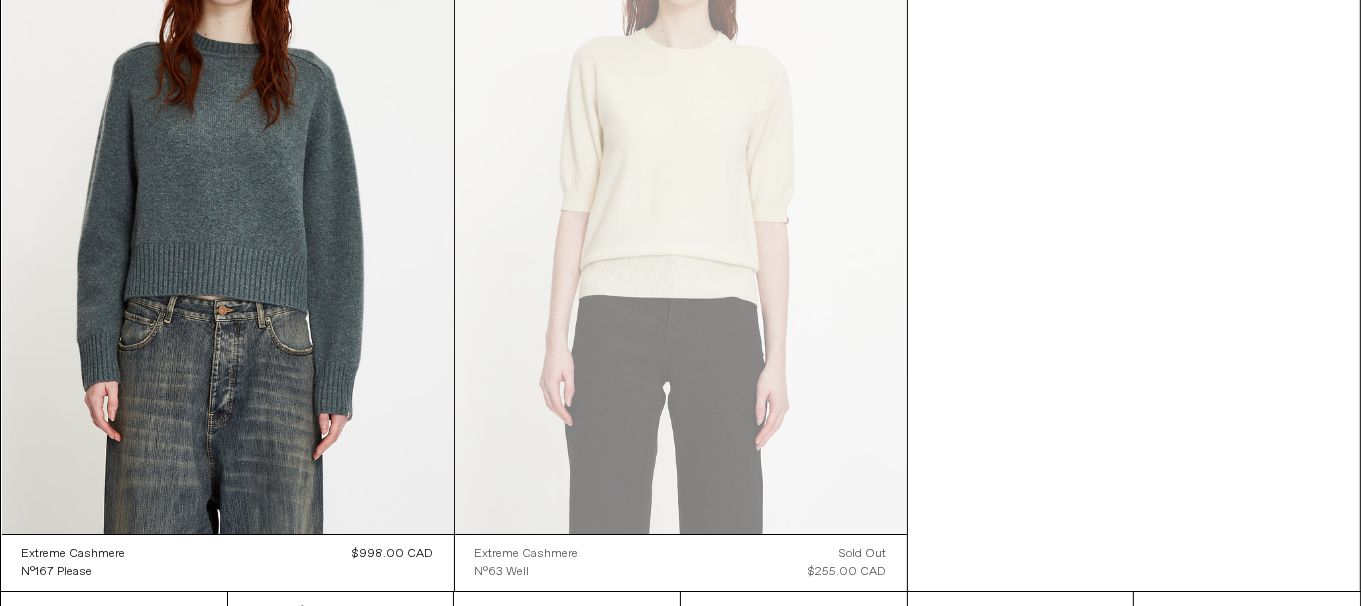 scroll, scrollTop: 13592, scrollLeft: 0, axis: vertical 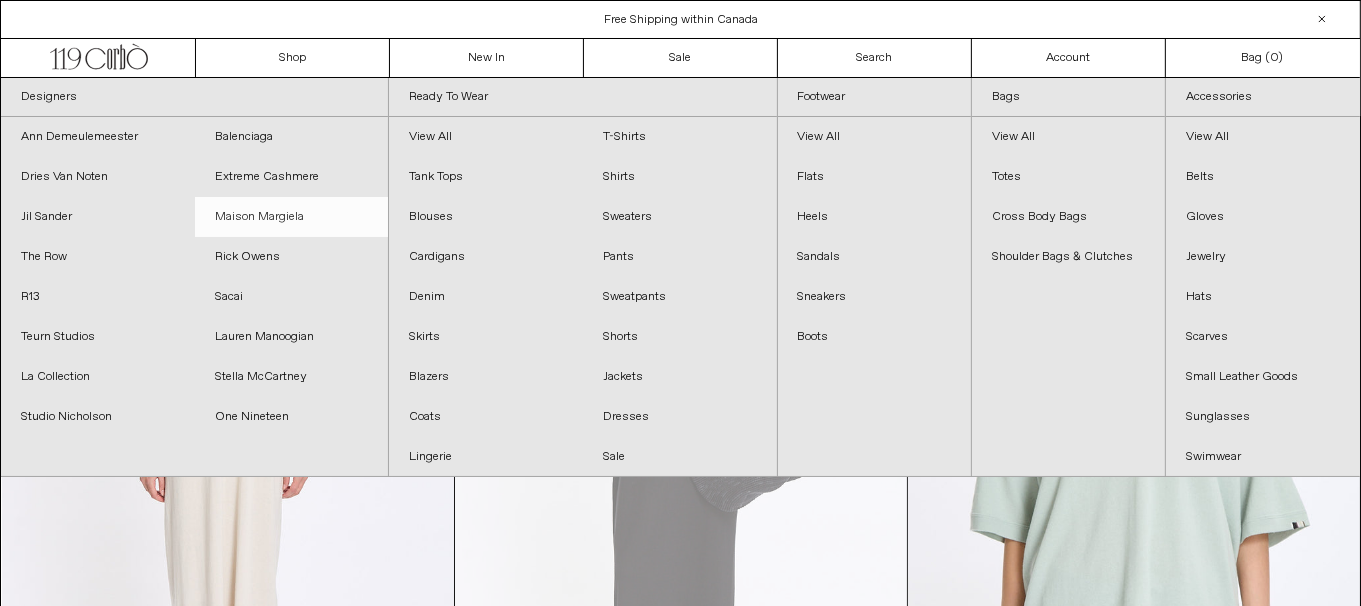 click on "Maison Margiela" at bounding box center (292, 217) 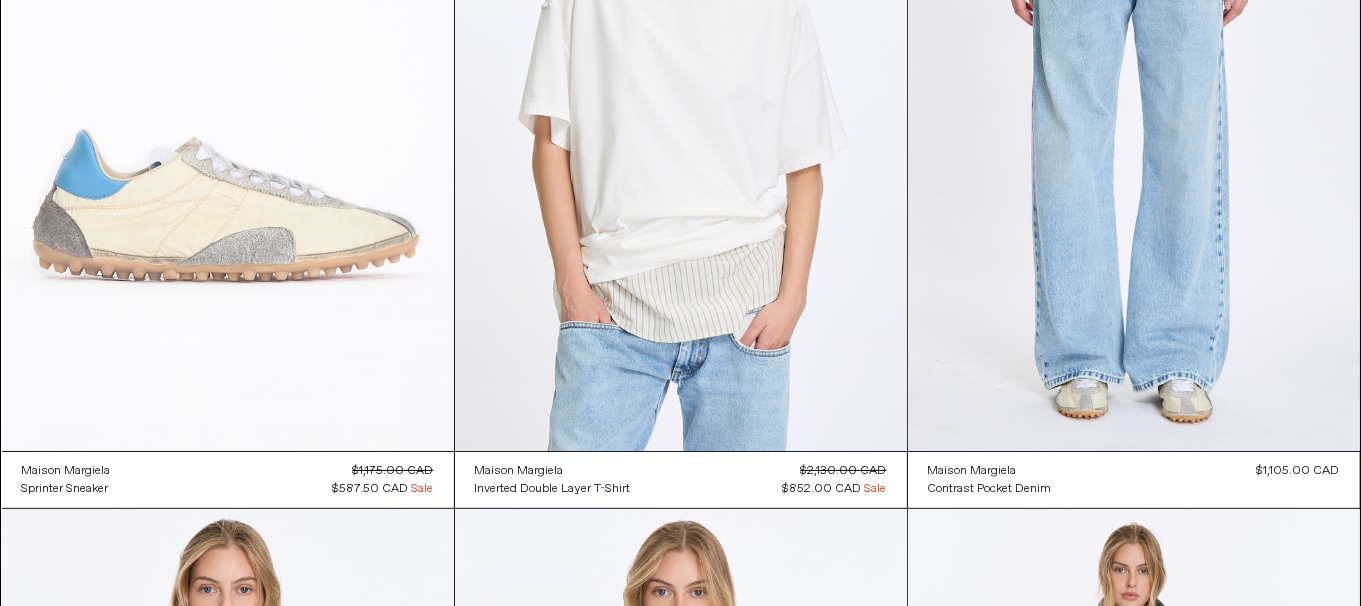 scroll, scrollTop: 399, scrollLeft: 0, axis: vertical 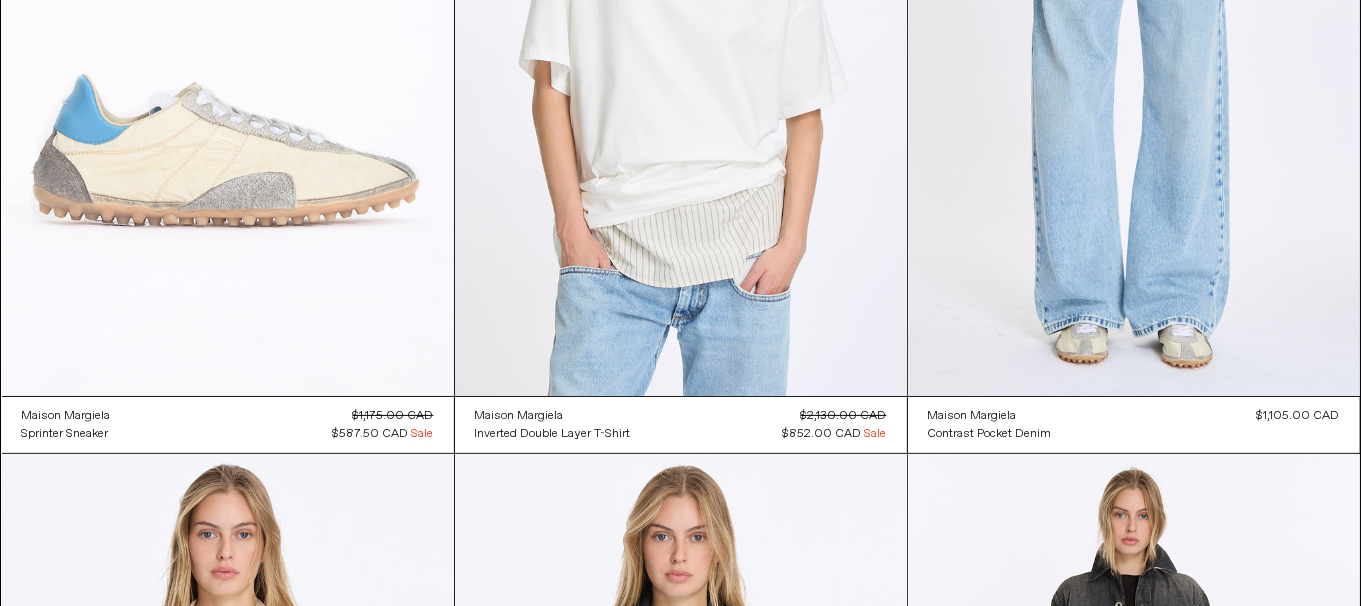 click at bounding box center [228, 57] 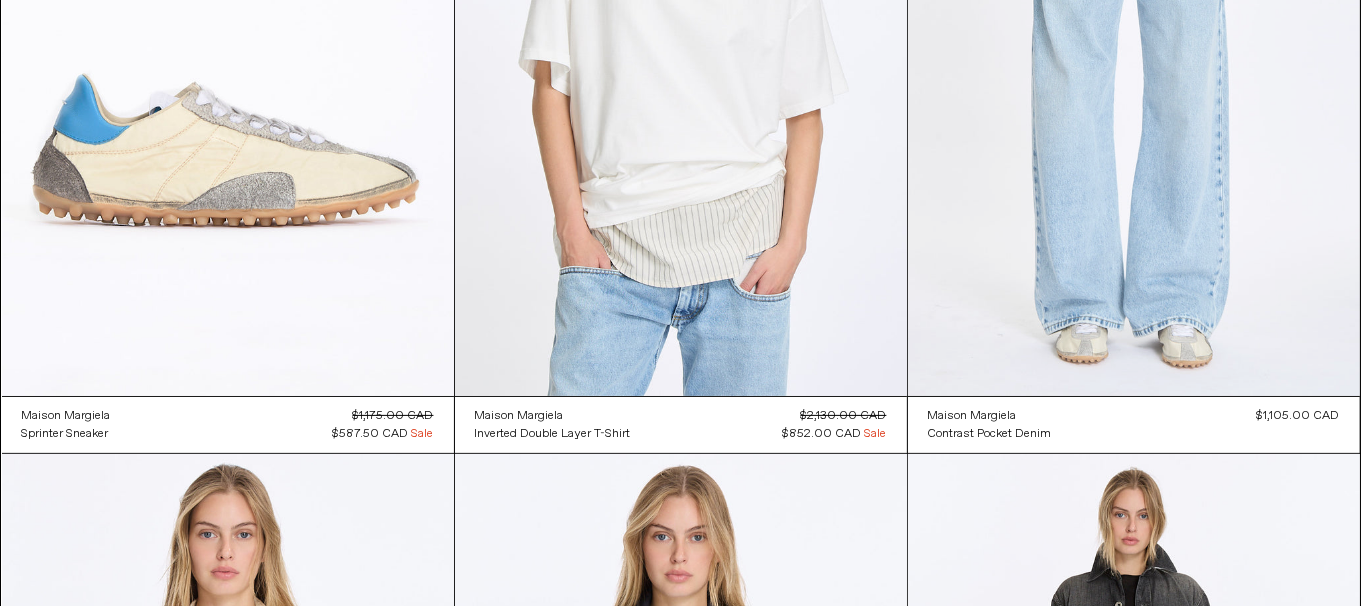 scroll, scrollTop: 799, scrollLeft: 0, axis: vertical 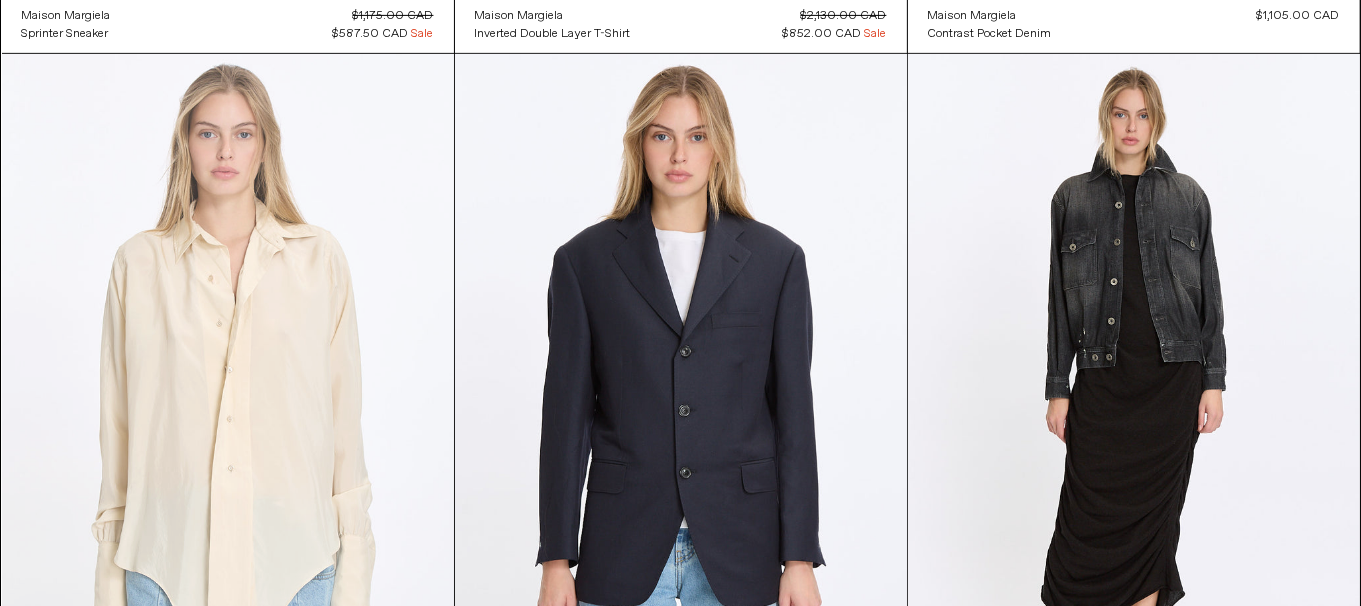 click at bounding box center (228, 393) 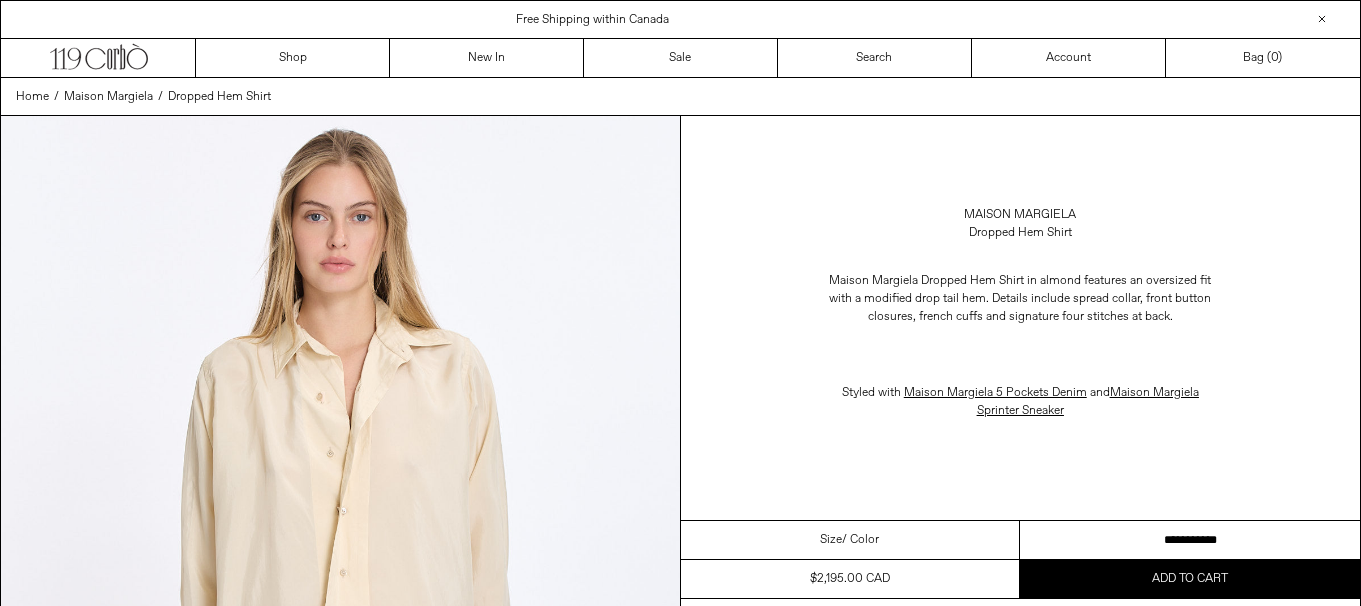 scroll, scrollTop: 0, scrollLeft: 0, axis: both 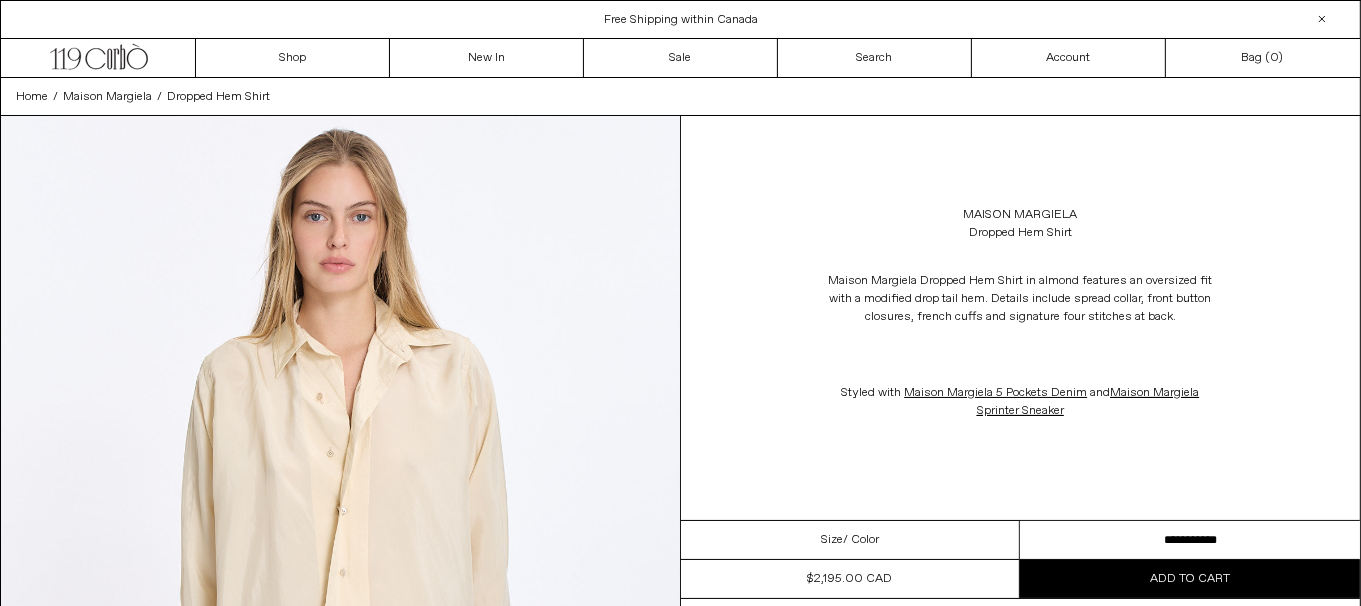 click on "[CREDITCARD]
[CREDITCARD]
[CREDITCARD]" at bounding box center [1190, 540] 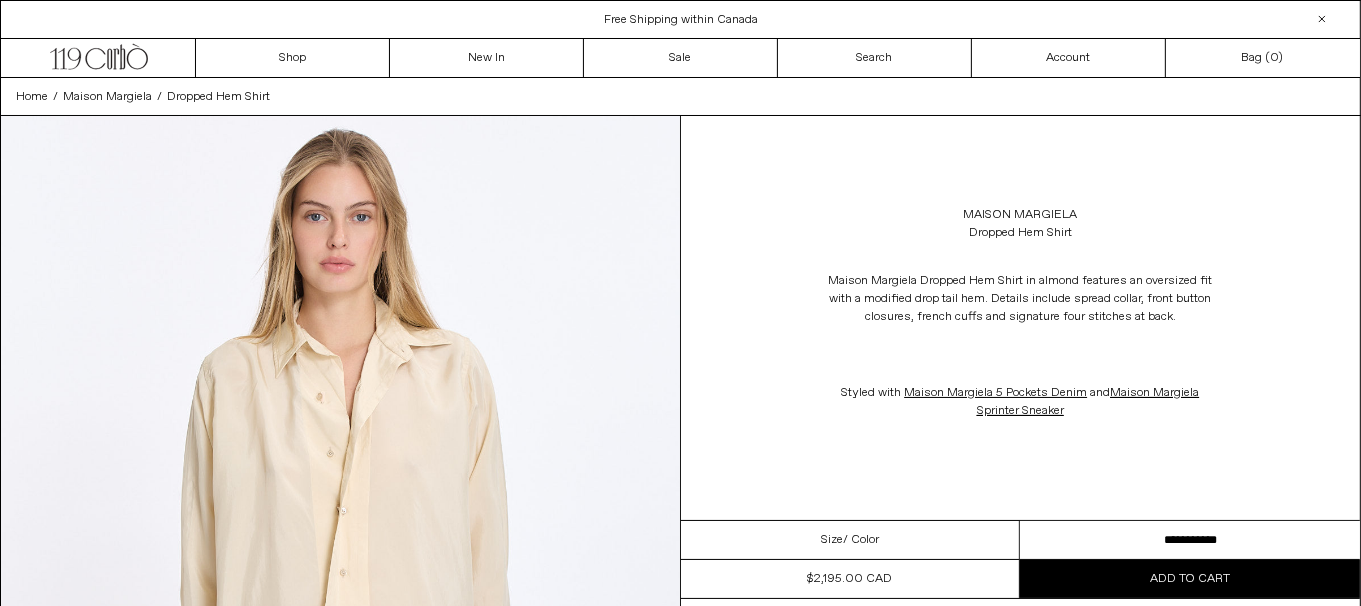 scroll, scrollTop: 0, scrollLeft: 0, axis: both 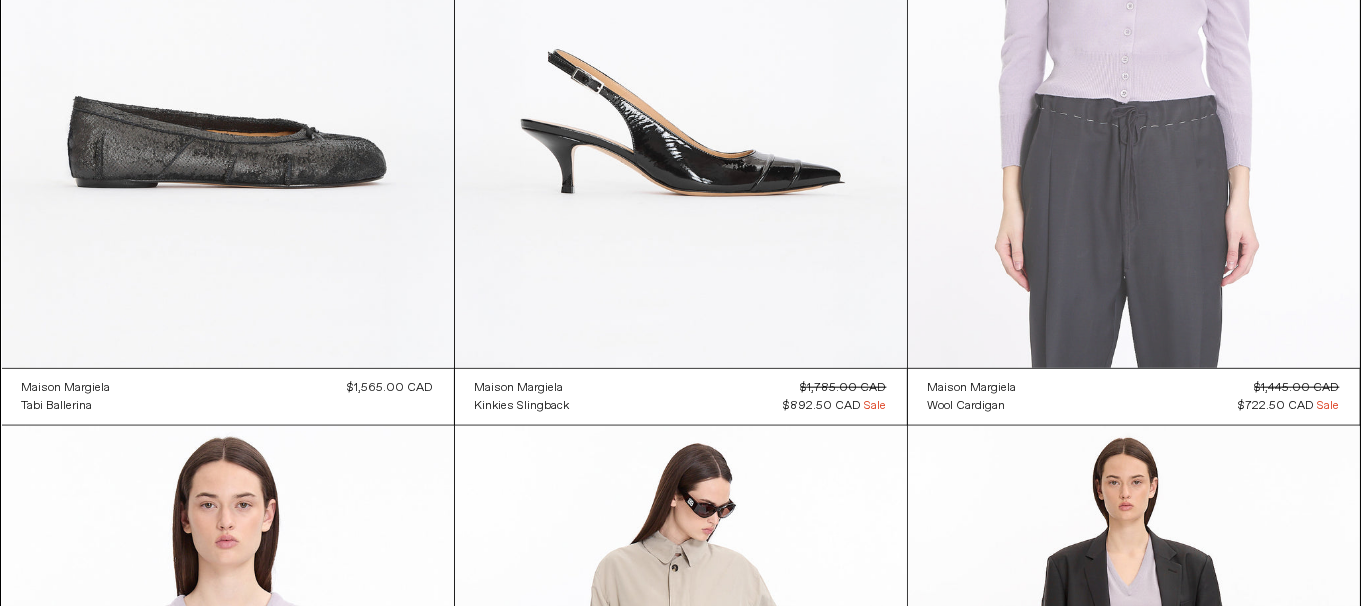 click at bounding box center [1134, 29] 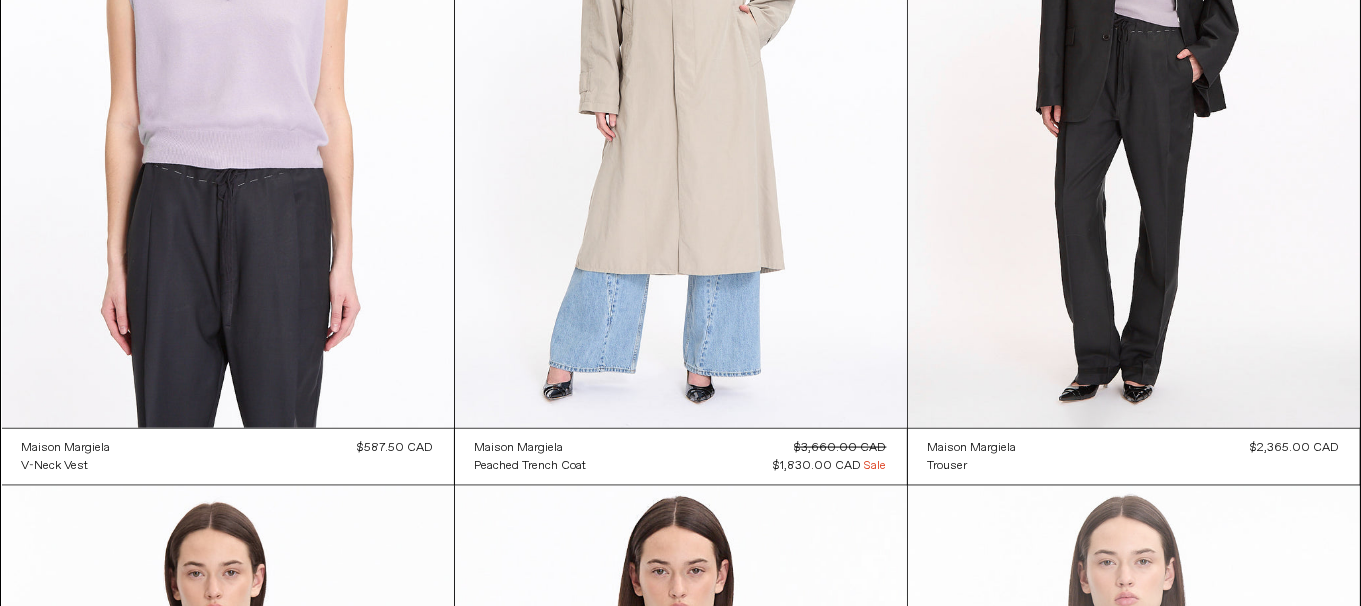 scroll, scrollTop: 2899, scrollLeft: 0, axis: vertical 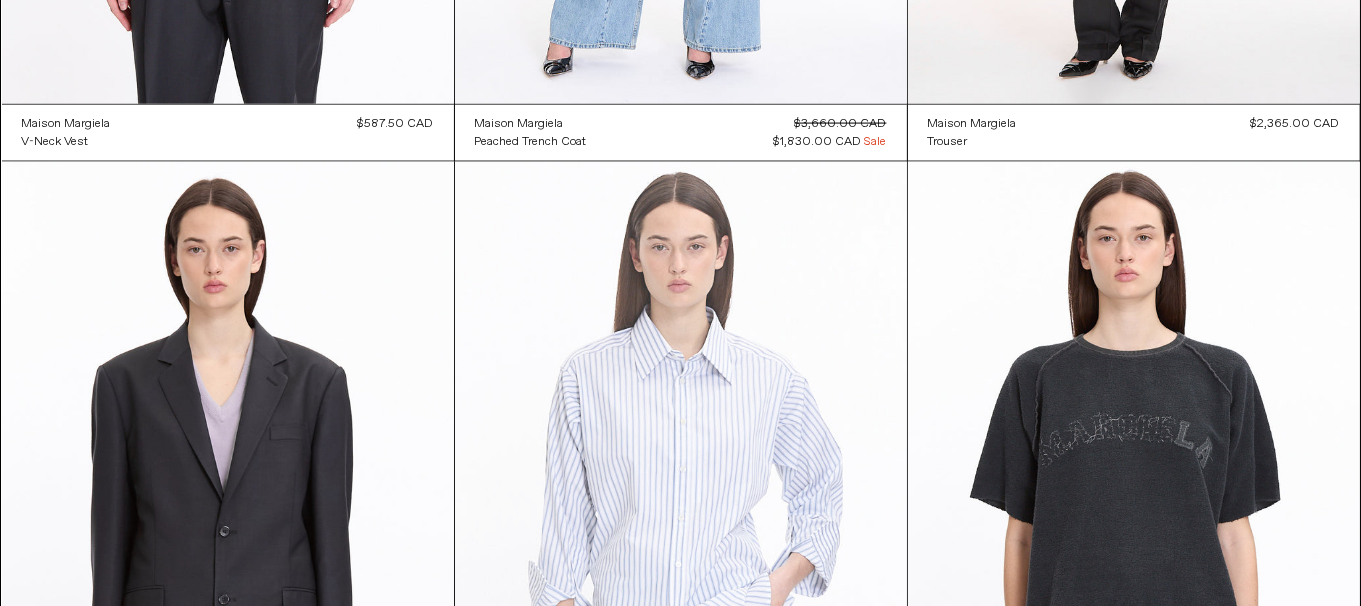 click at bounding box center [681, 501] 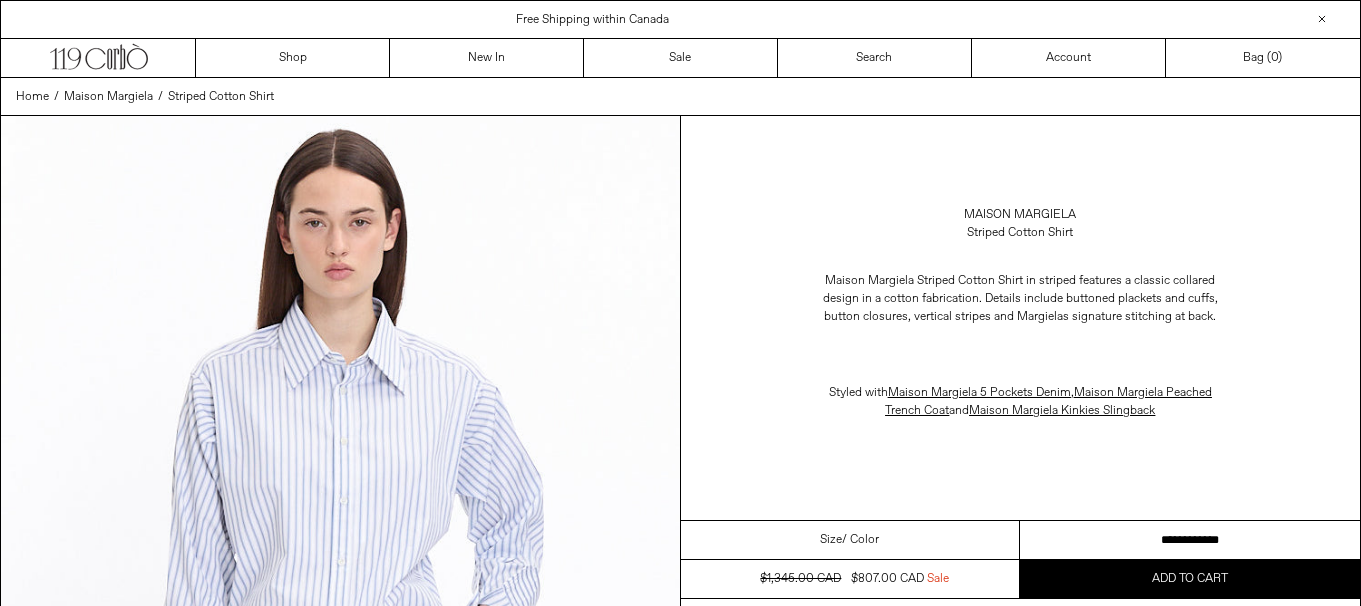 scroll, scrollTop: 0, scrollLeft: 0, axis: both 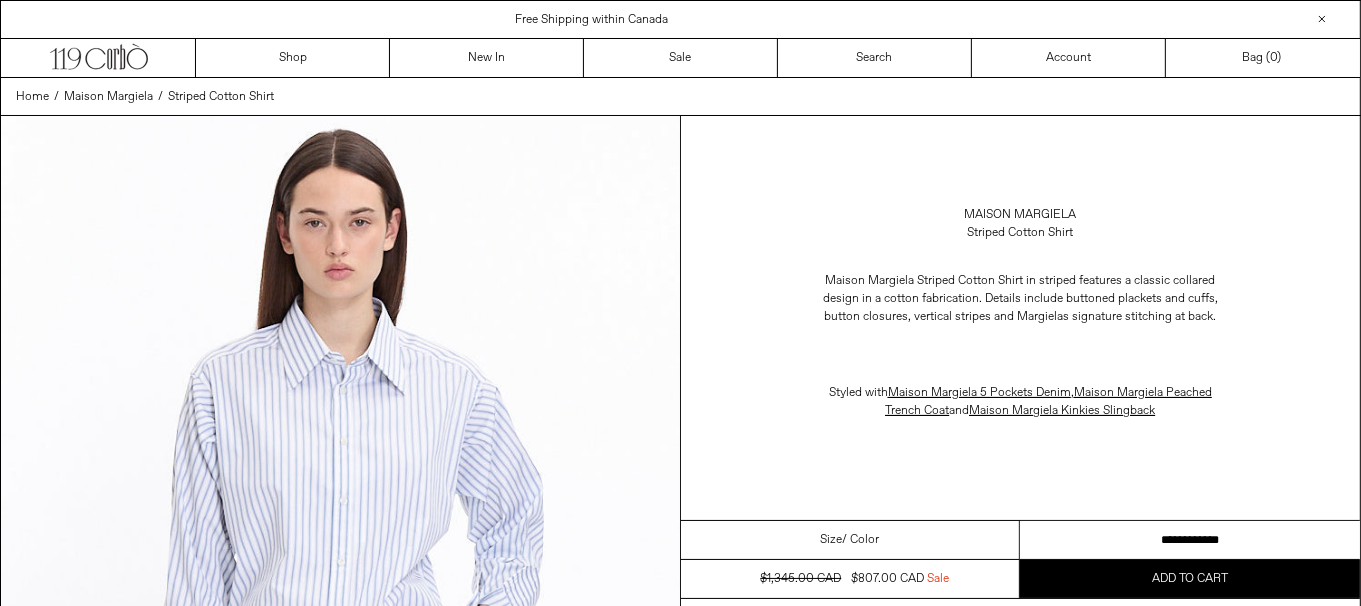 click on "**********" at bounding box center [1190, 540] 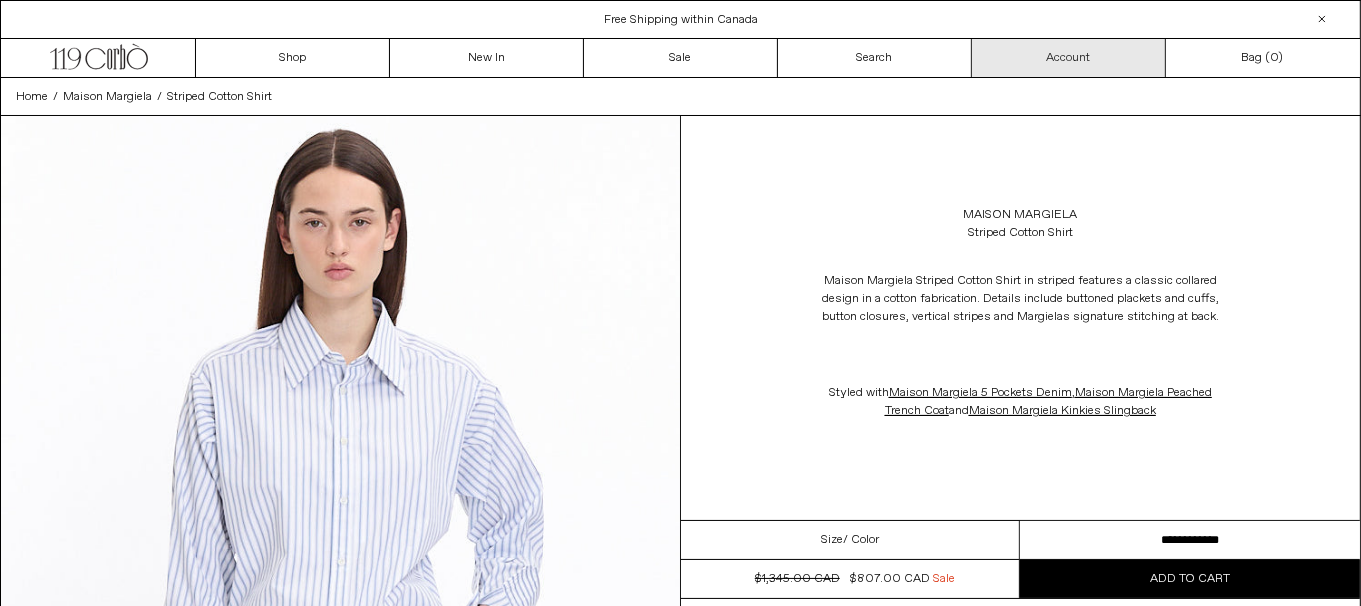 scroll, scrollTop: 0, scrollLeft: 0, axis: both 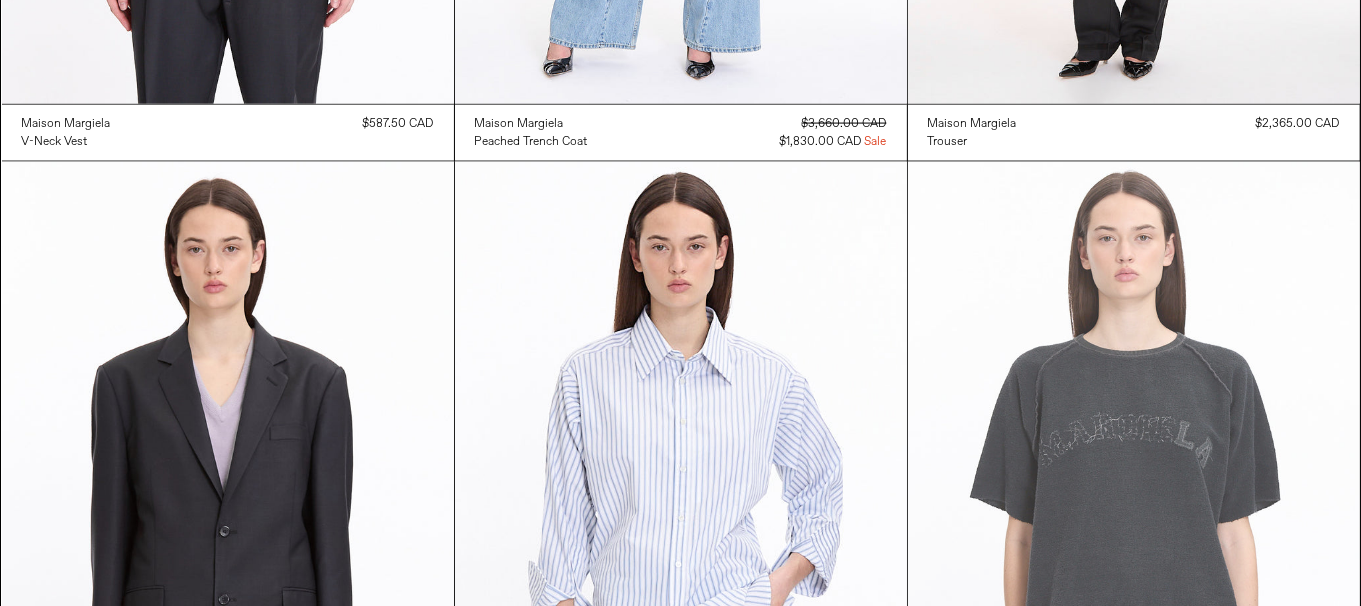 click at bounding box center [1134, 501] 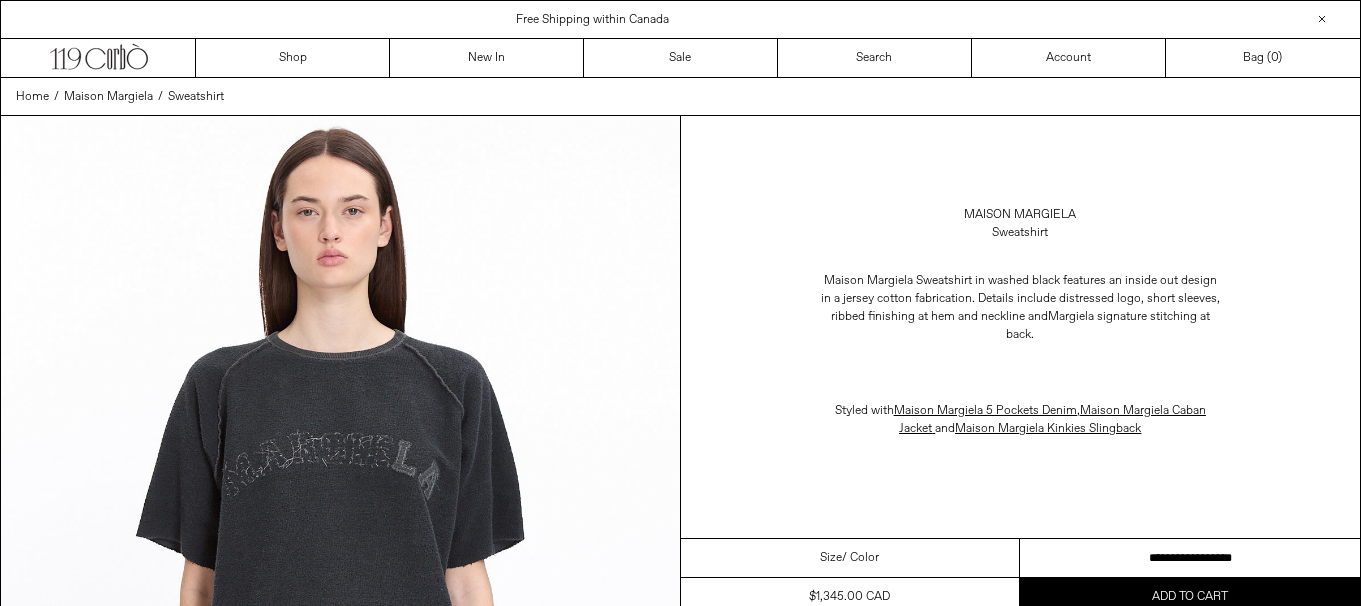 scroll, scrollTop: 0, scrollLeft: 0, axis: both 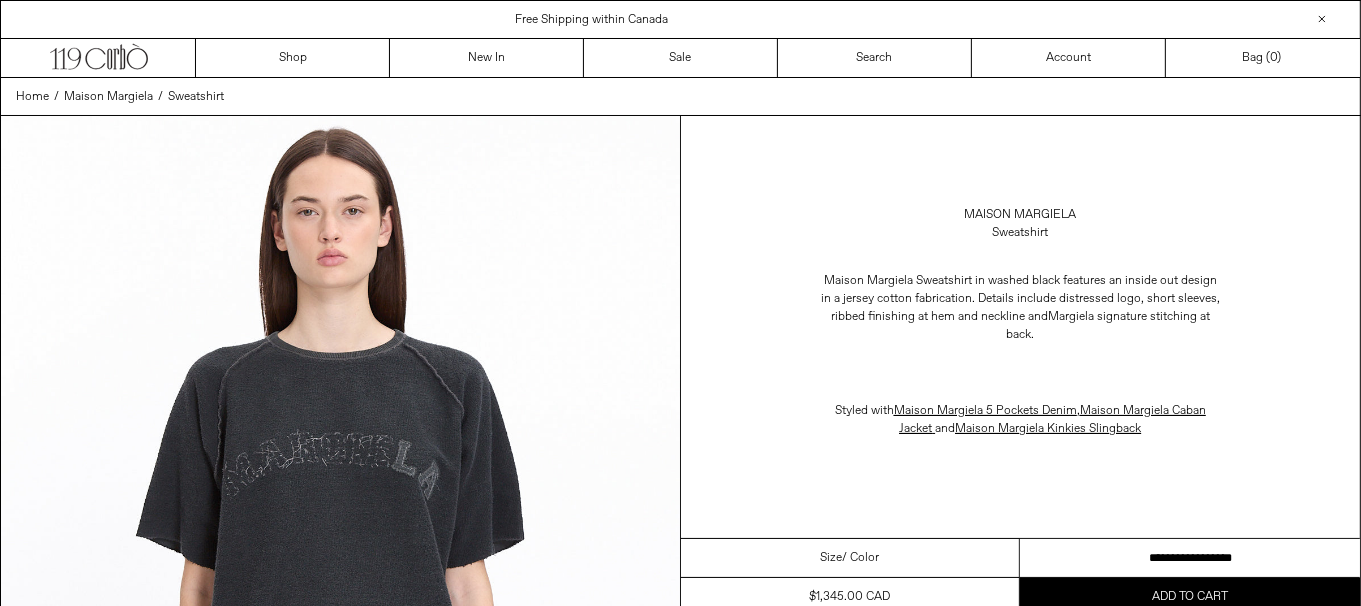 click on "**********" at bounding box center [1190, 558] 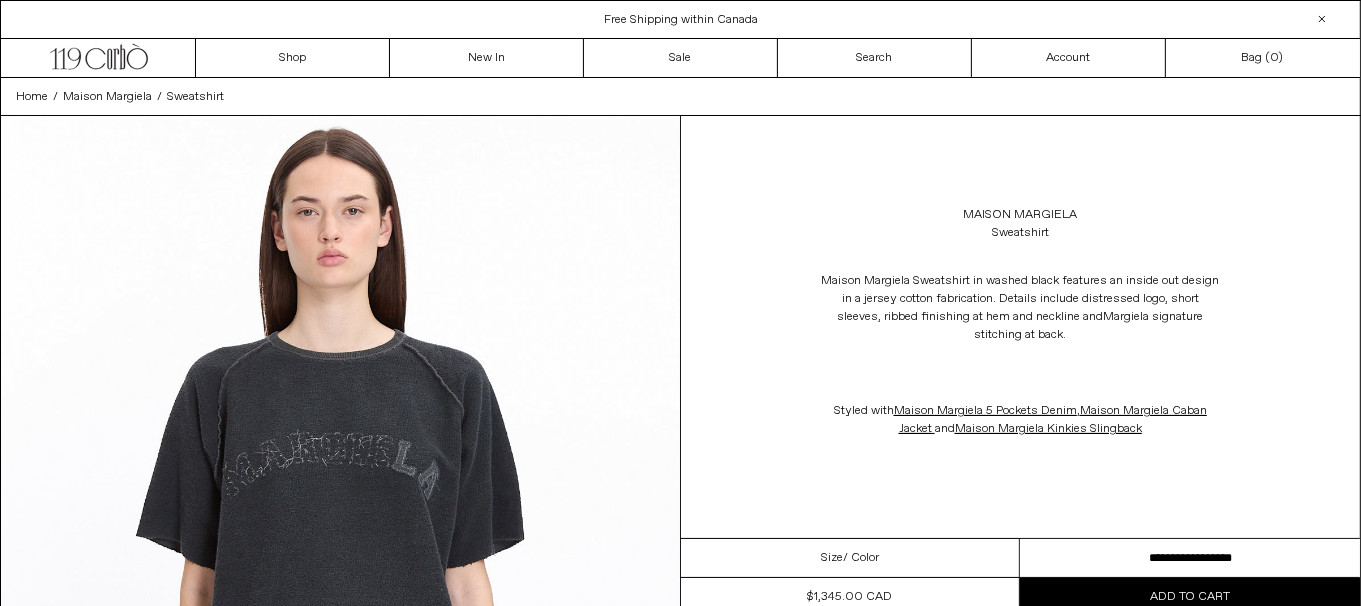 scroll, scrollTop: 0, scrollLeft: 0, axis: both 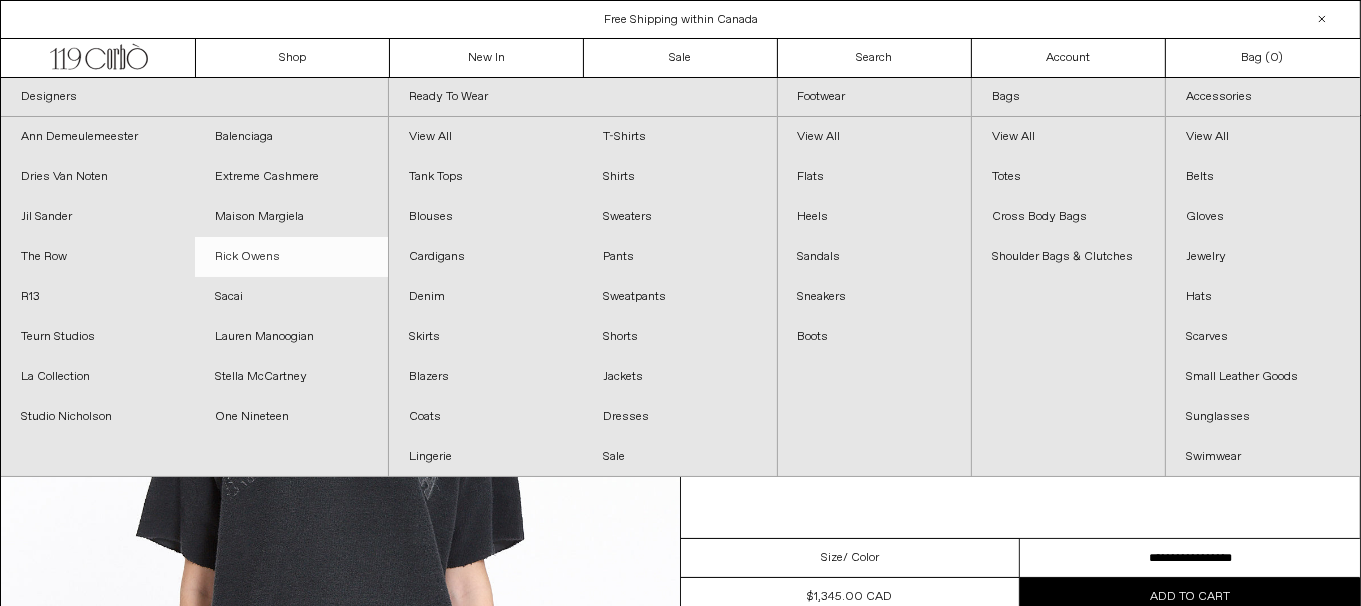 click on "Rick Owens" at bounding box center (292, 257) 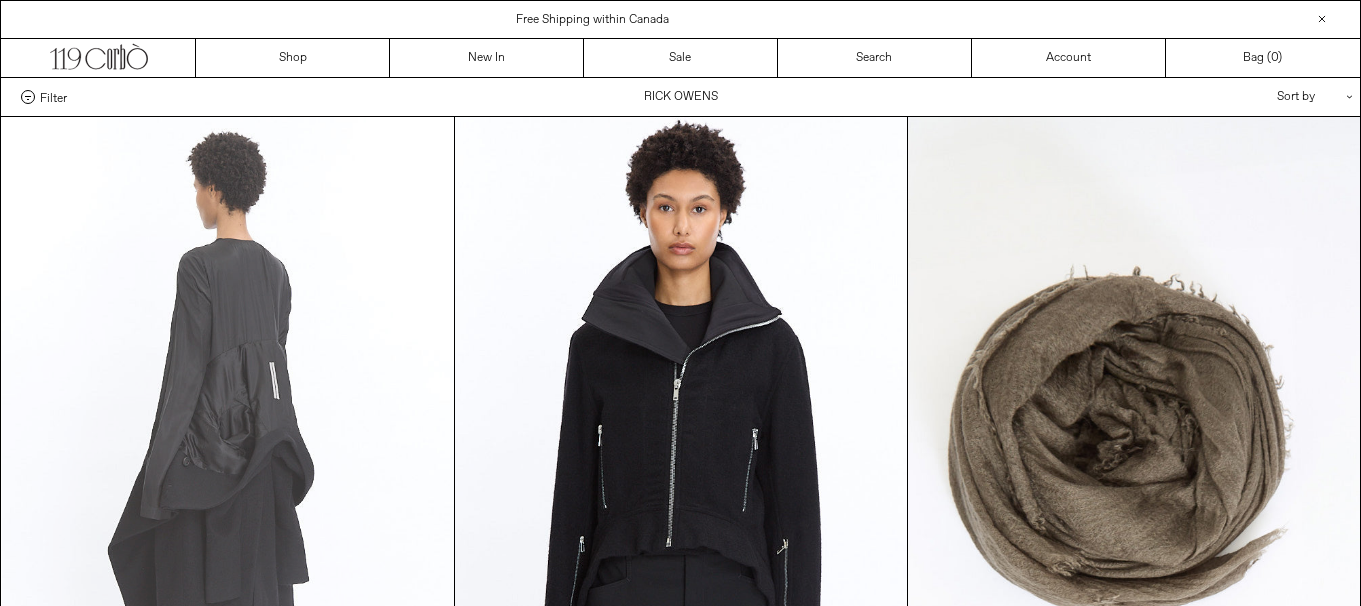 scroll, scrollTop: 0, scrollLeft: 0, axis: both 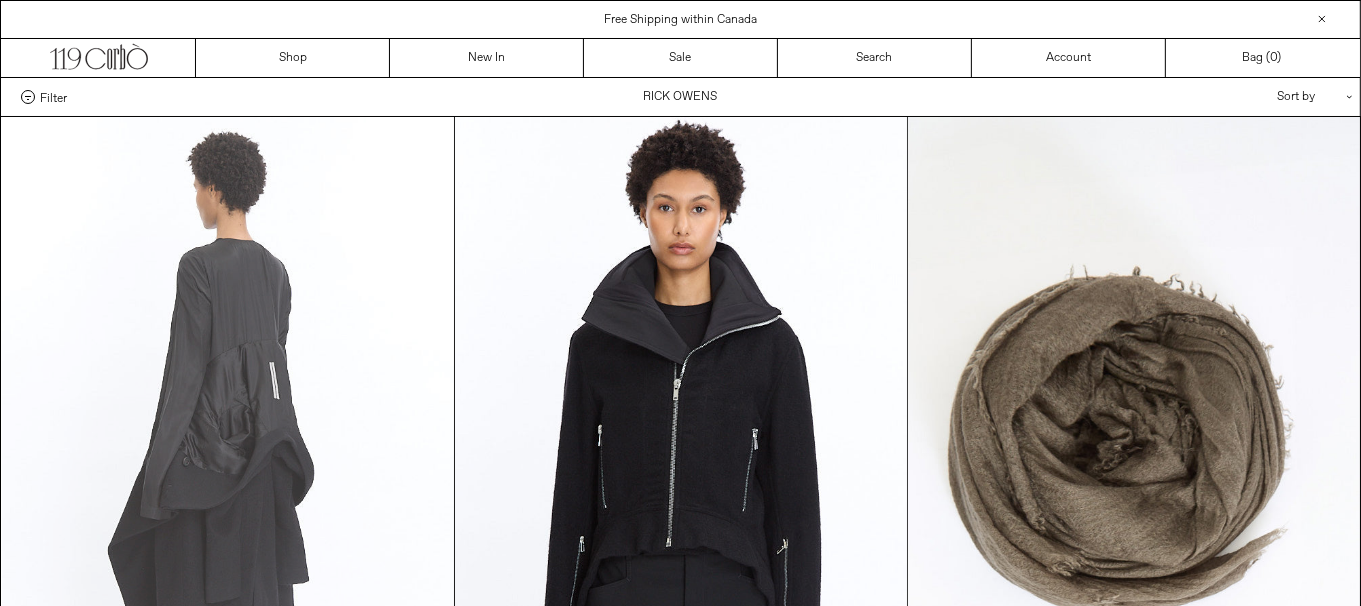 click at bounding box center (228, 456) 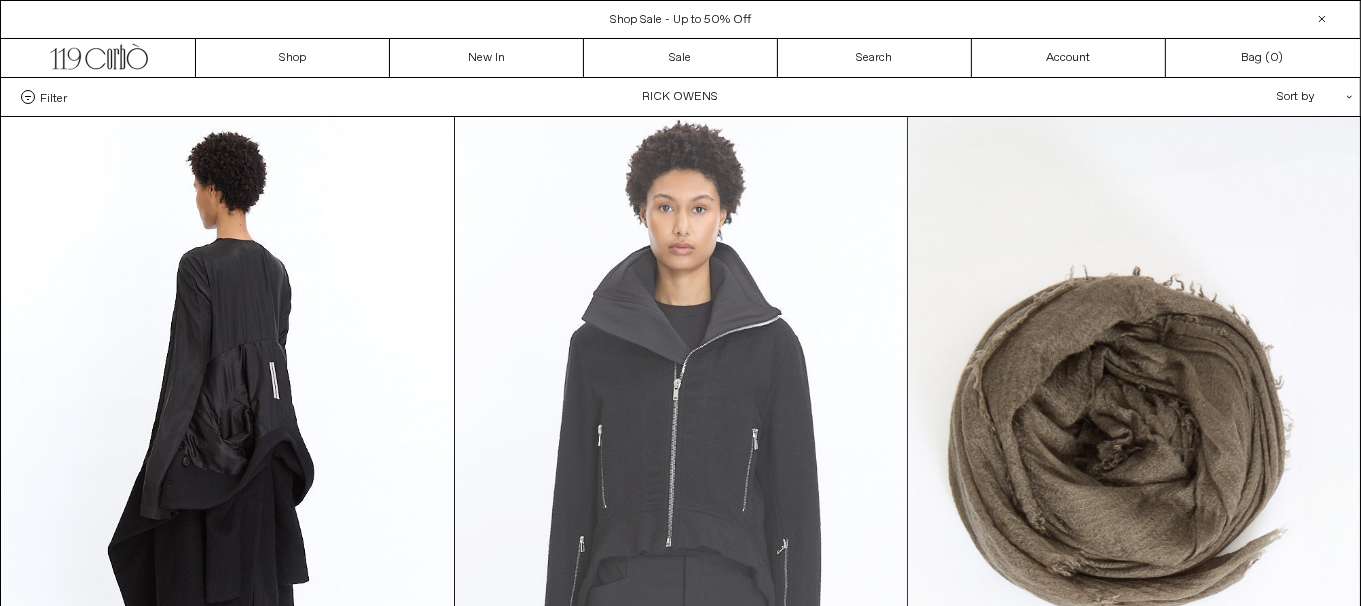 scroll, scrollTop: 0, scrollLeft: 0, axis: both 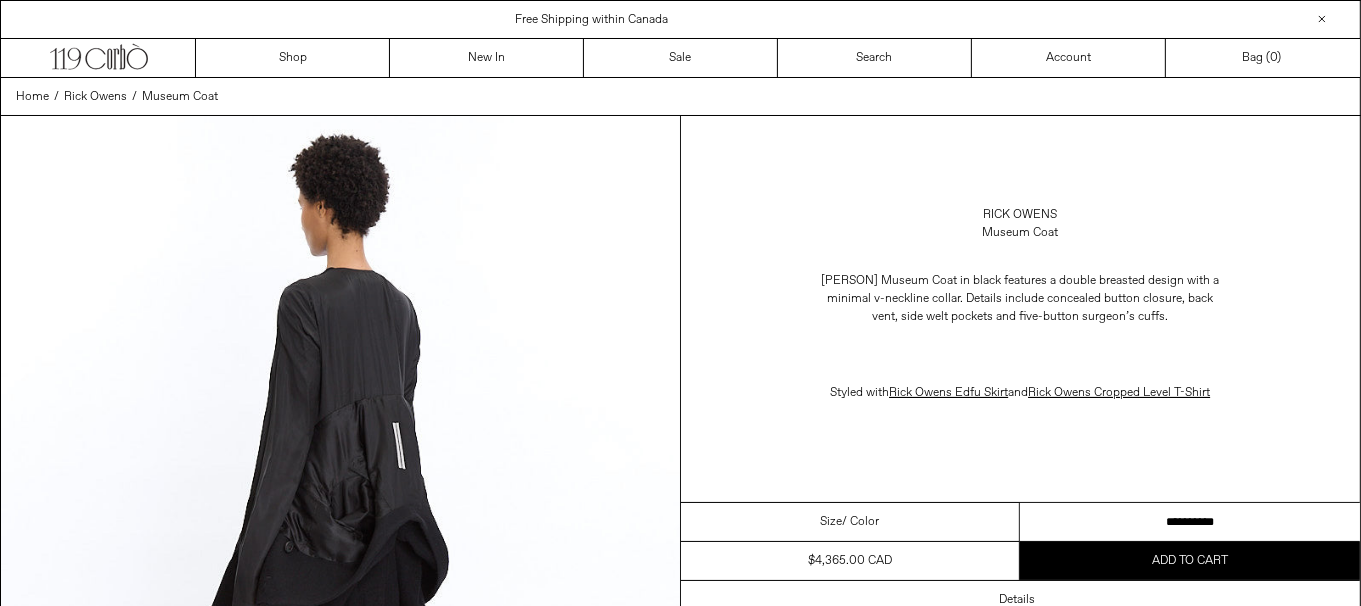 click on "**********" at bounding box center (1190, 522) 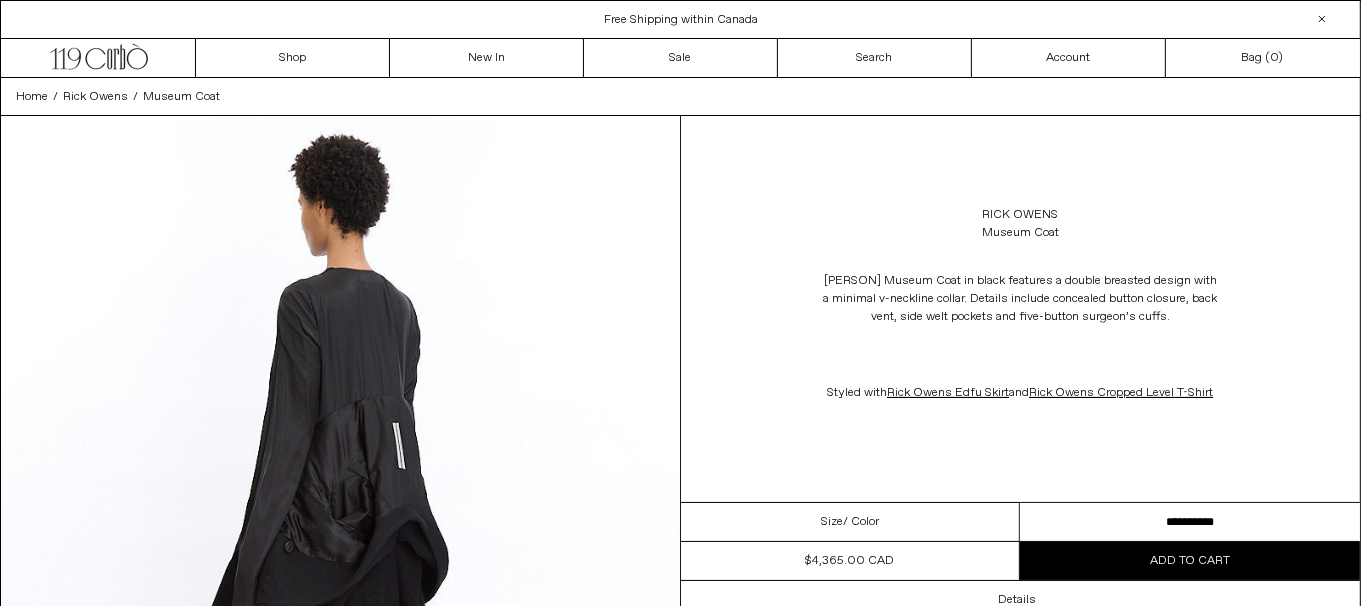 scroll, scrollTop: 0, scrollLeft: 0, axis: both 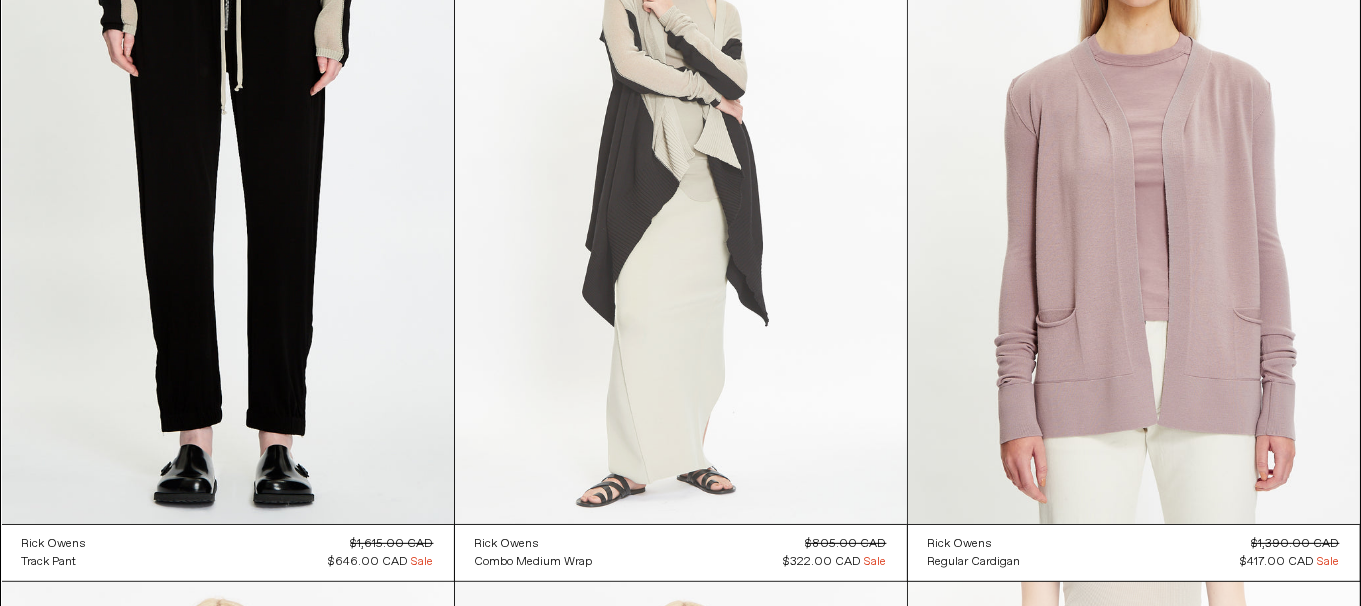 click at bounding box center [681, 185] 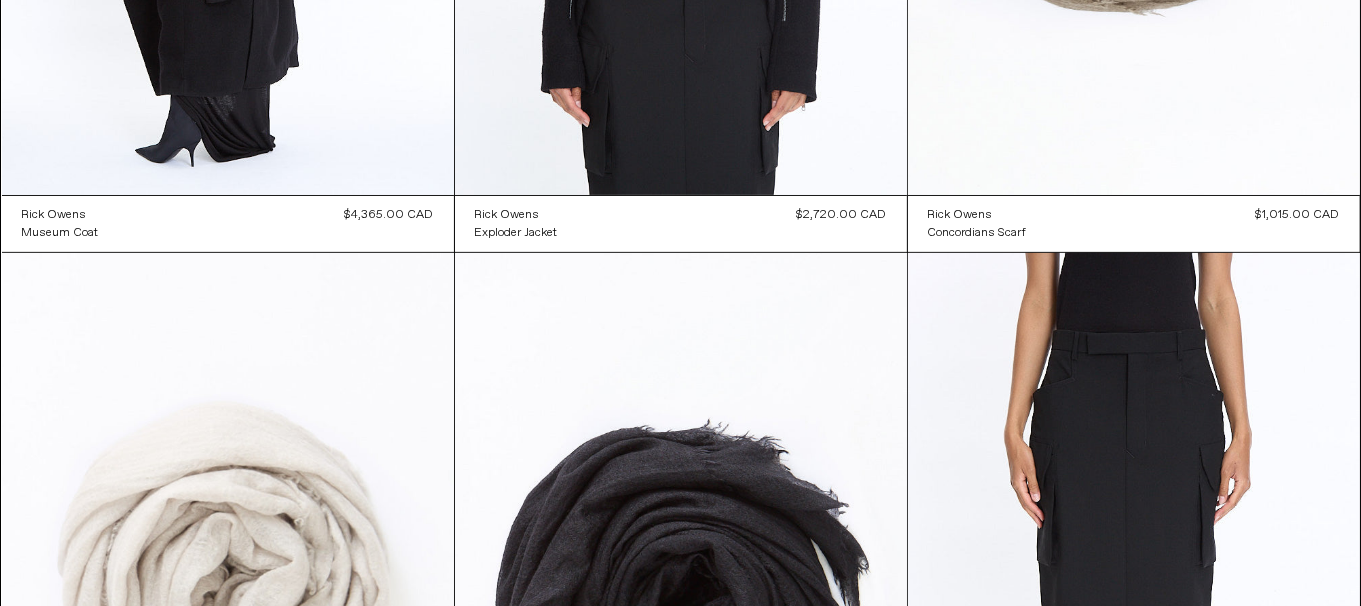 scroll, scrollTop: 0, scrollLeft: 0, axis: both 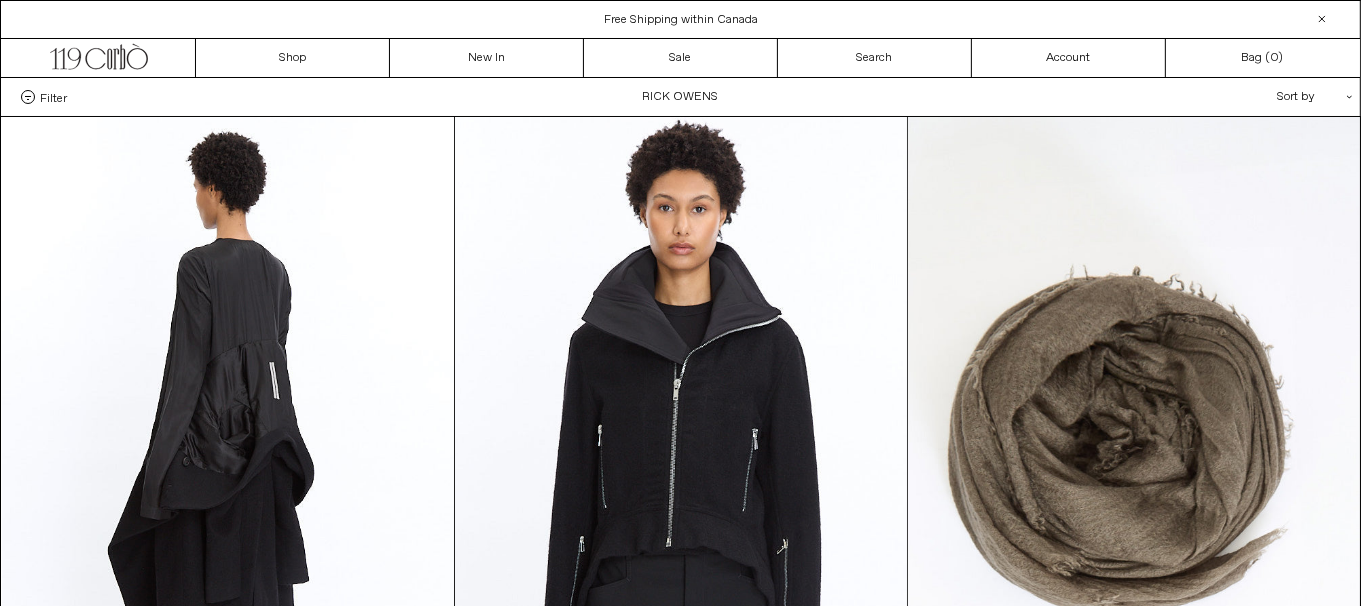 click on "Free Shipping within Canada" at bounding box center (681, 20) 